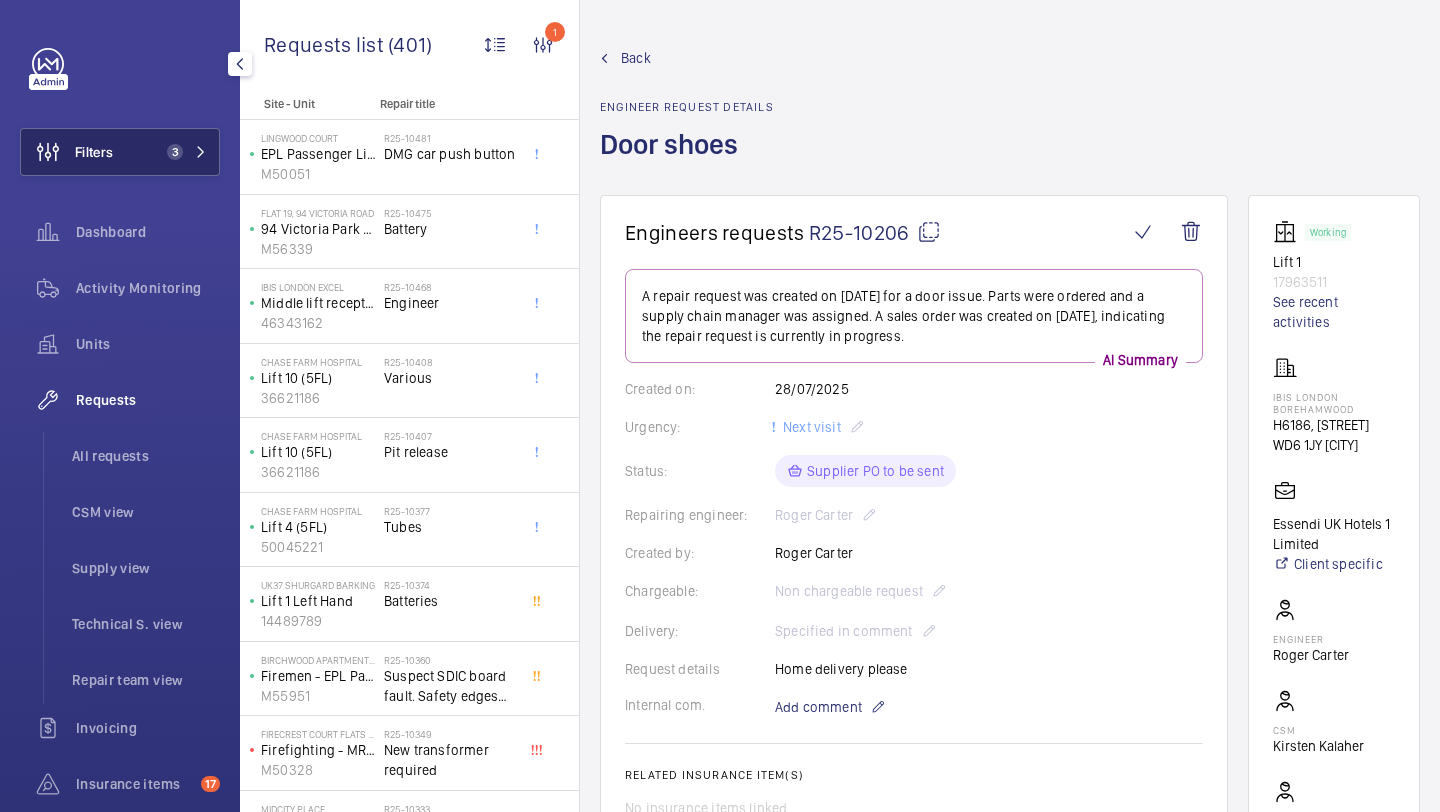 scroll, scrollTop: 0, scrollLeft: 0, axis: both 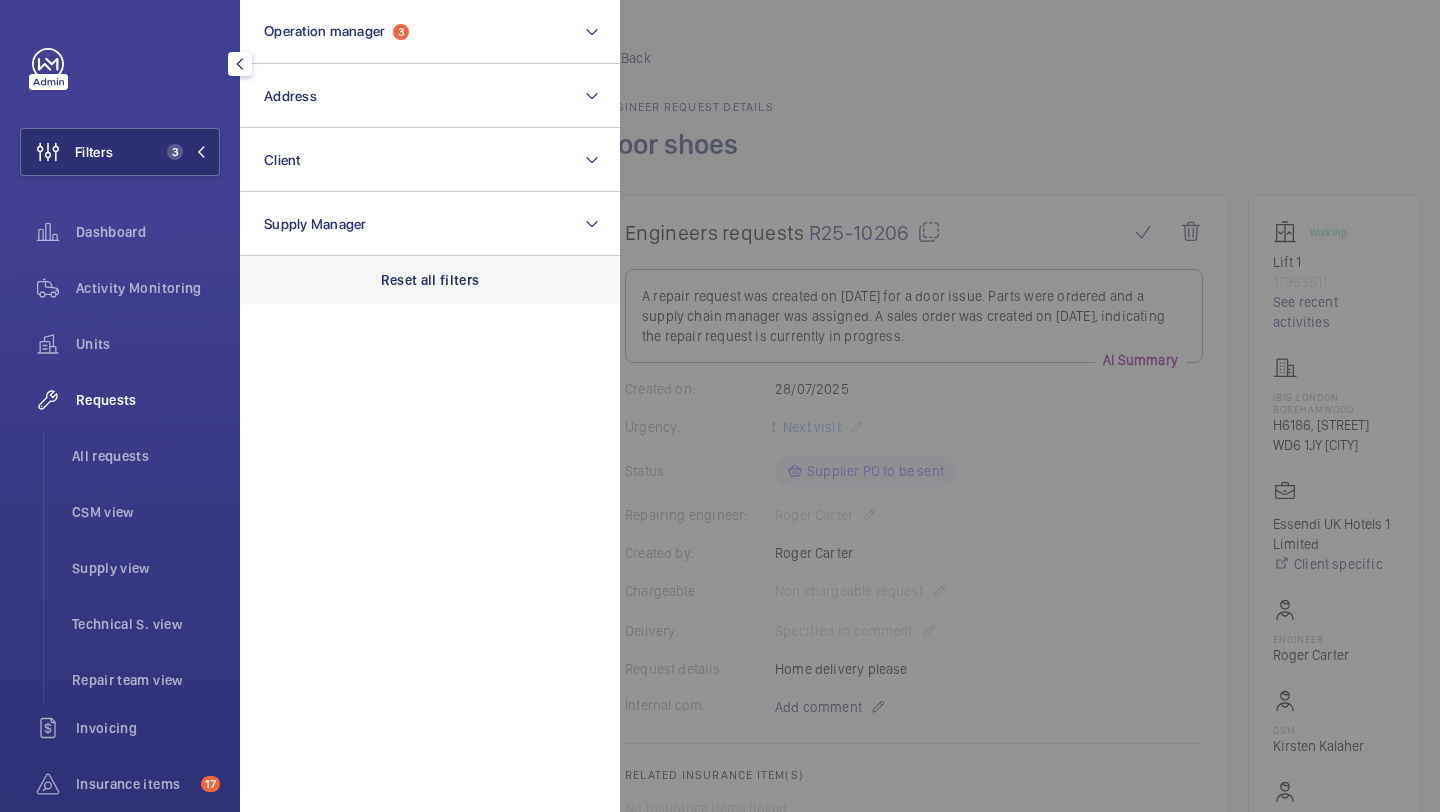 click on "Reset all filters" 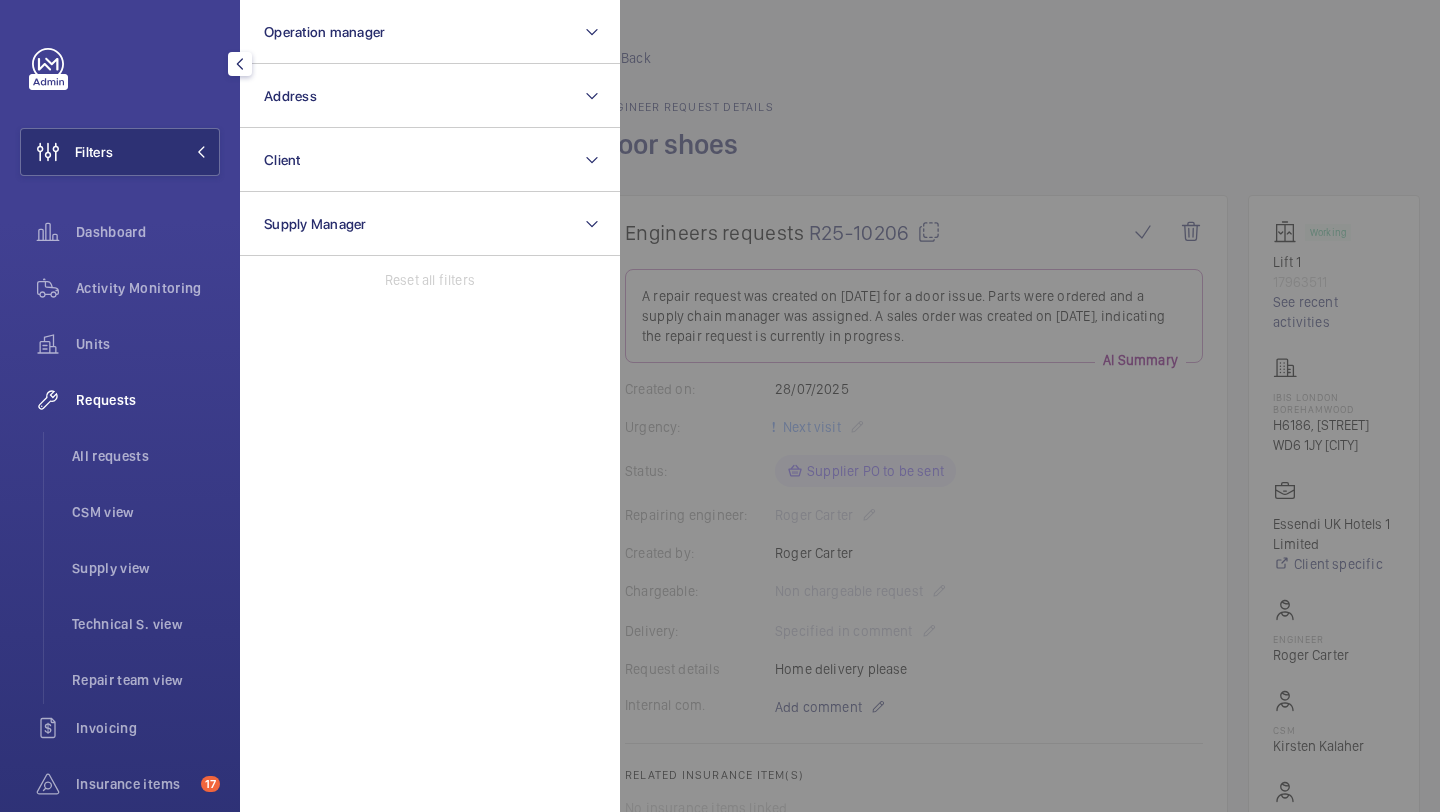 click on "Requests" 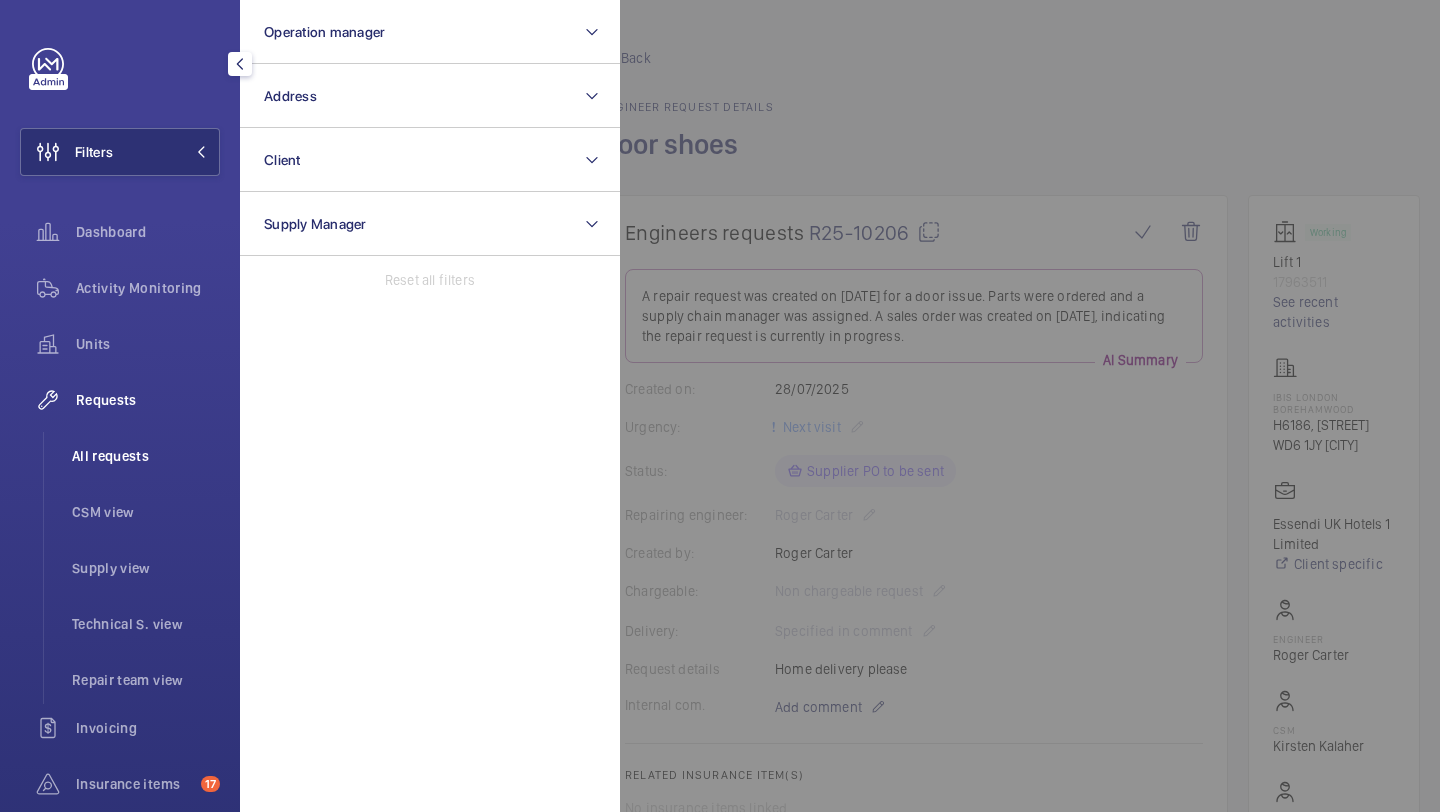 click on "All requests" 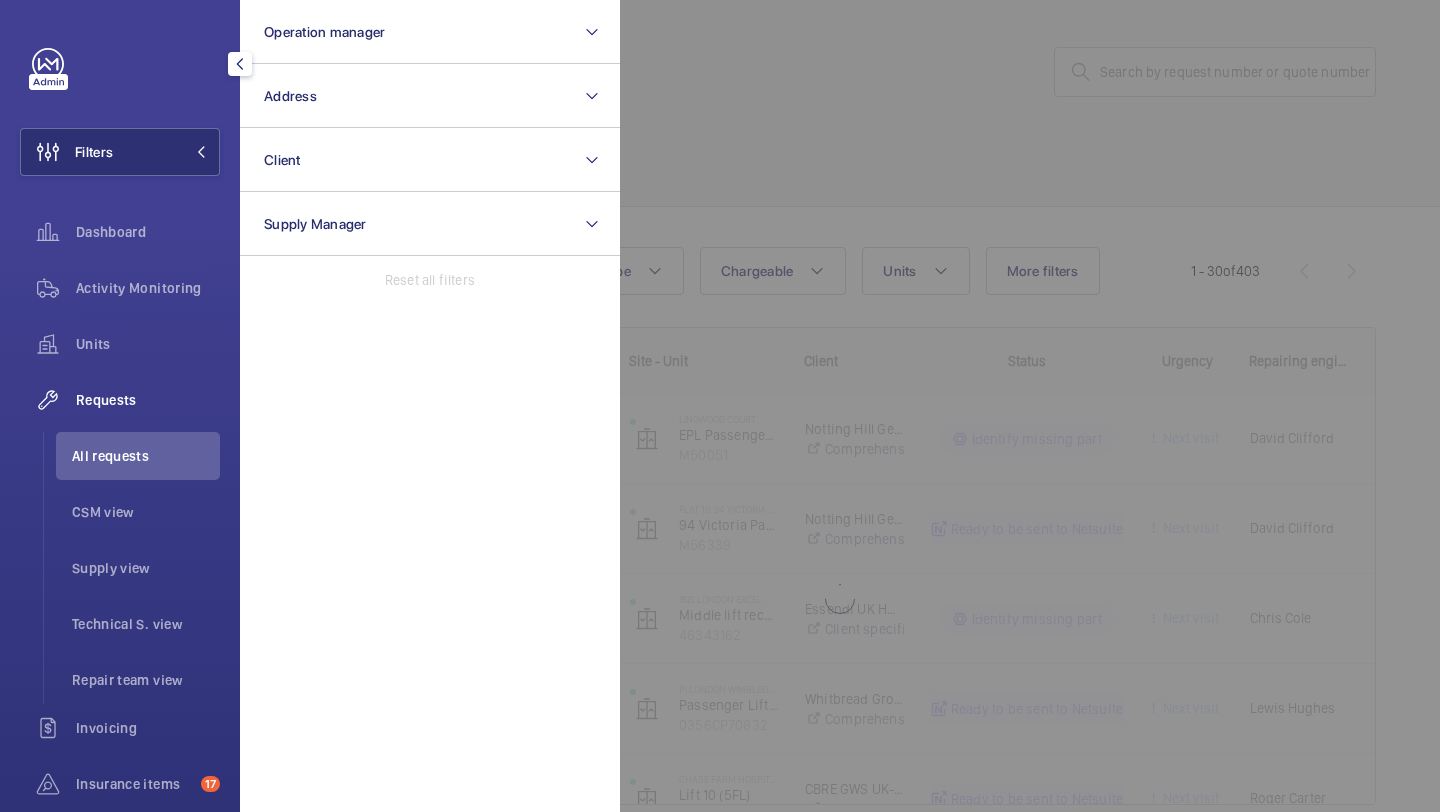 click 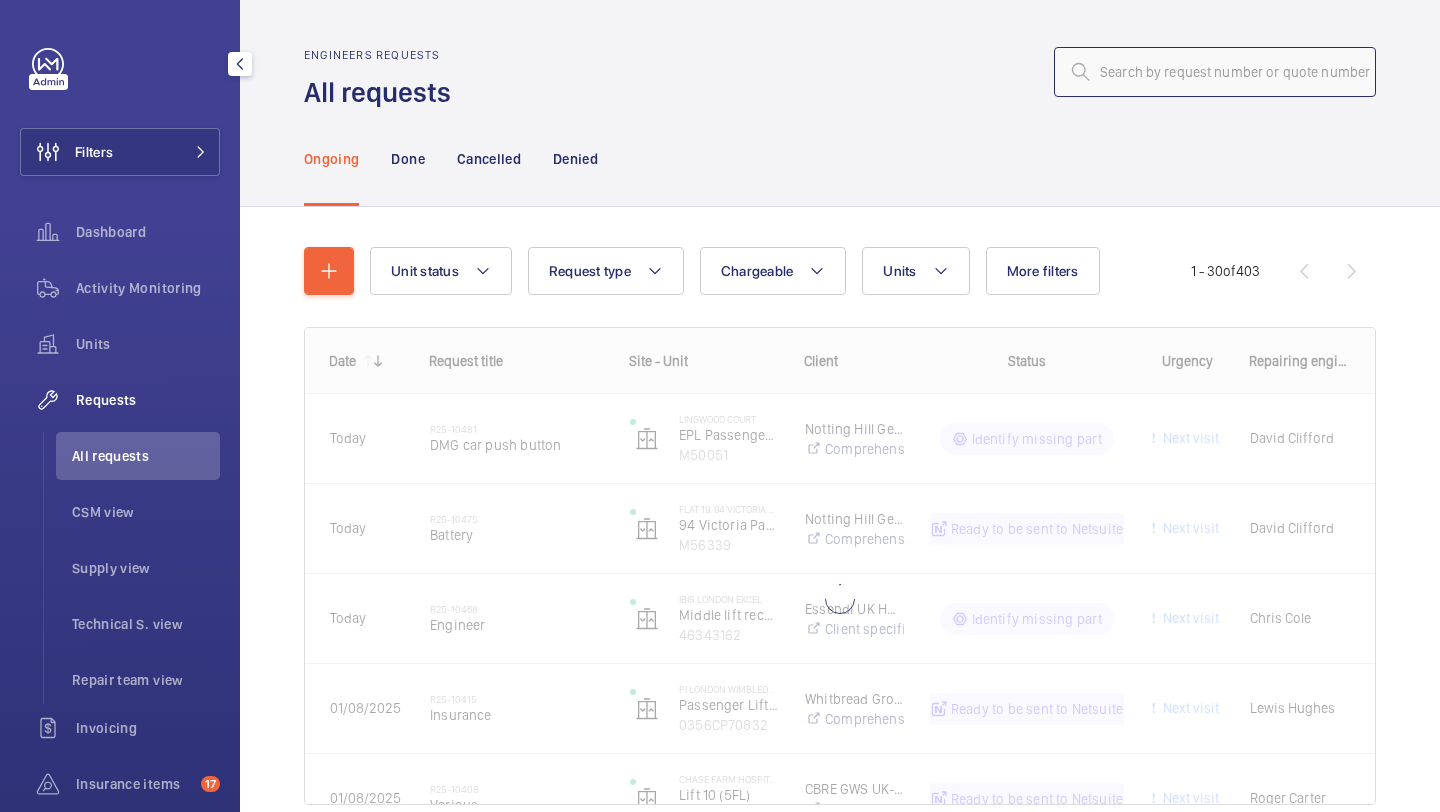 click 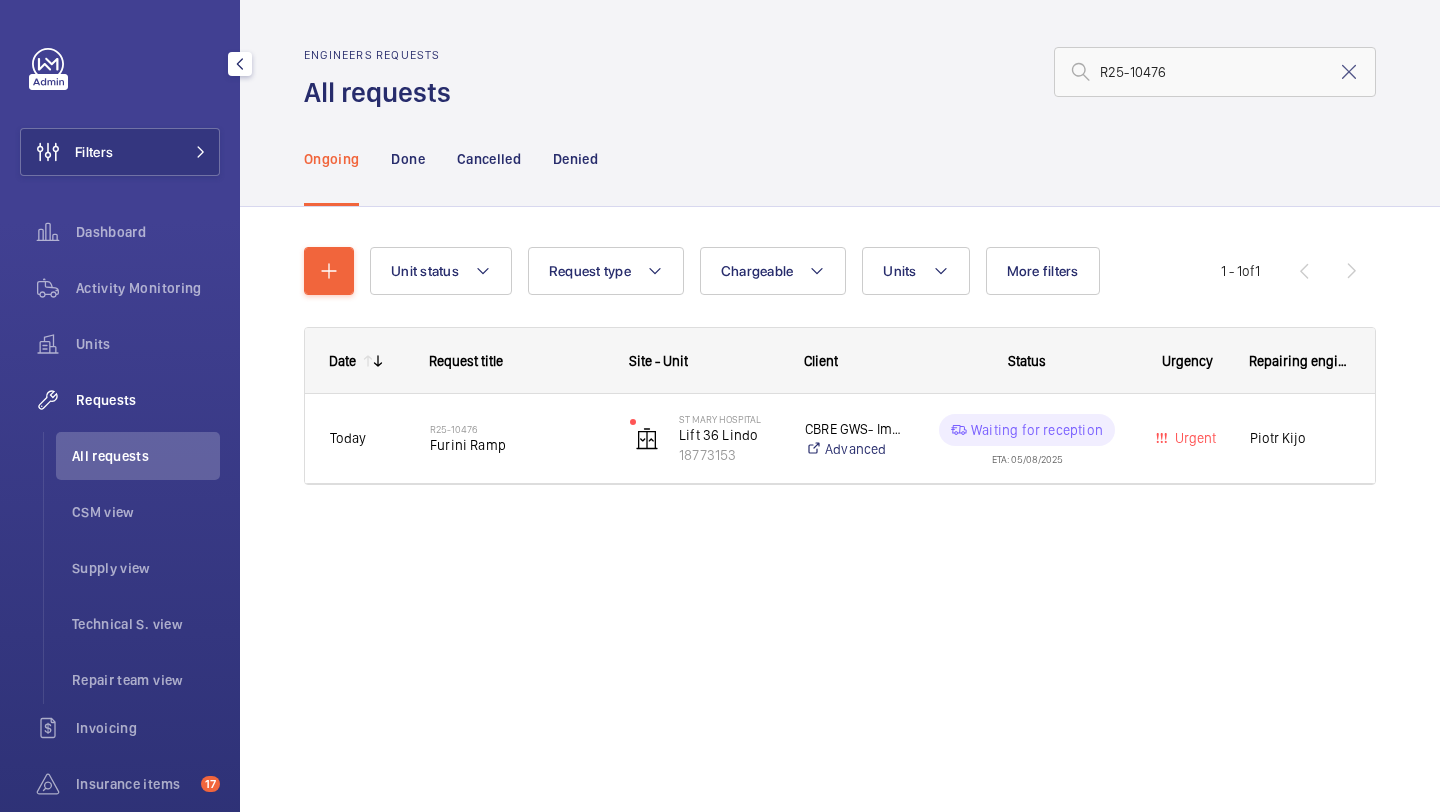 click on "Furini Ramp" 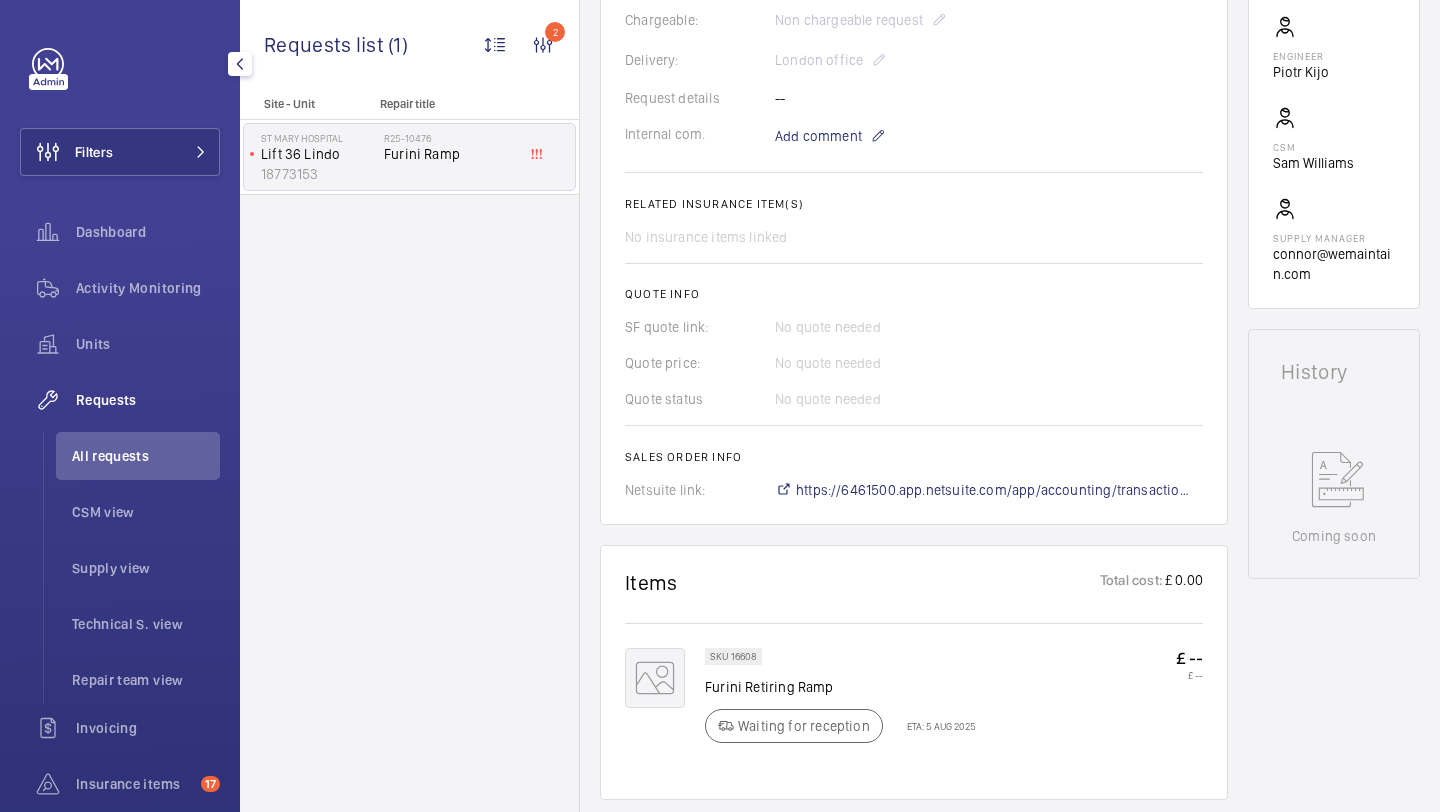 scroll, scrollTop: 580, scrollLeft: 0, axis: vertical 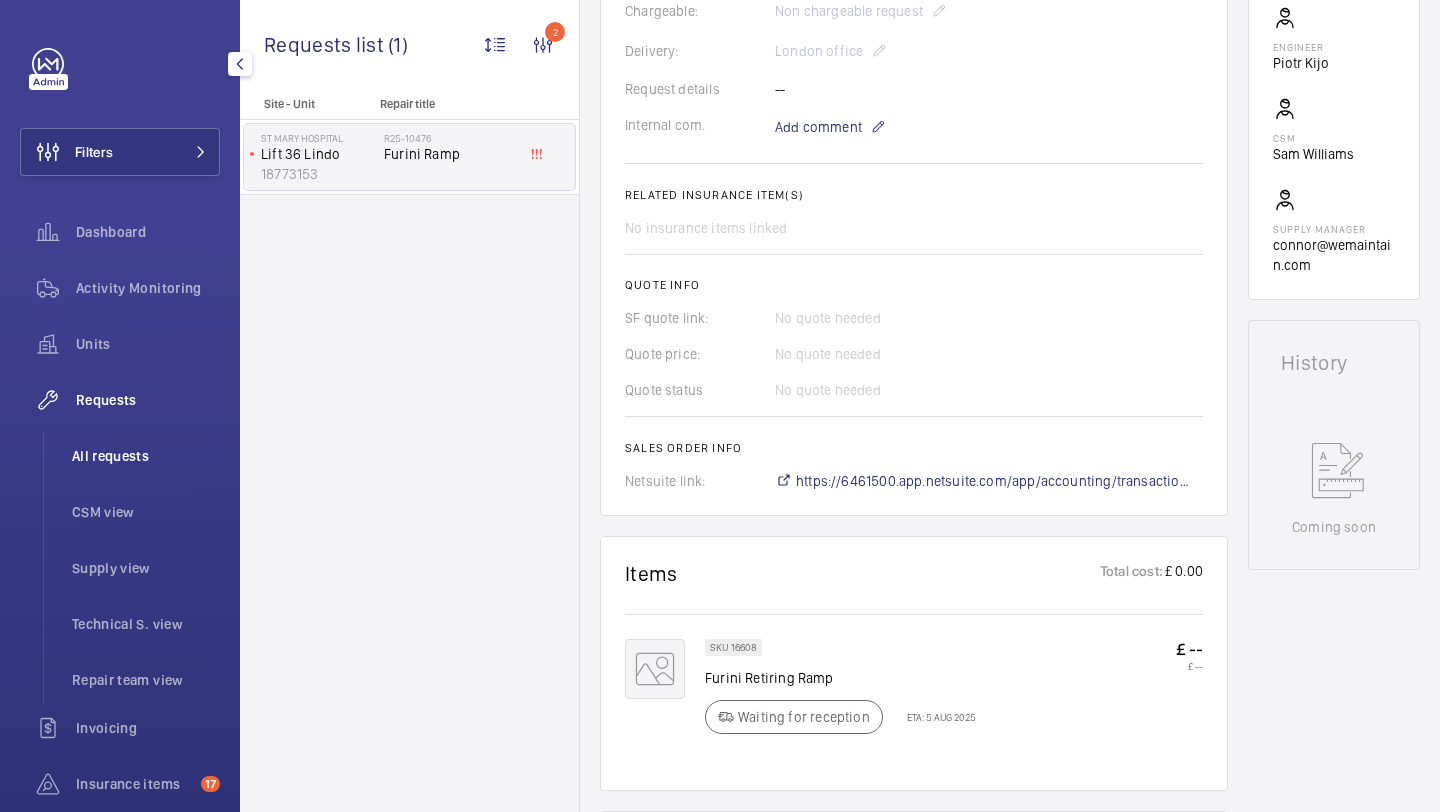 click on "All requests" 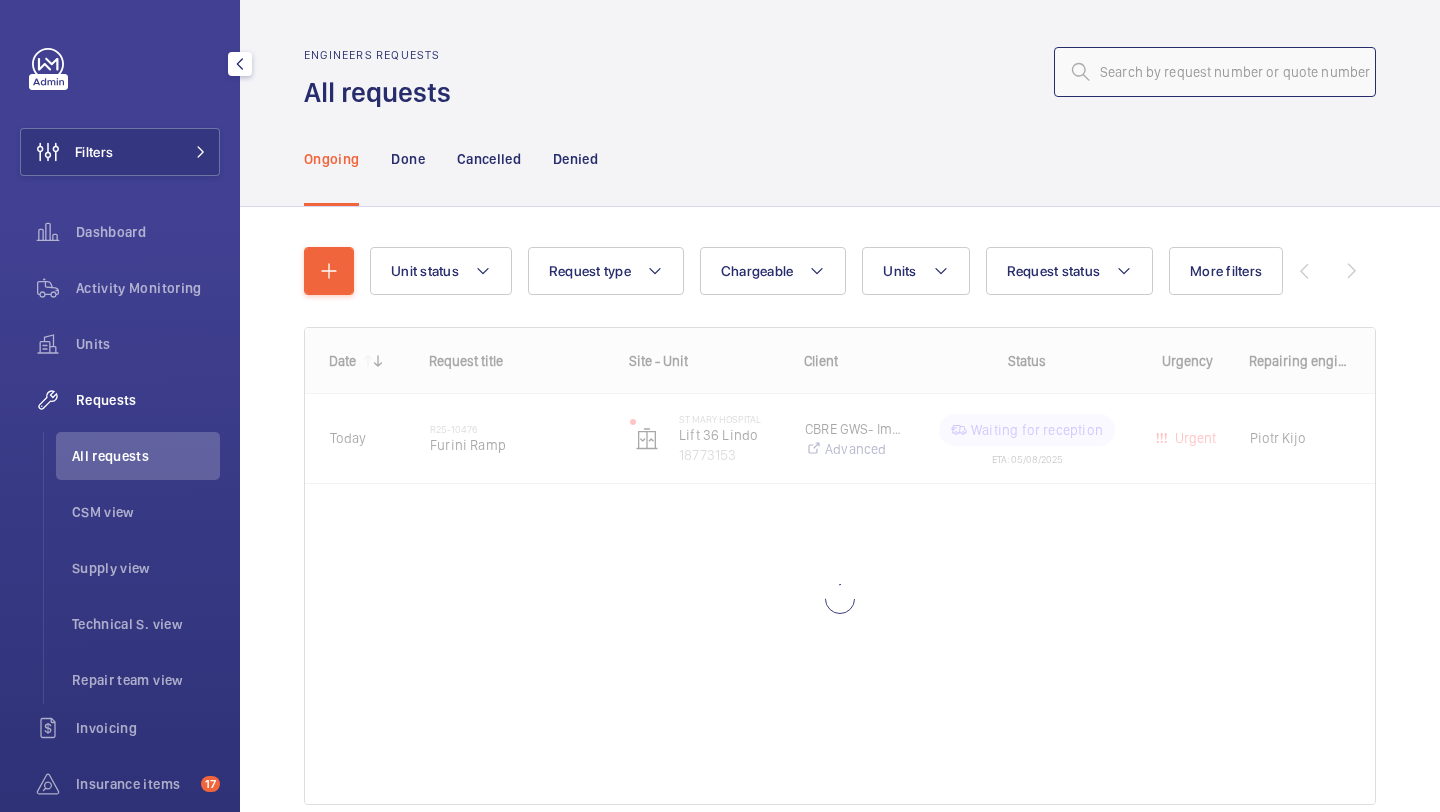 click 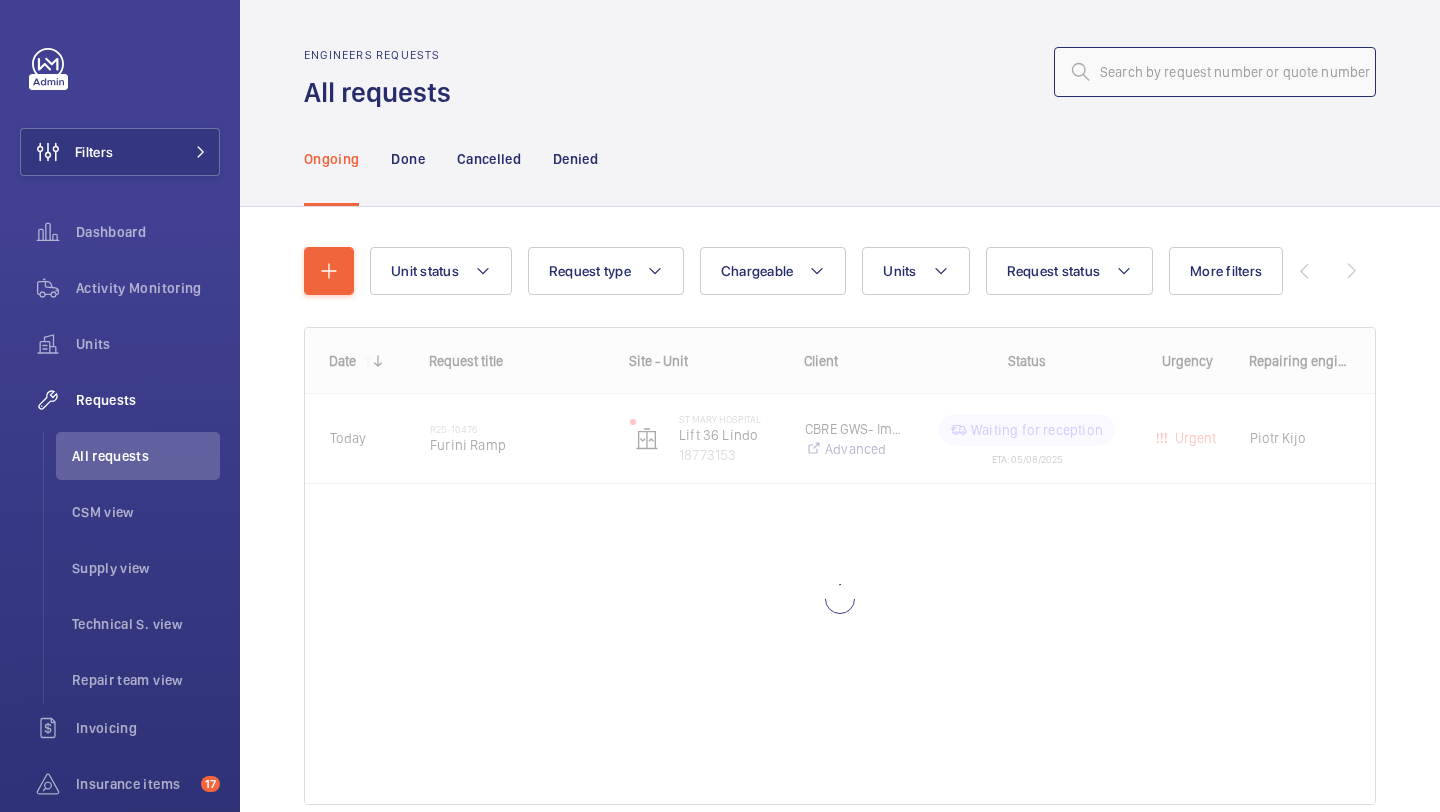 paste on "R25-10488" 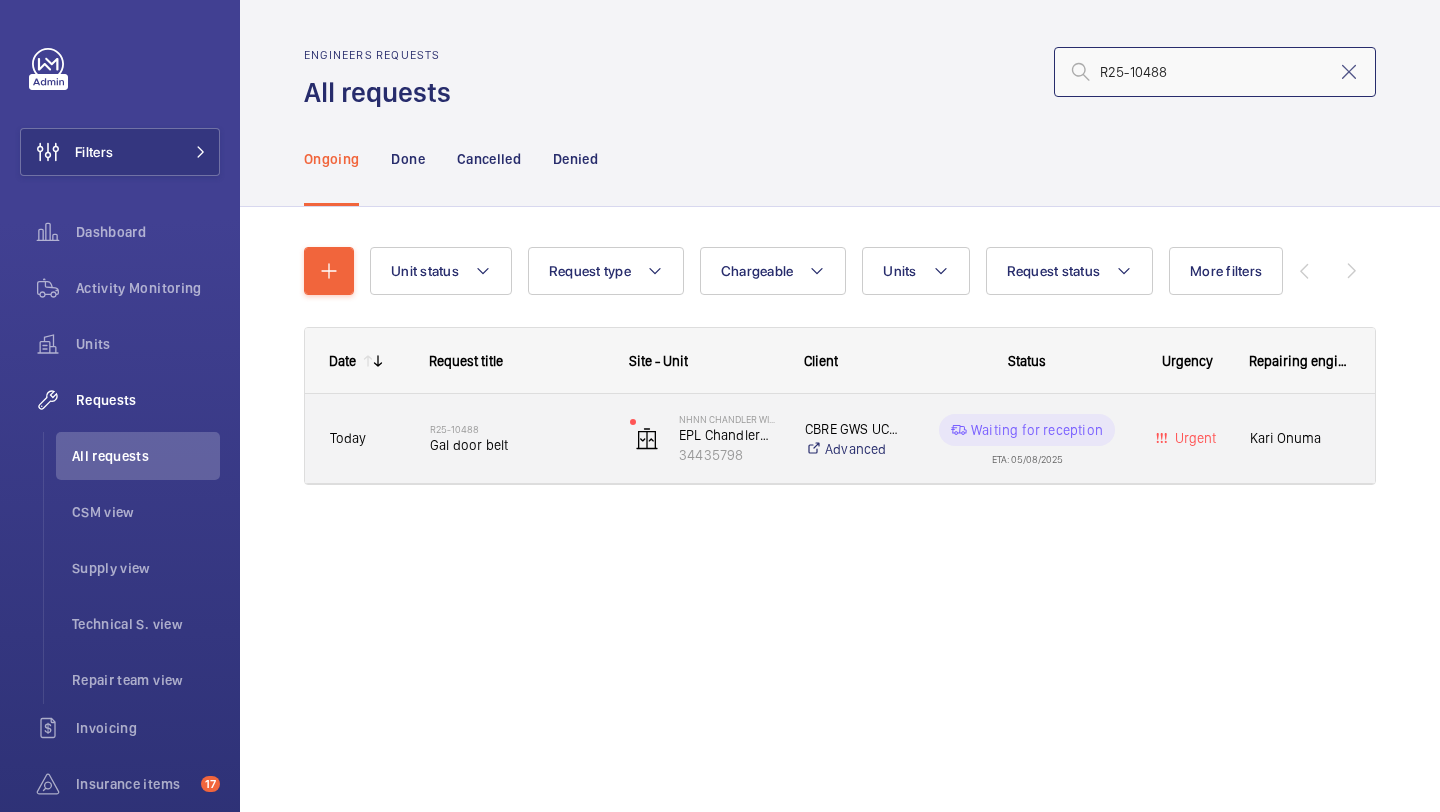 type on "R25-10488" 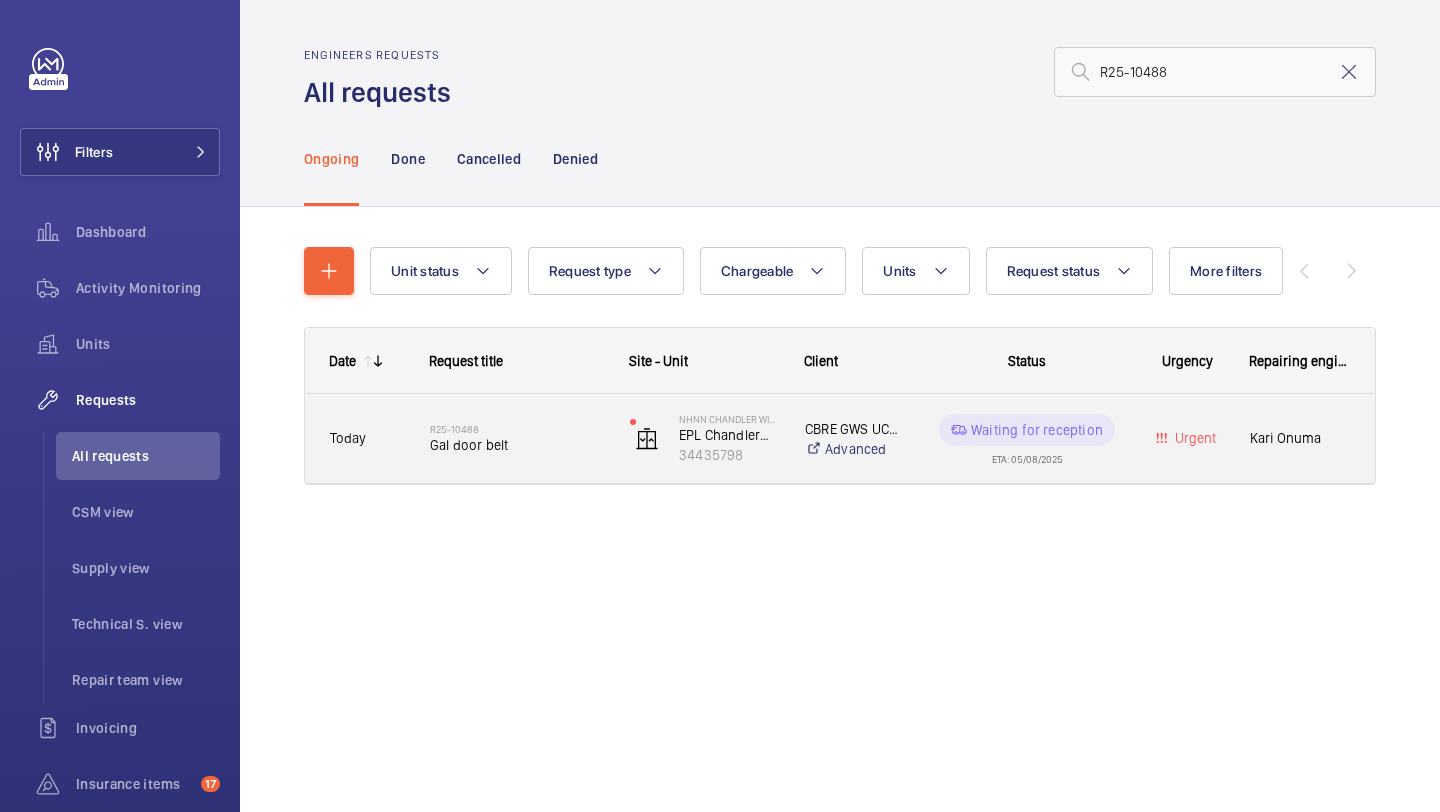 click on "R25-[NUMBER] Gal door belt" 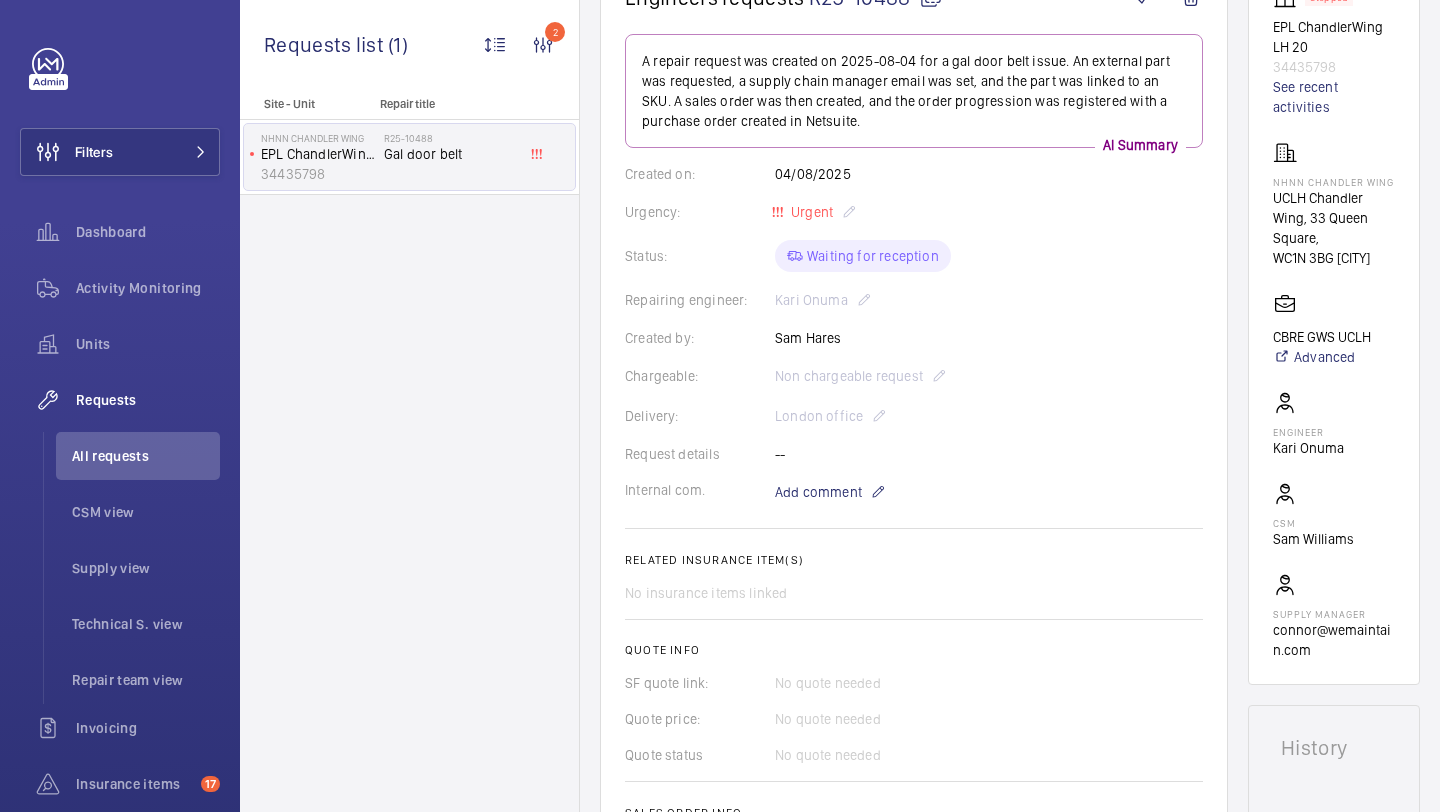 scroll, scrollTop: 211, scrollLeft: 0, axis: vertical 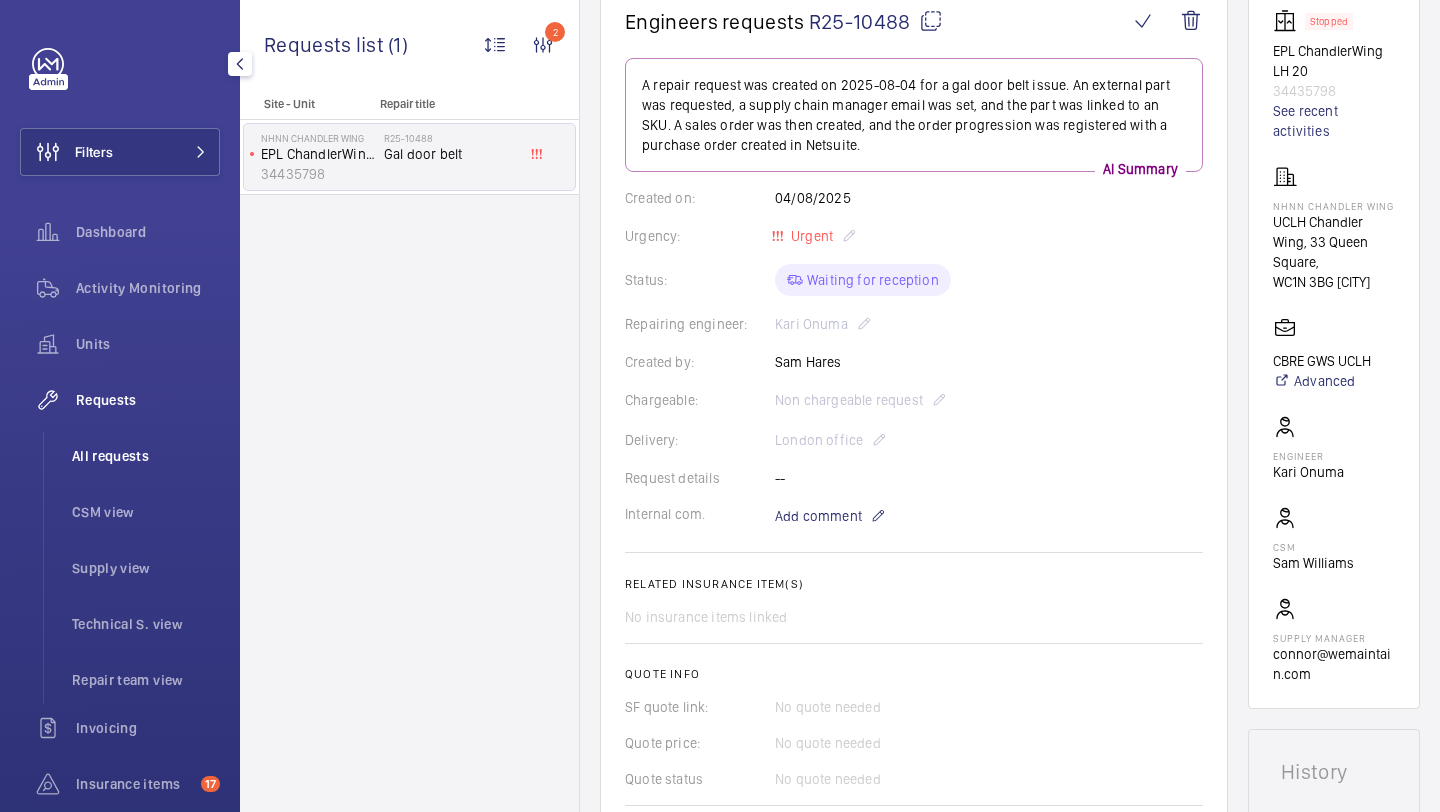 click on "All requests" 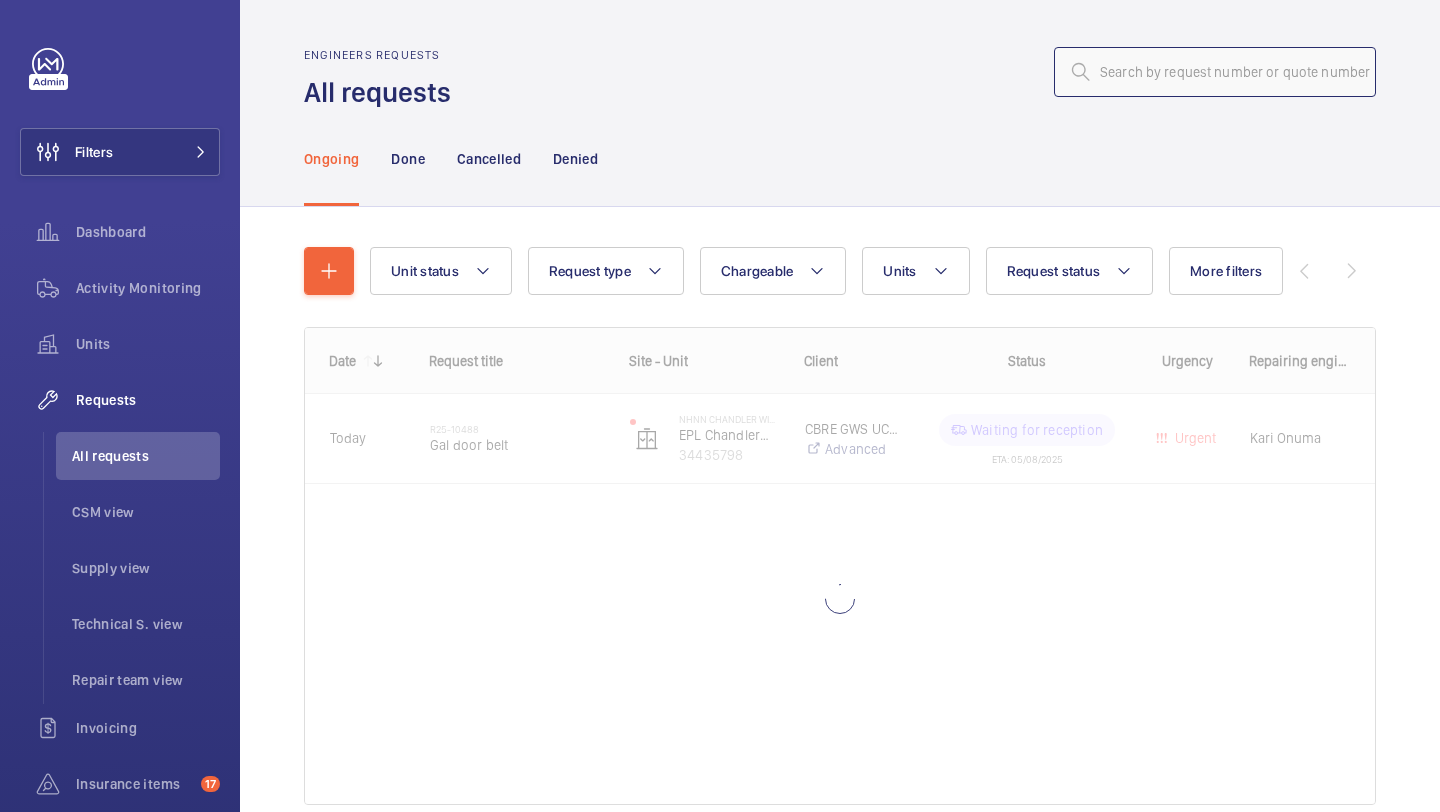 click 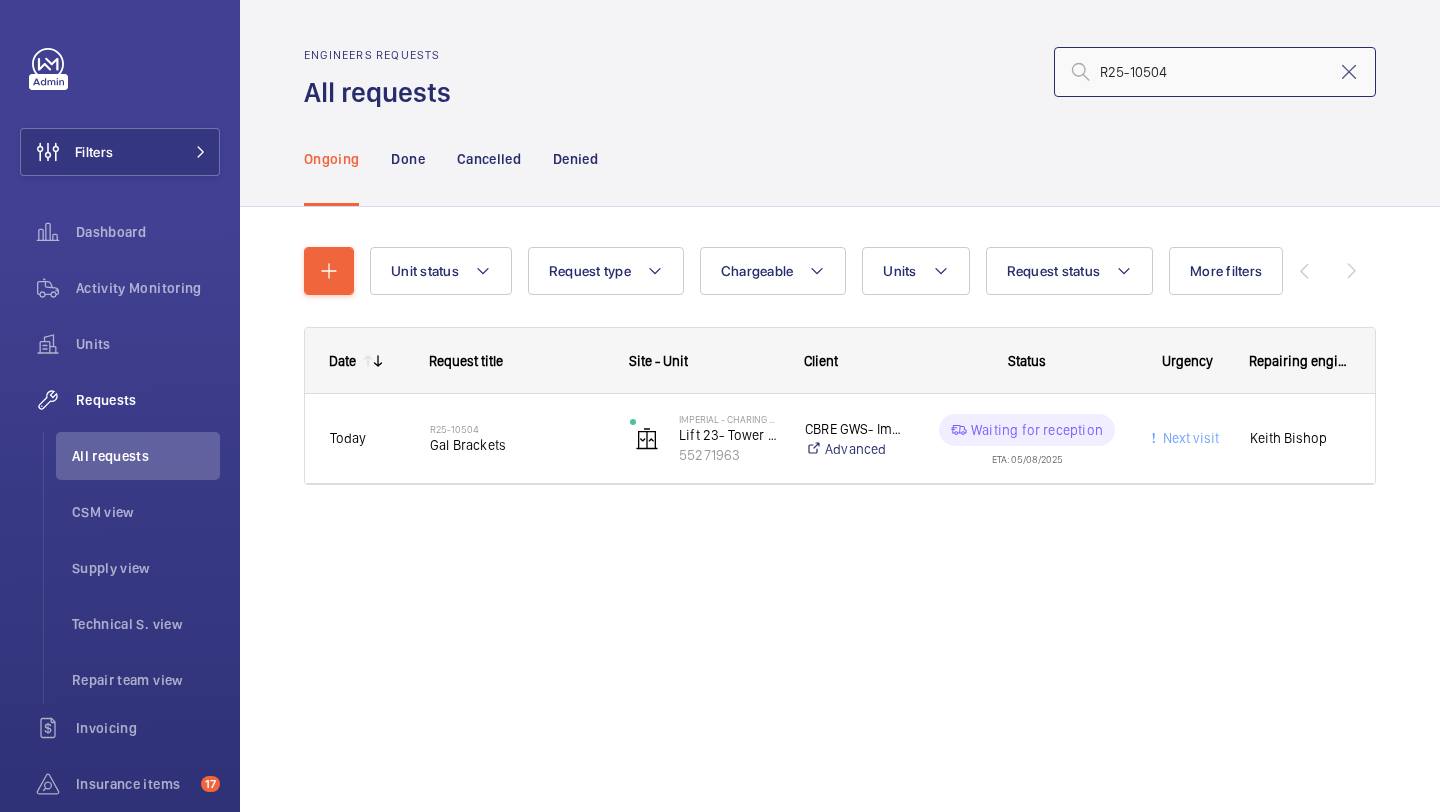 type on "R25-10504" 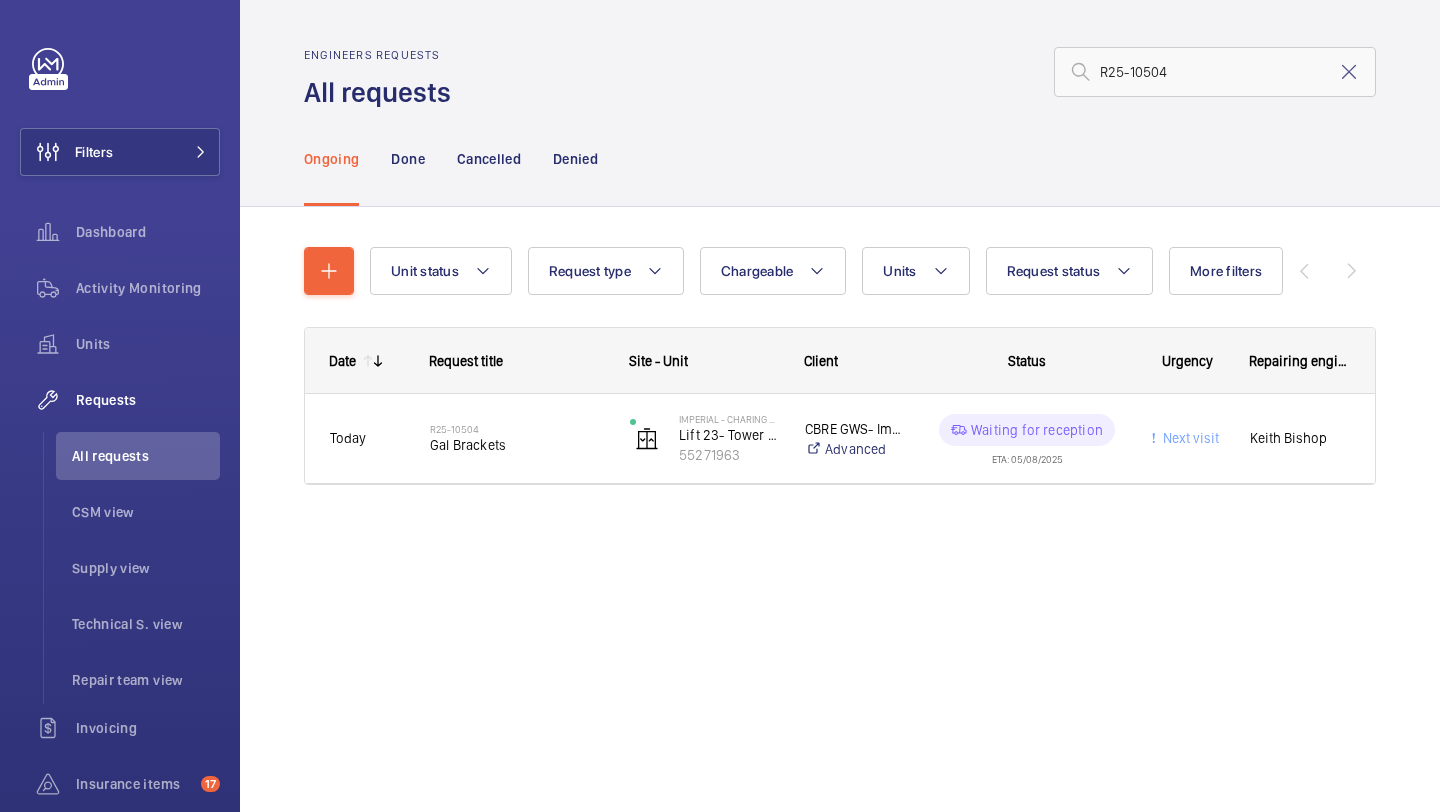click on "Date
Request title
Site - Unit
Client" 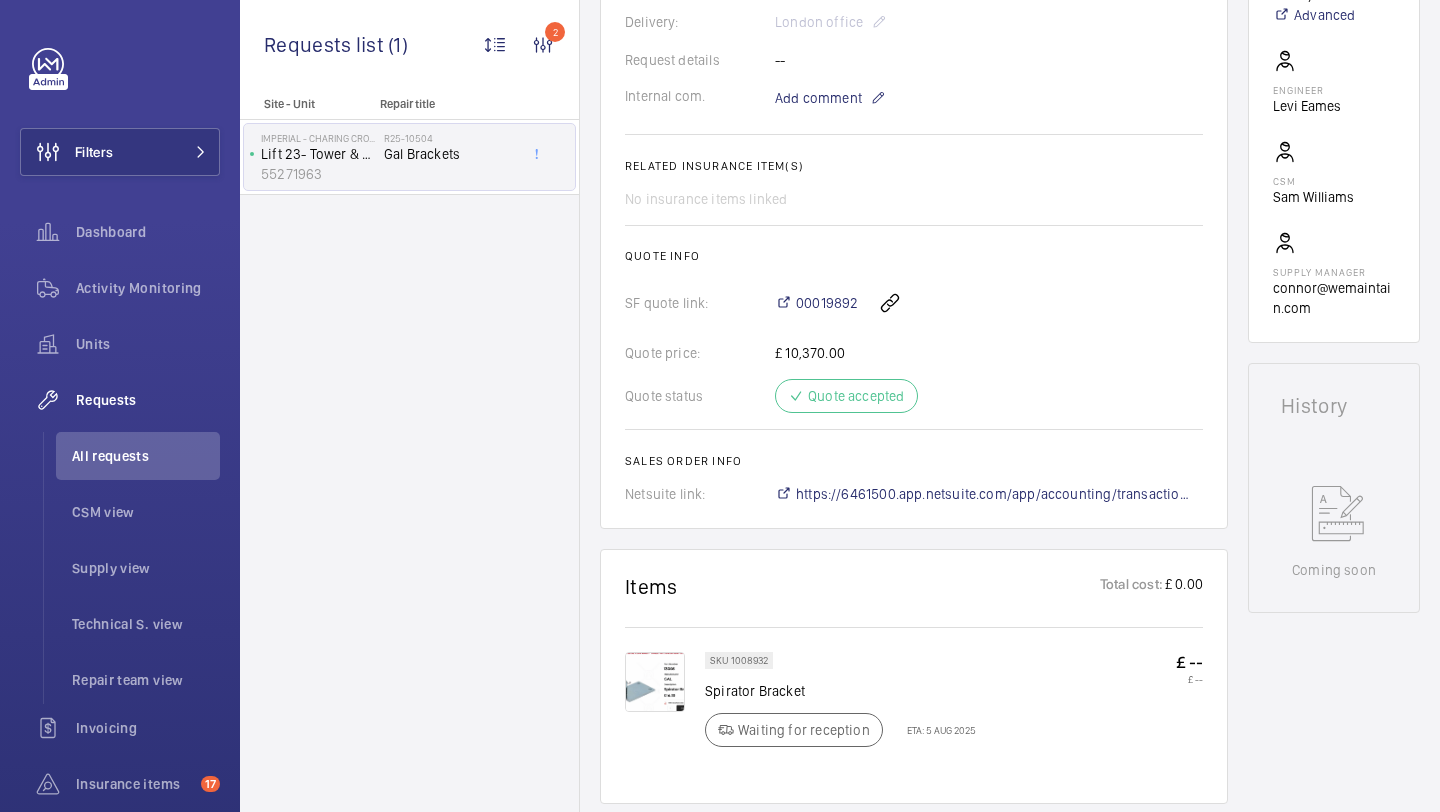 scroll, scrollTop: 873, scrollLeft: 0, axis: vertical 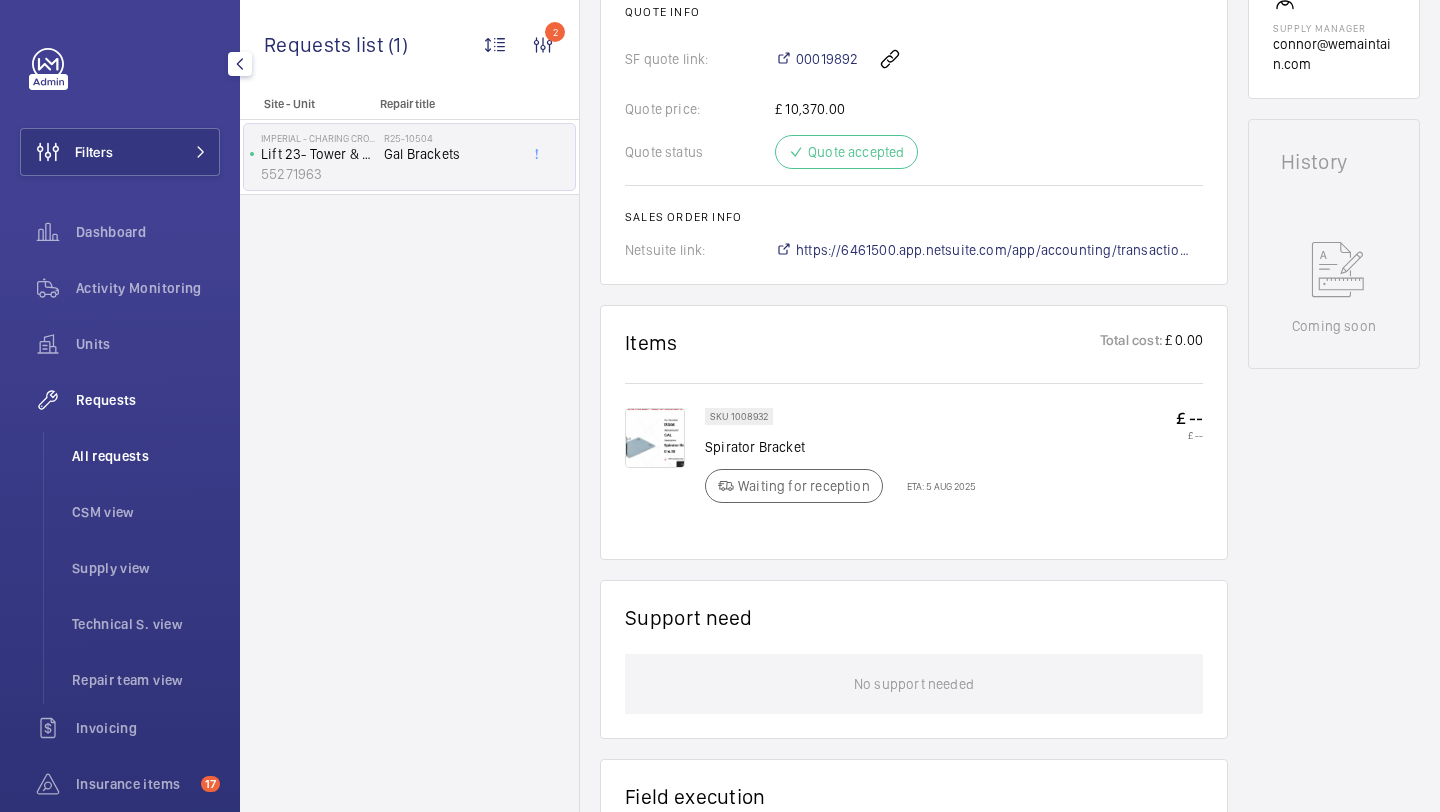 click on "All requests" 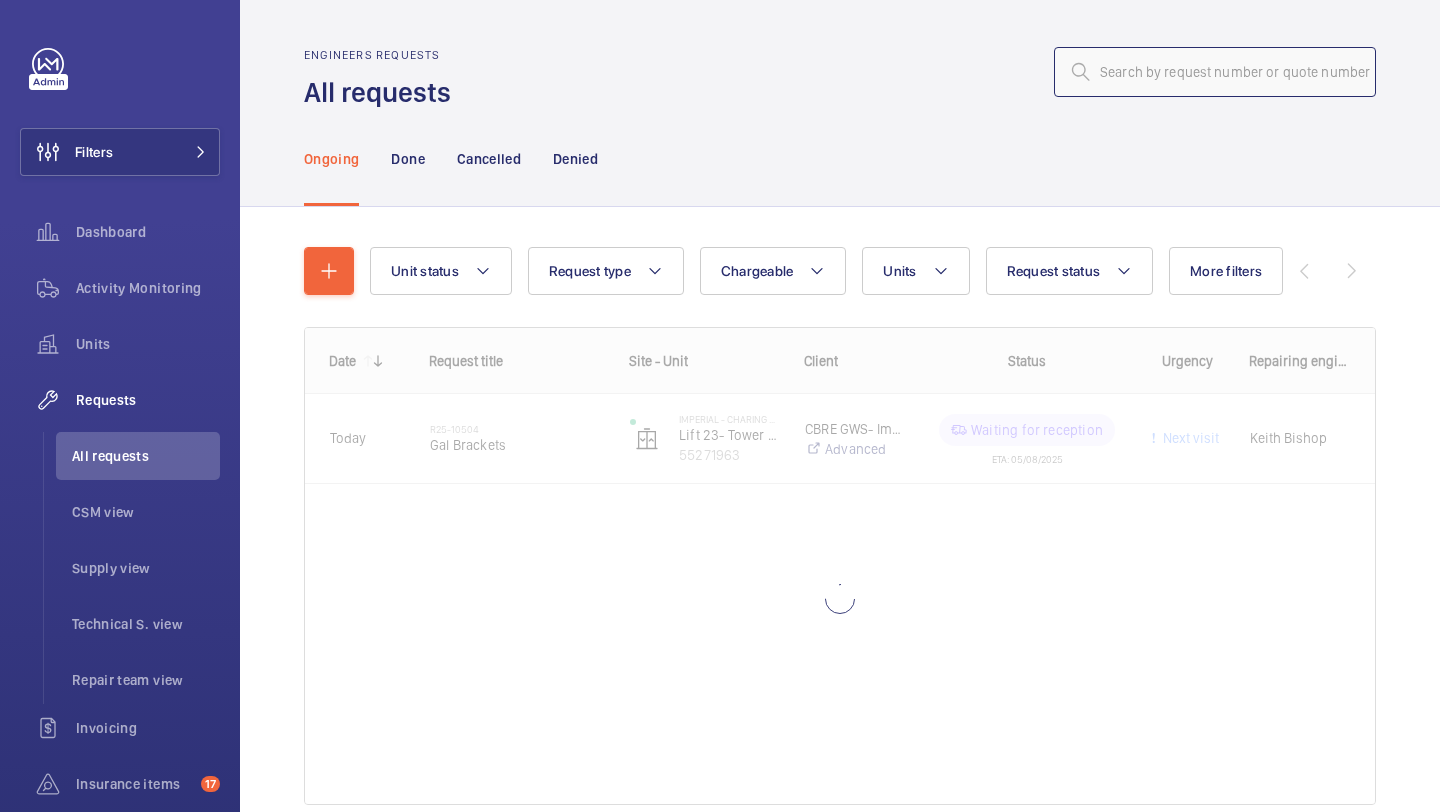 click 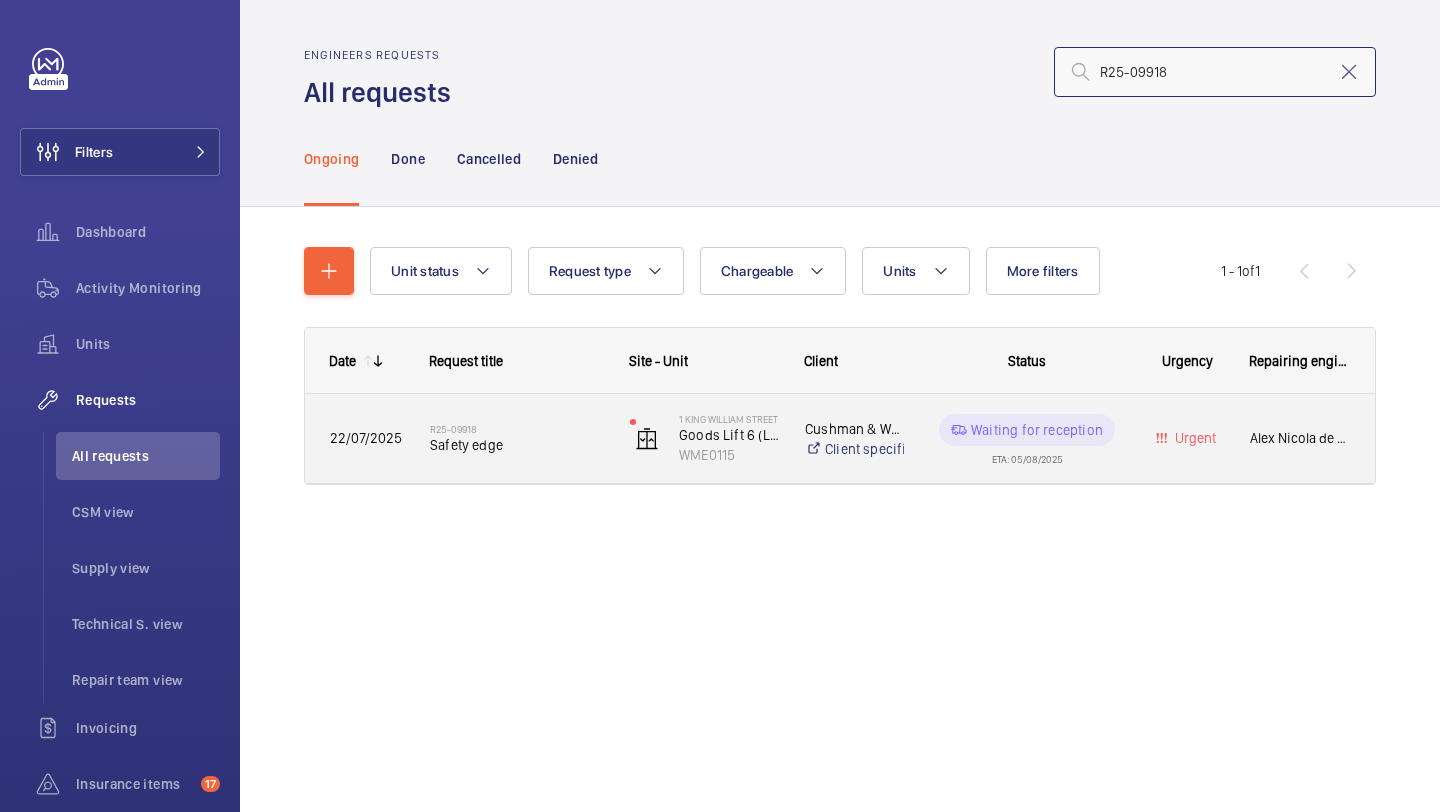 type on "R25-09918" 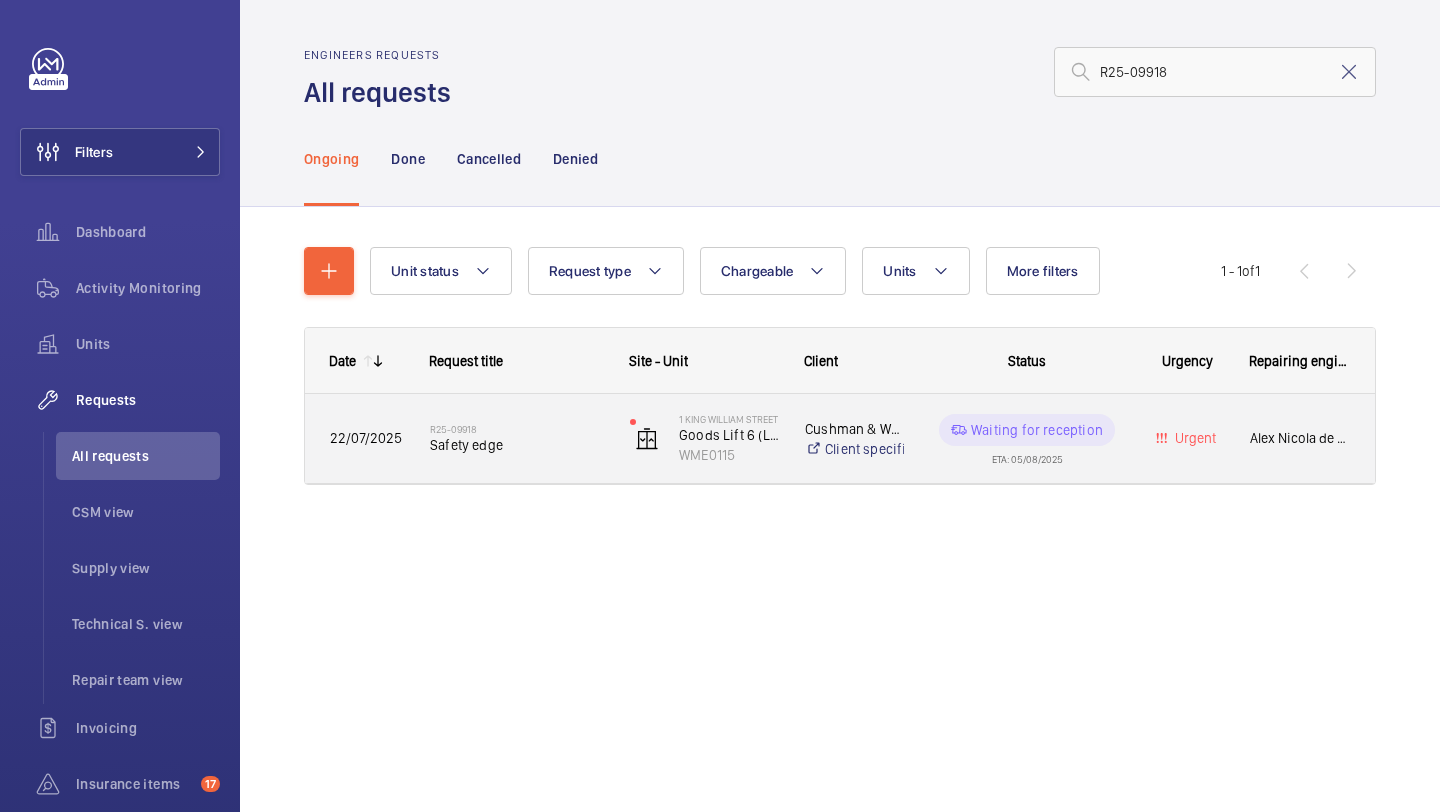 click on "R25-[NUMBER] Safety edge" 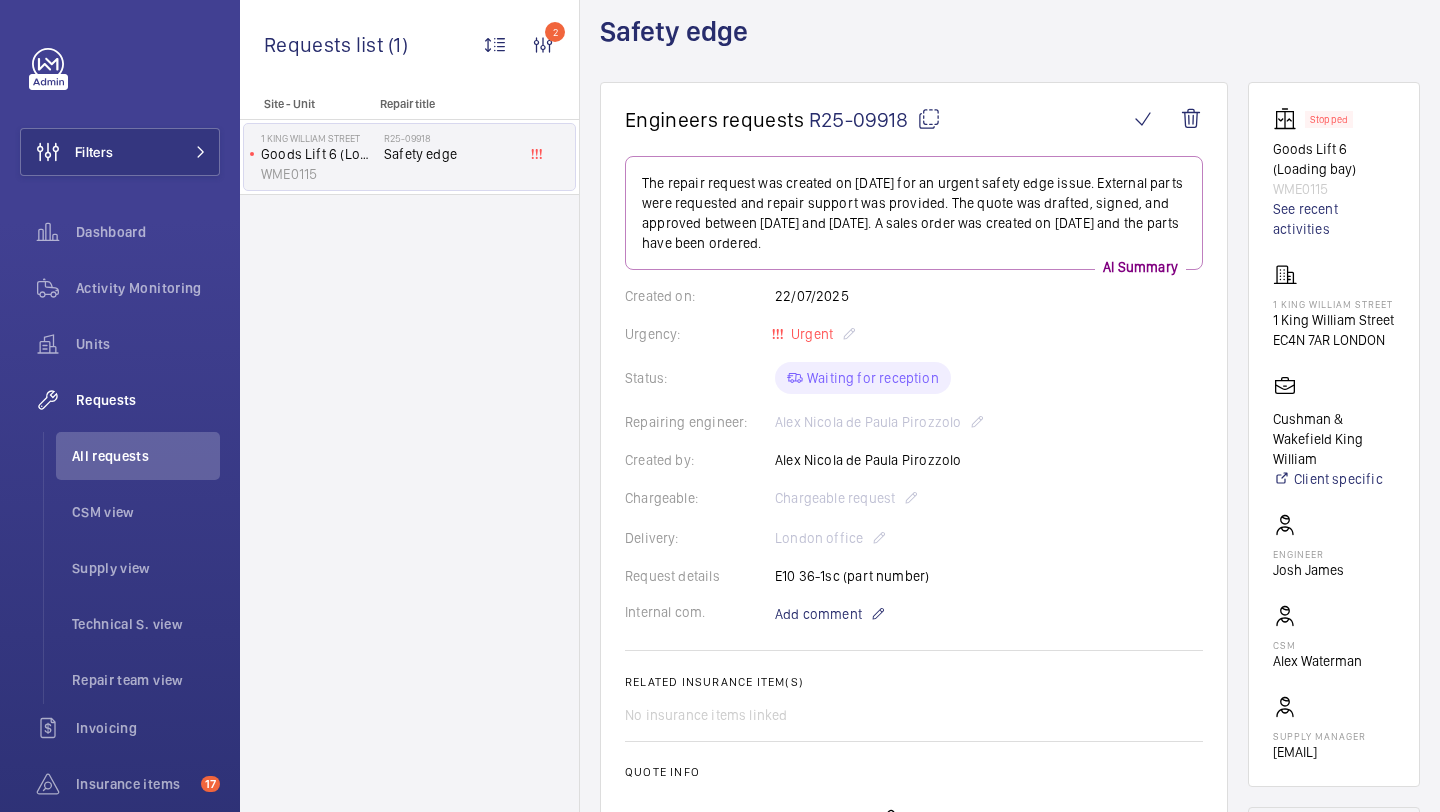 scroll, scrollTop: 664, scrollLeft: 0, axis: vertical 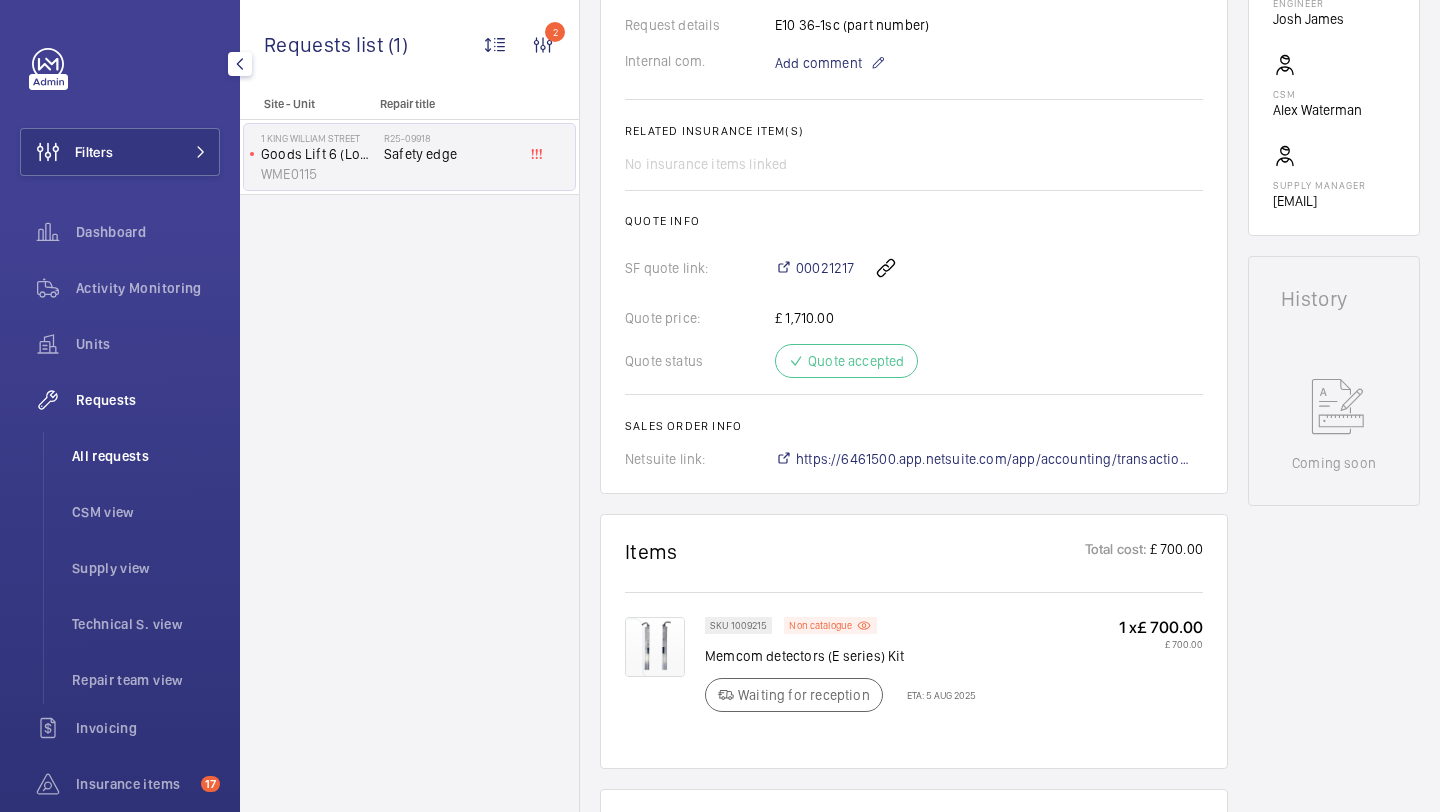click on "All requests" 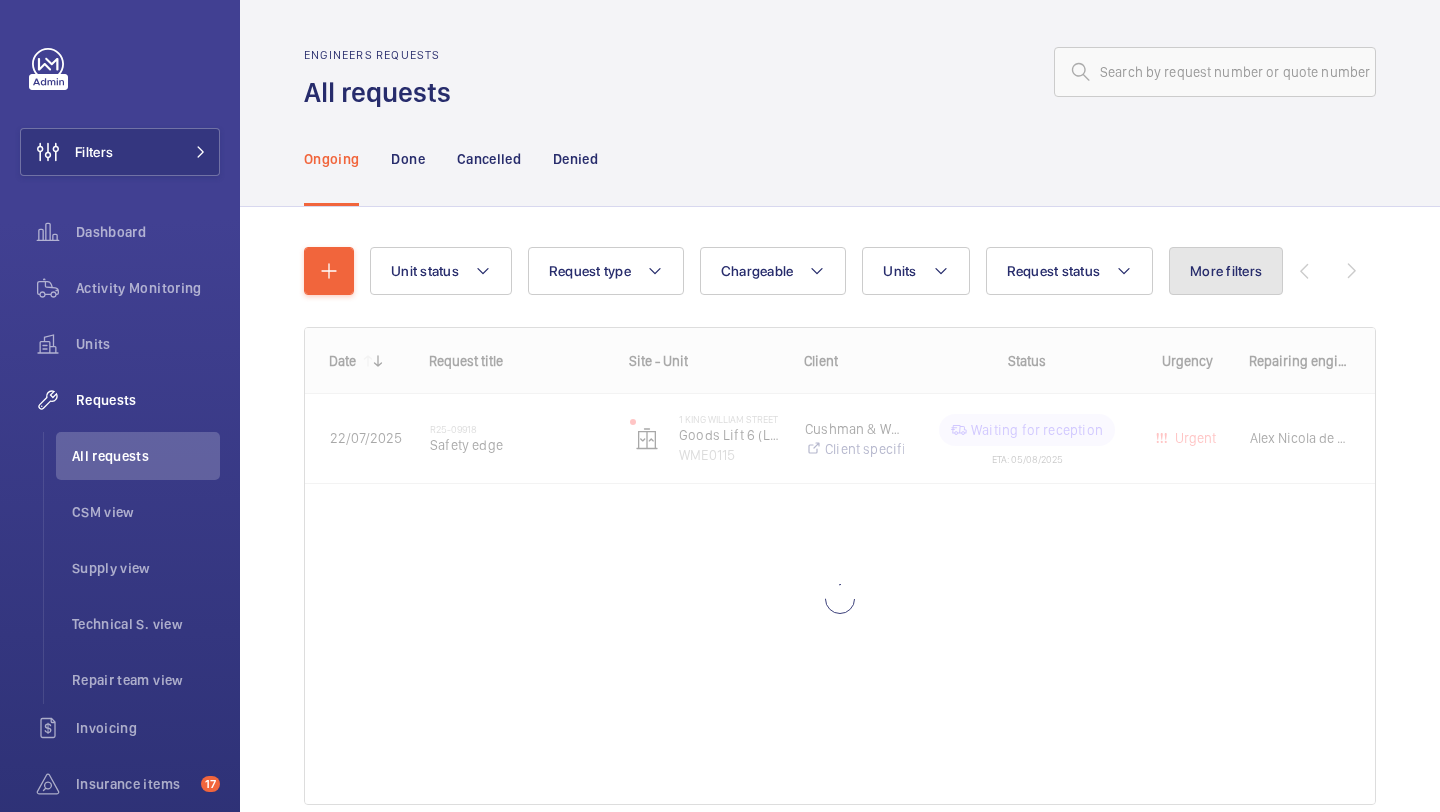 click on "More filters" 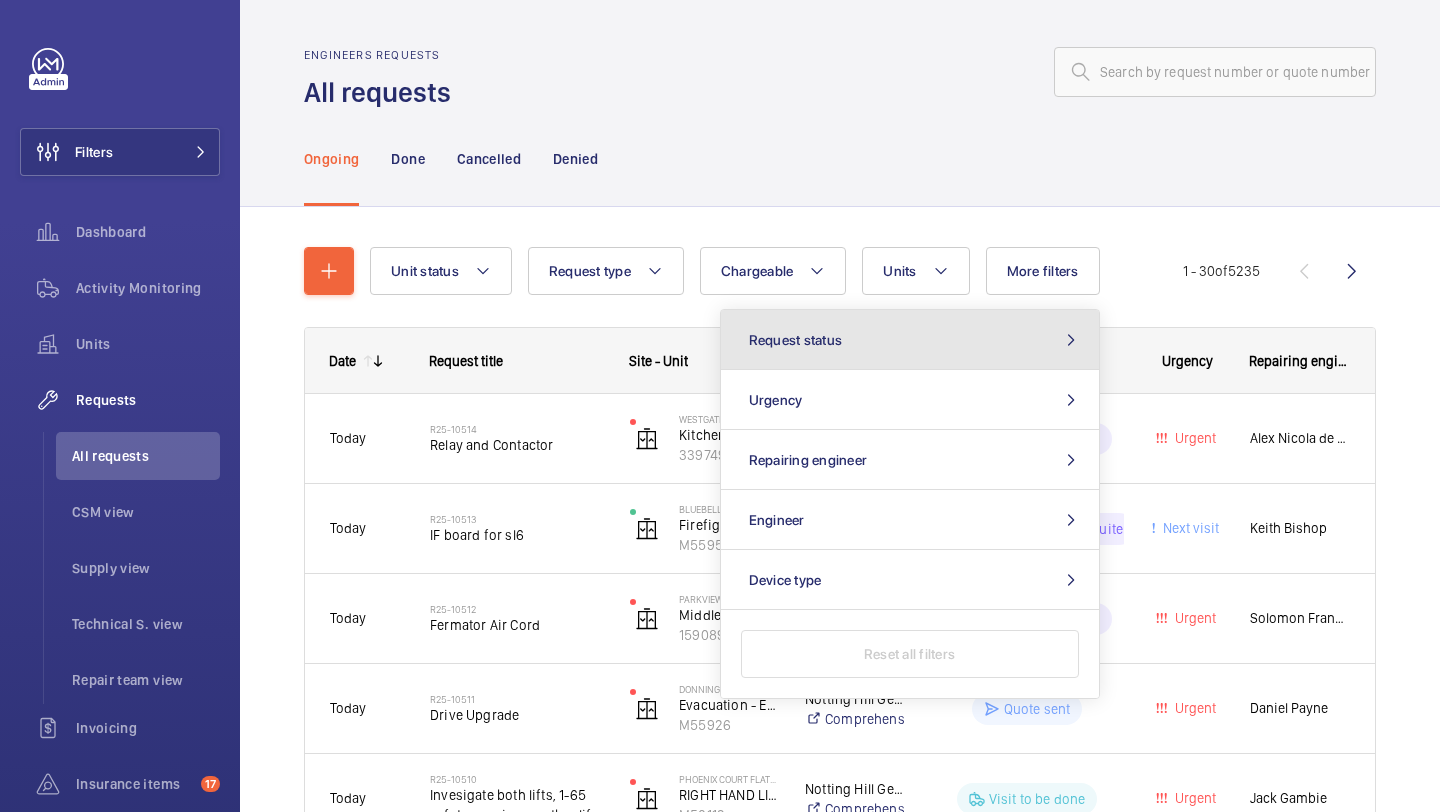 click on "Request status" 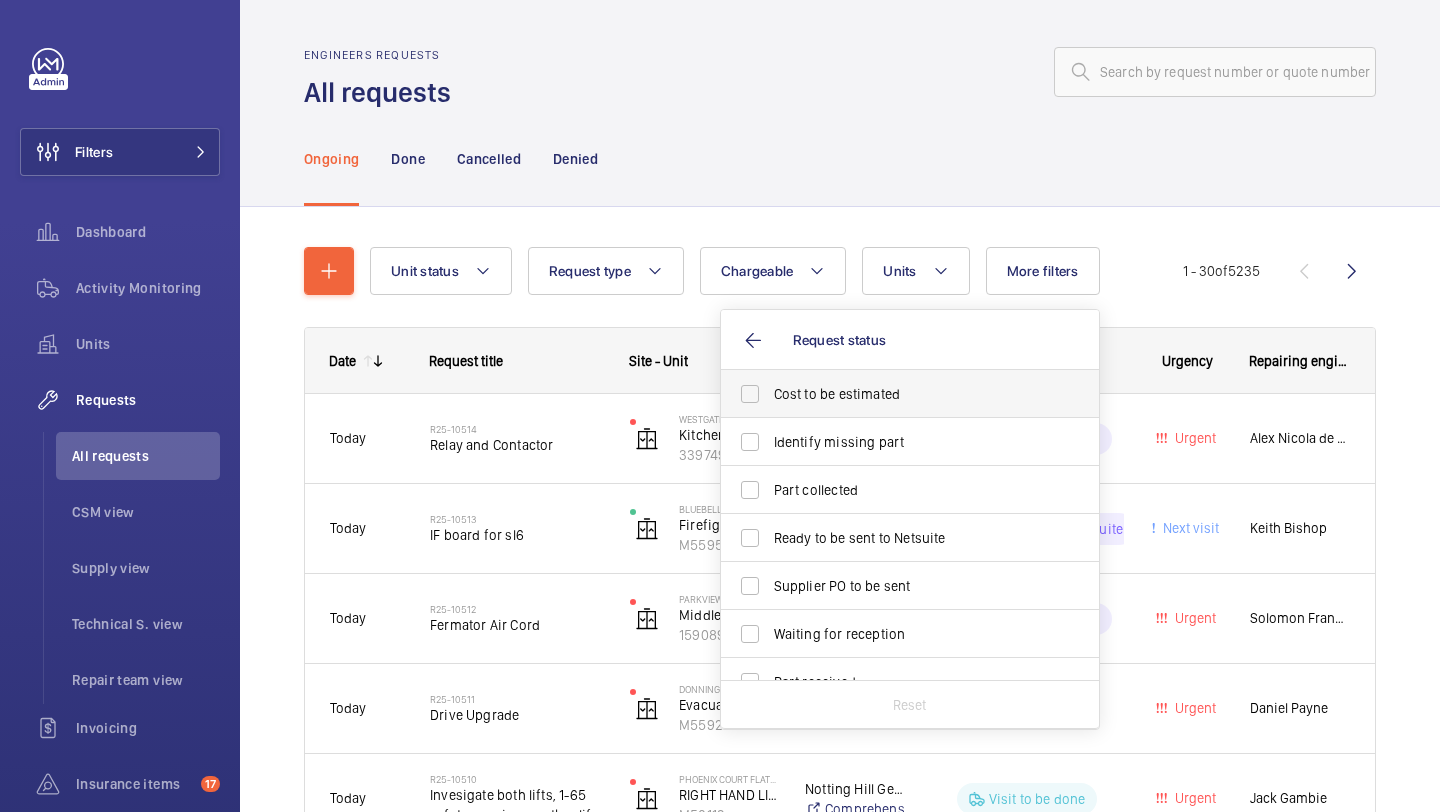 click on "Cost to be estimated" at bounding box center [911, 394] 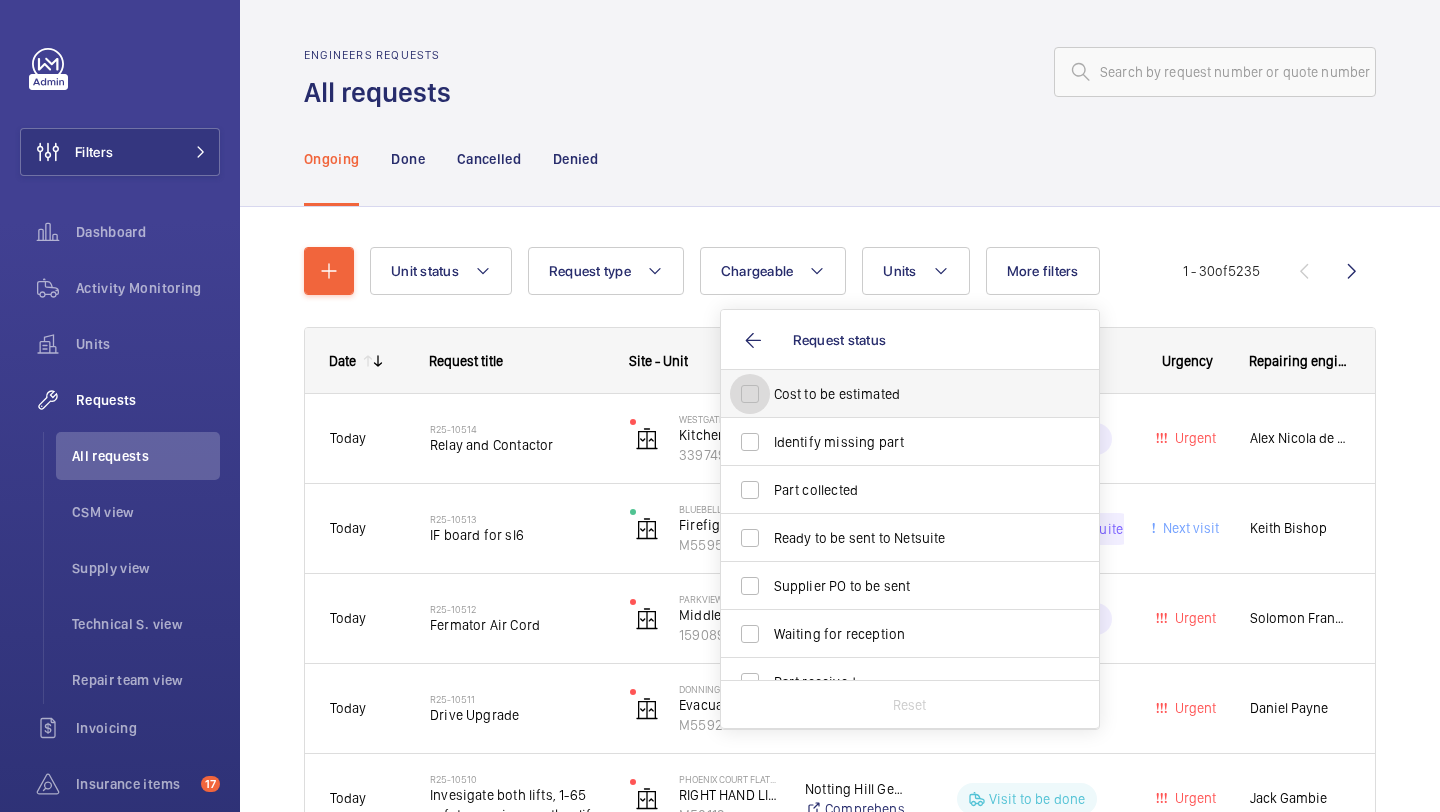 click on "Cost to be estimated" at bounding box center [750, 394] 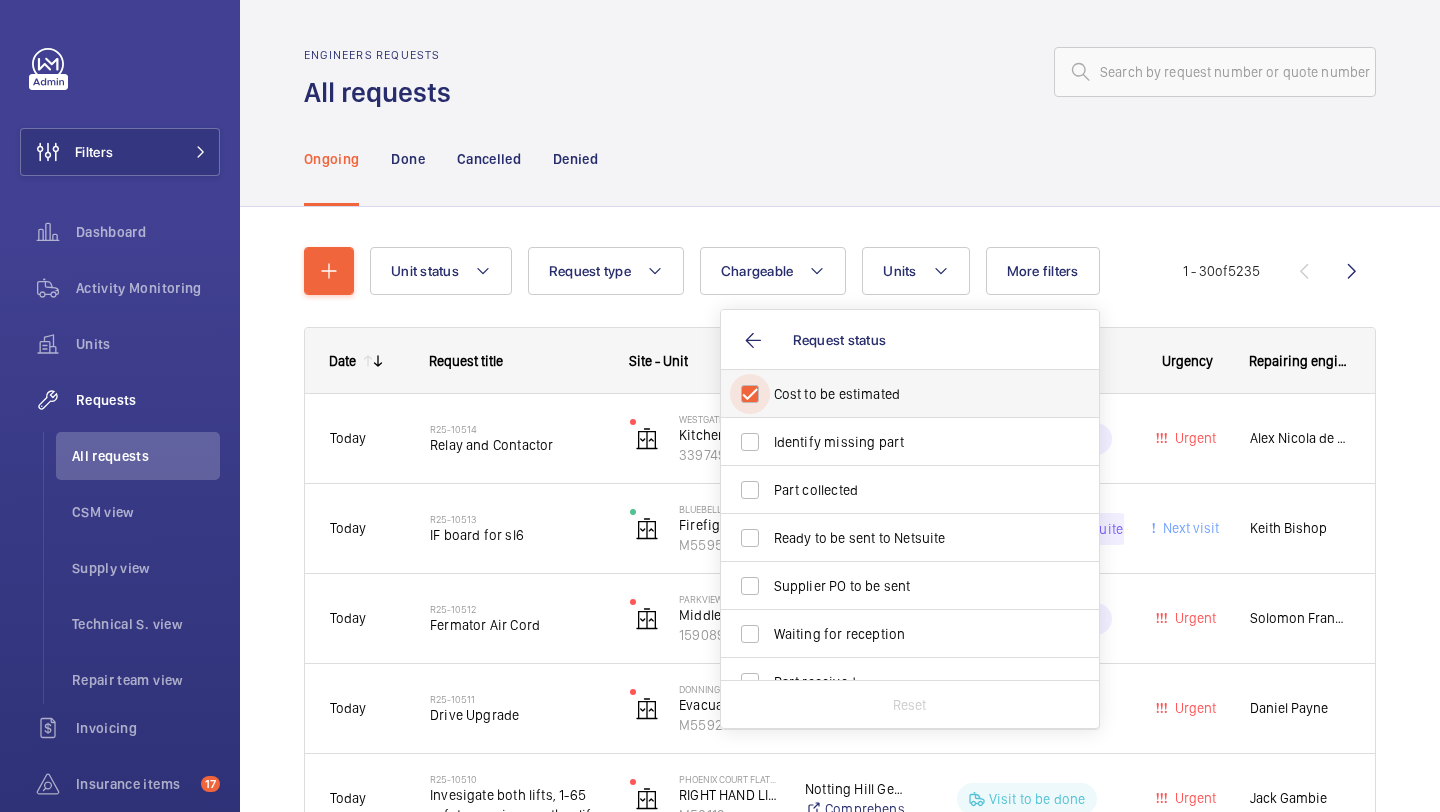 checkbox on "true" 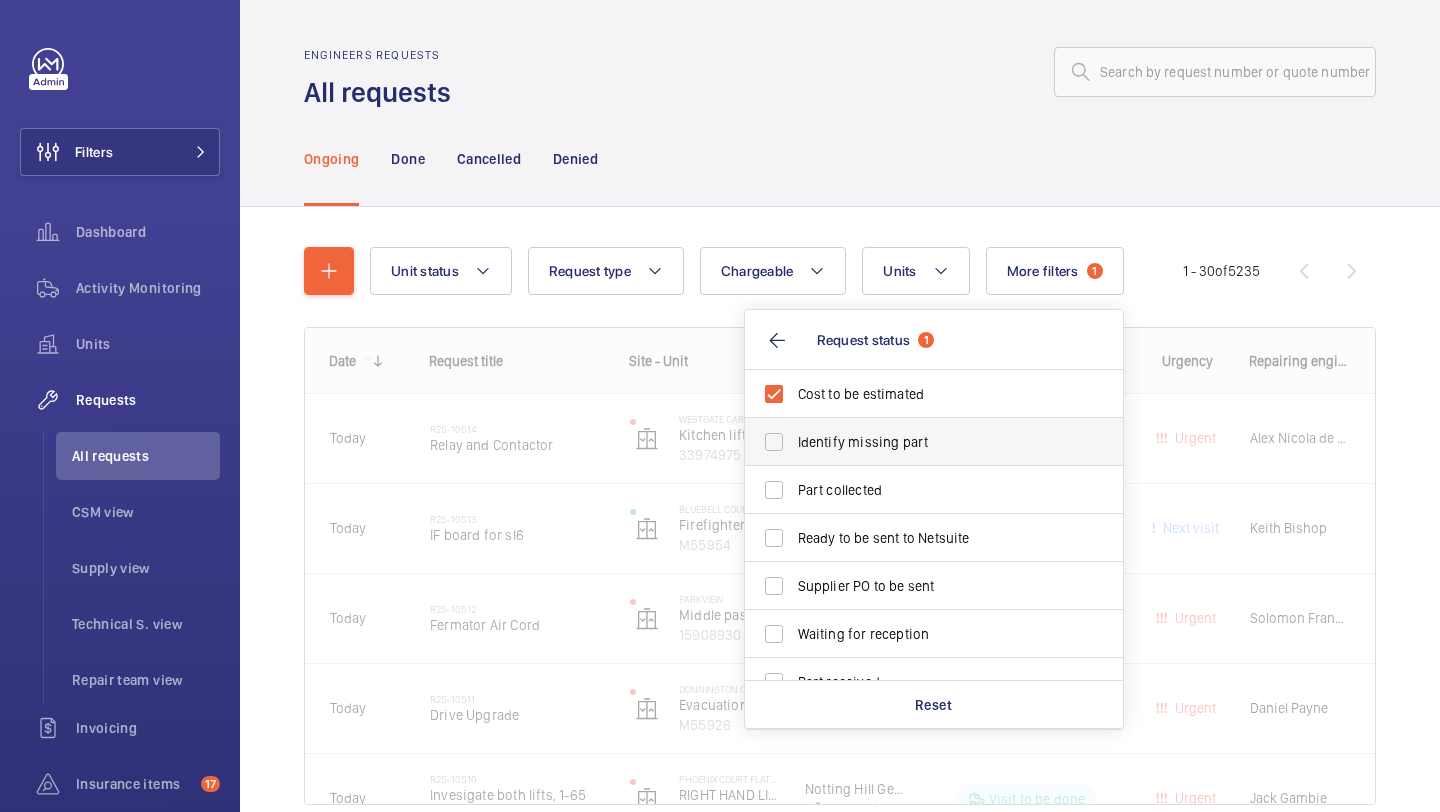 click on "Identify missing part" at bounding box center (935, 442) 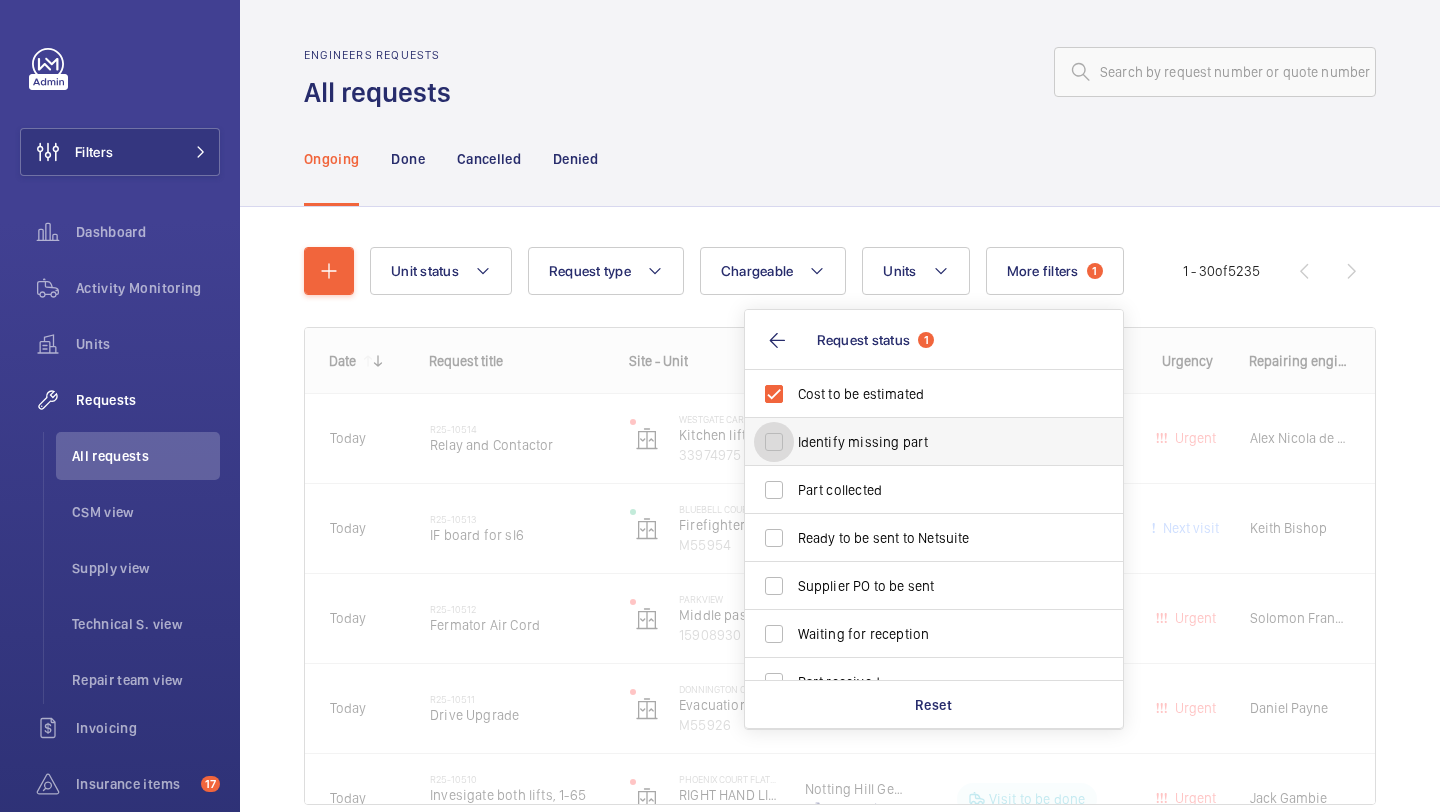 click on "Identify missing part" at bounding box center (774, 442) 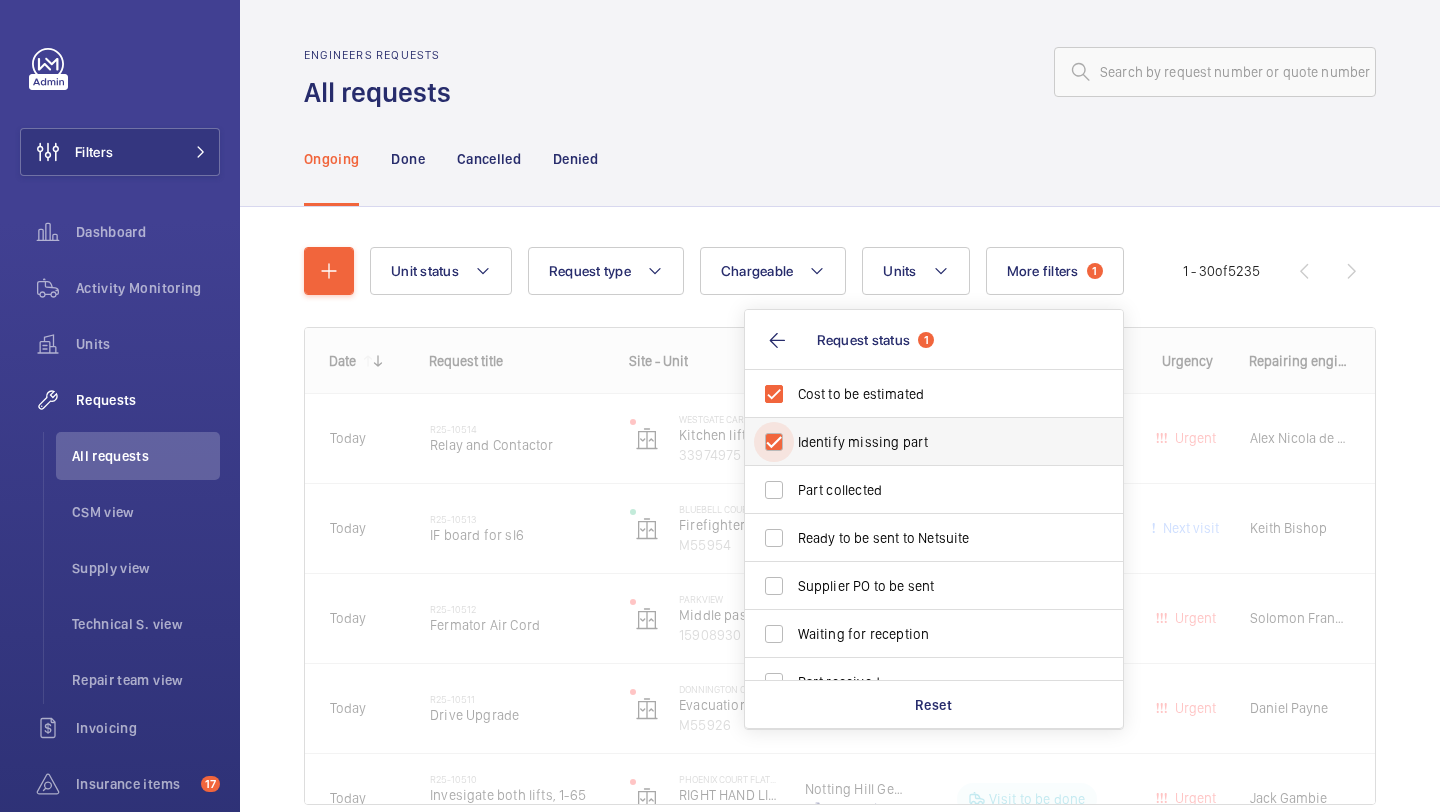 checkbox on "true" 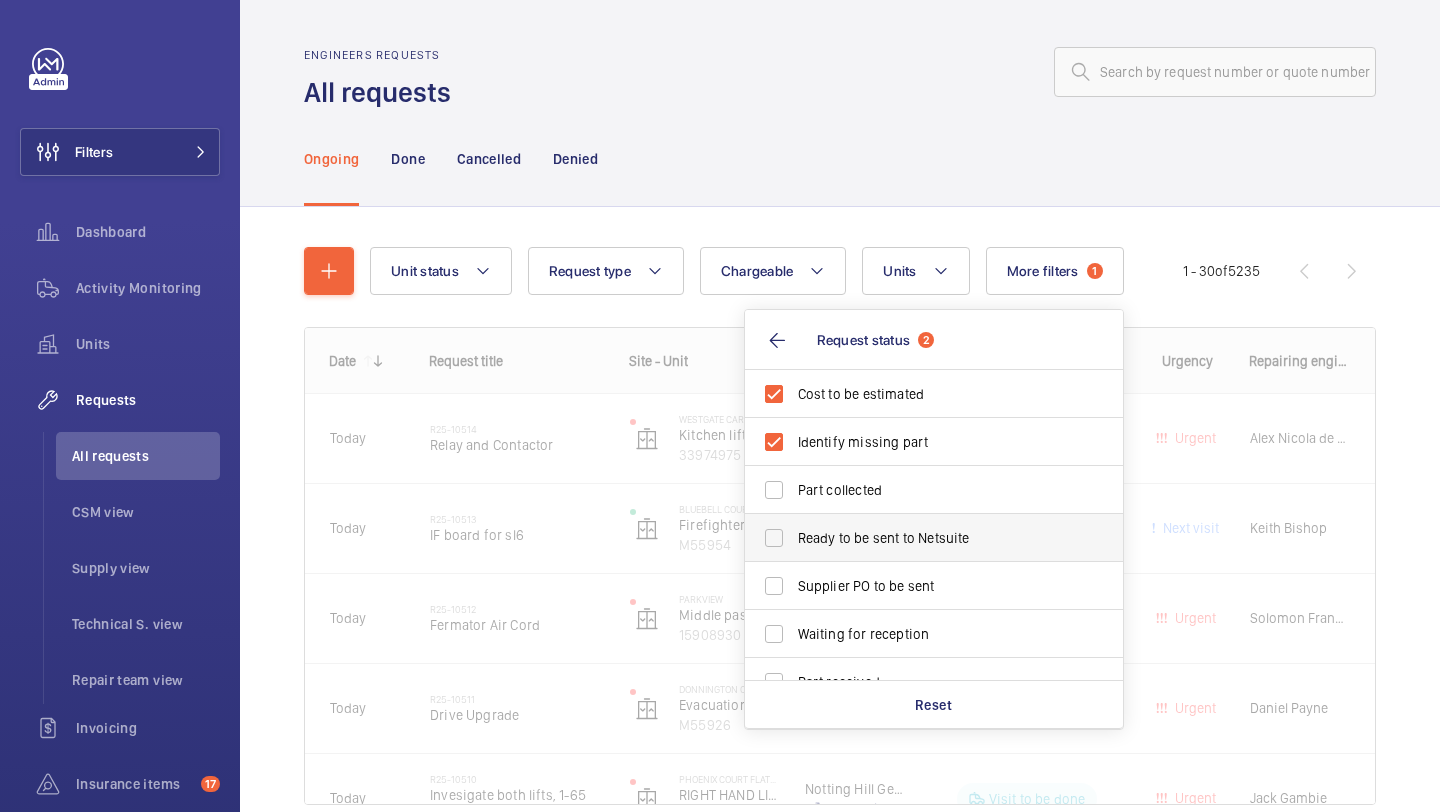 click on "Ready to be sent to Netsuite" at bounding box center [919, 538] 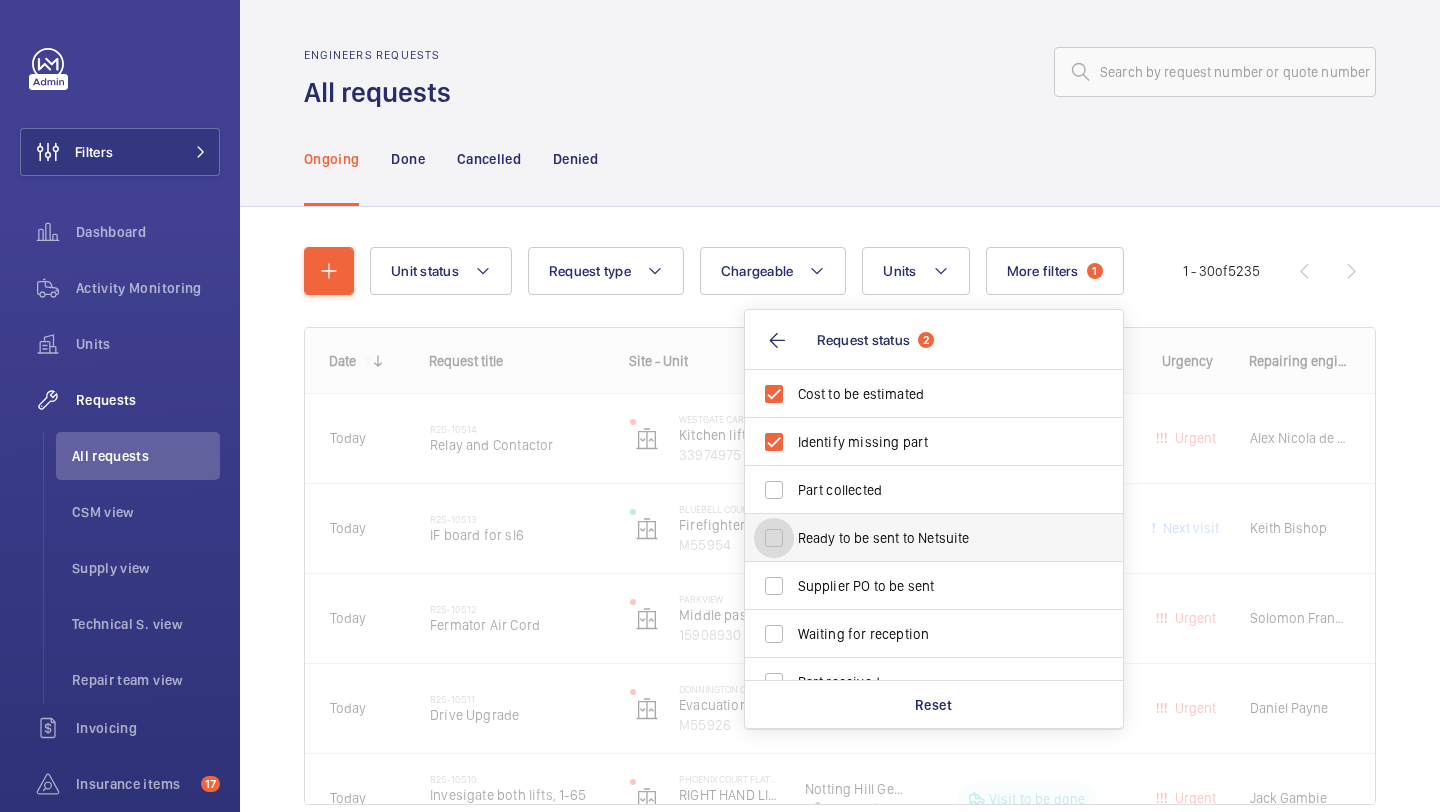 click on "Ready to be sent to Netsuite" at bounding box center [774, 538] 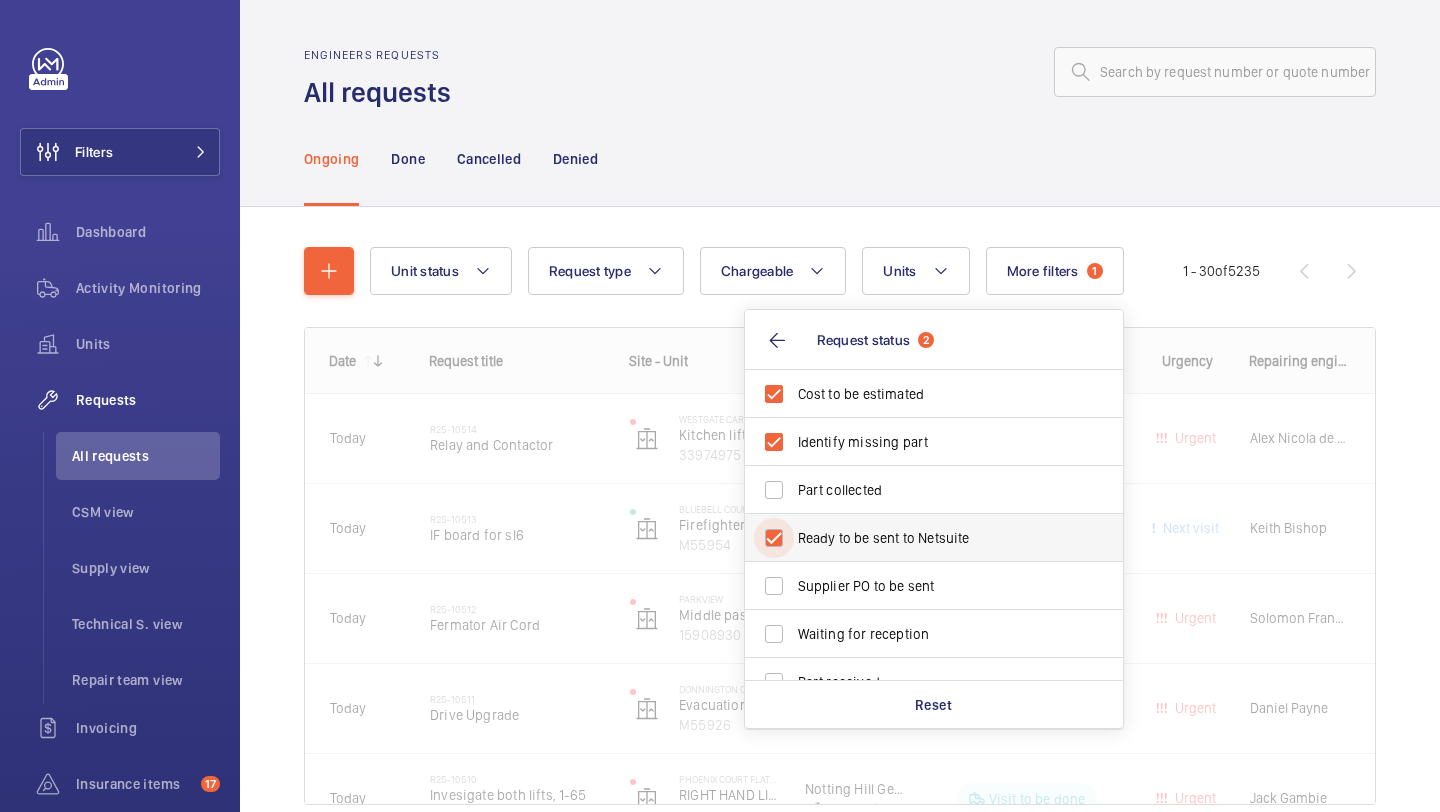 checkbox on "true" 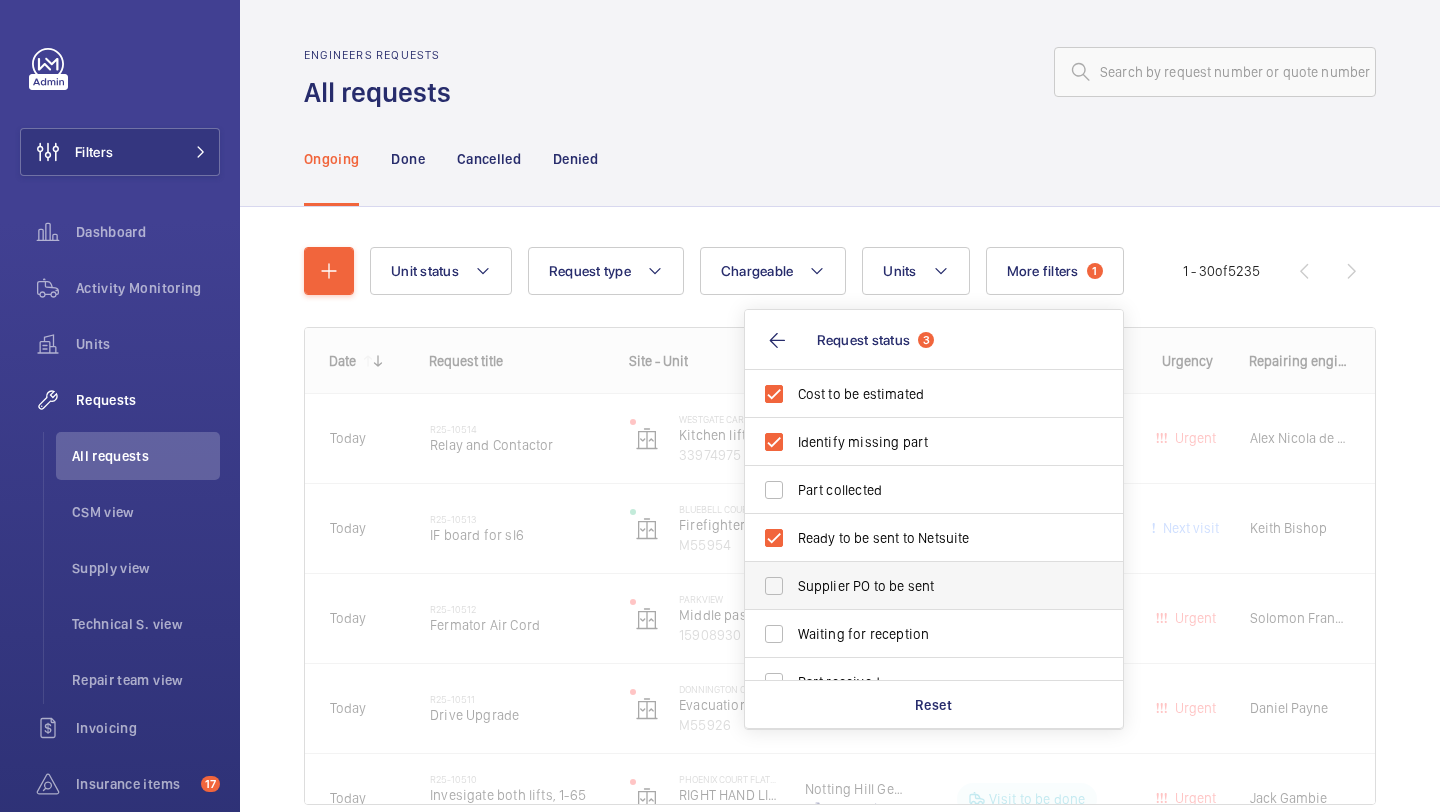 click on "Supplier PO to be sent" at bounding box center (919, 586) 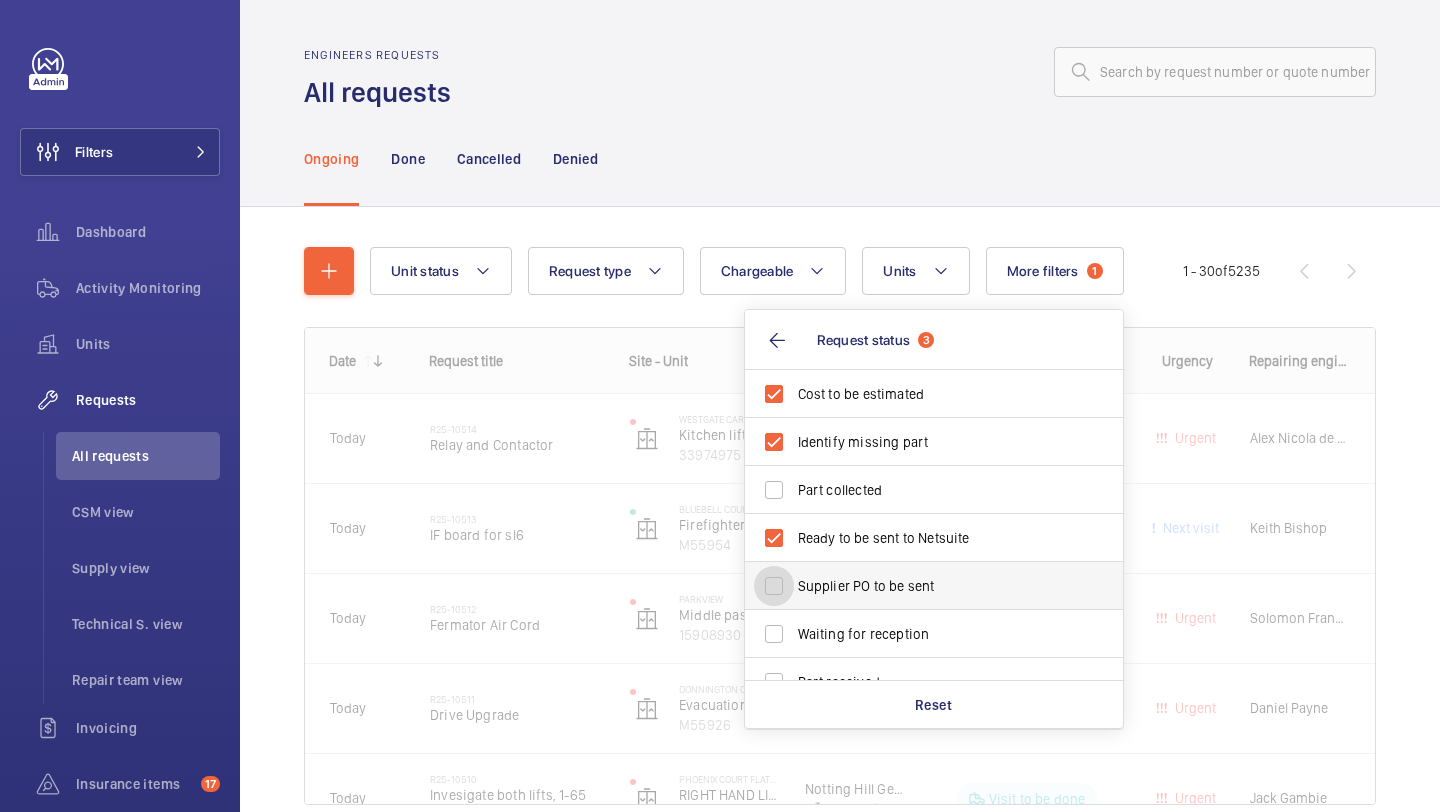 click on "Supplier PO to be sent" at bounding box center [774, 586] 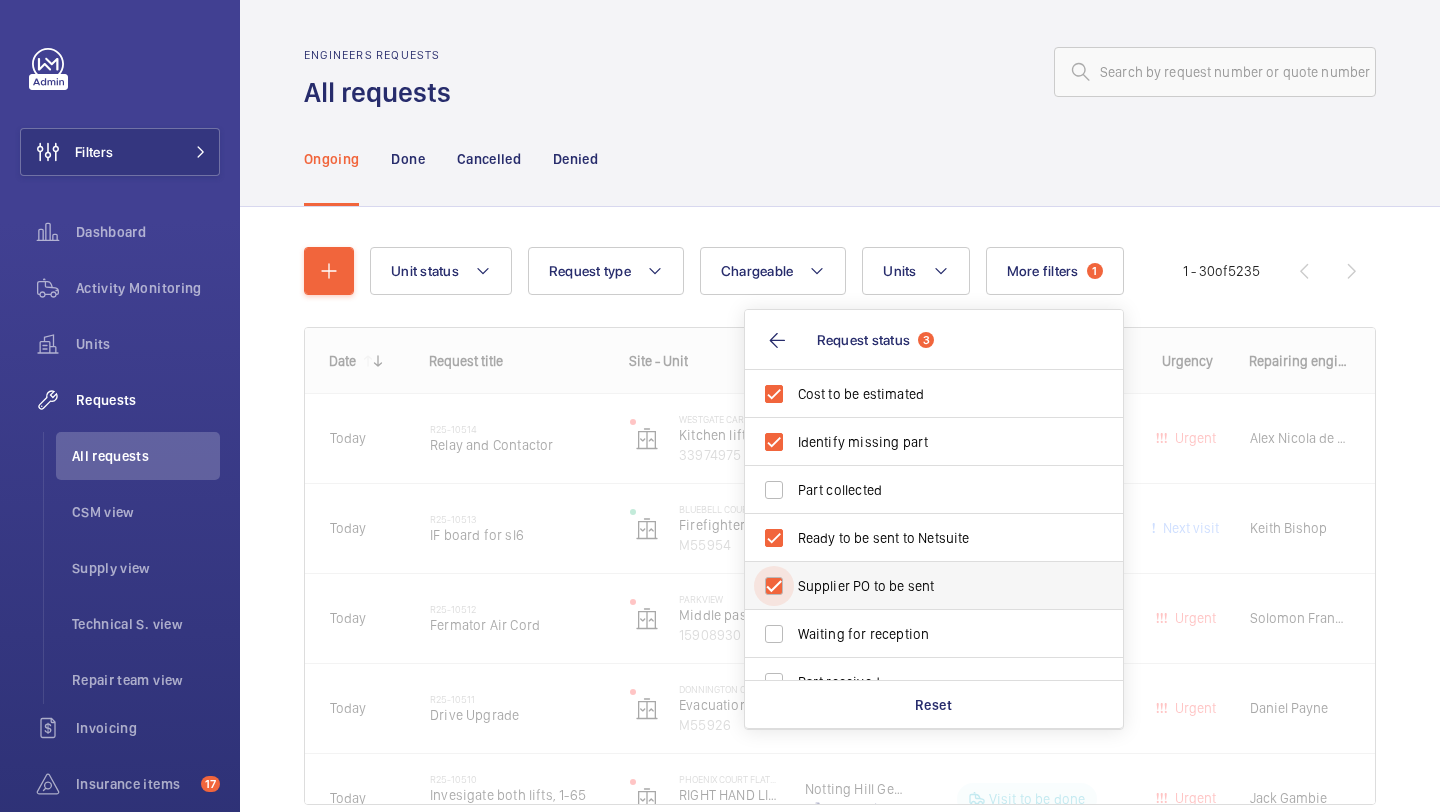checkbox on "true" 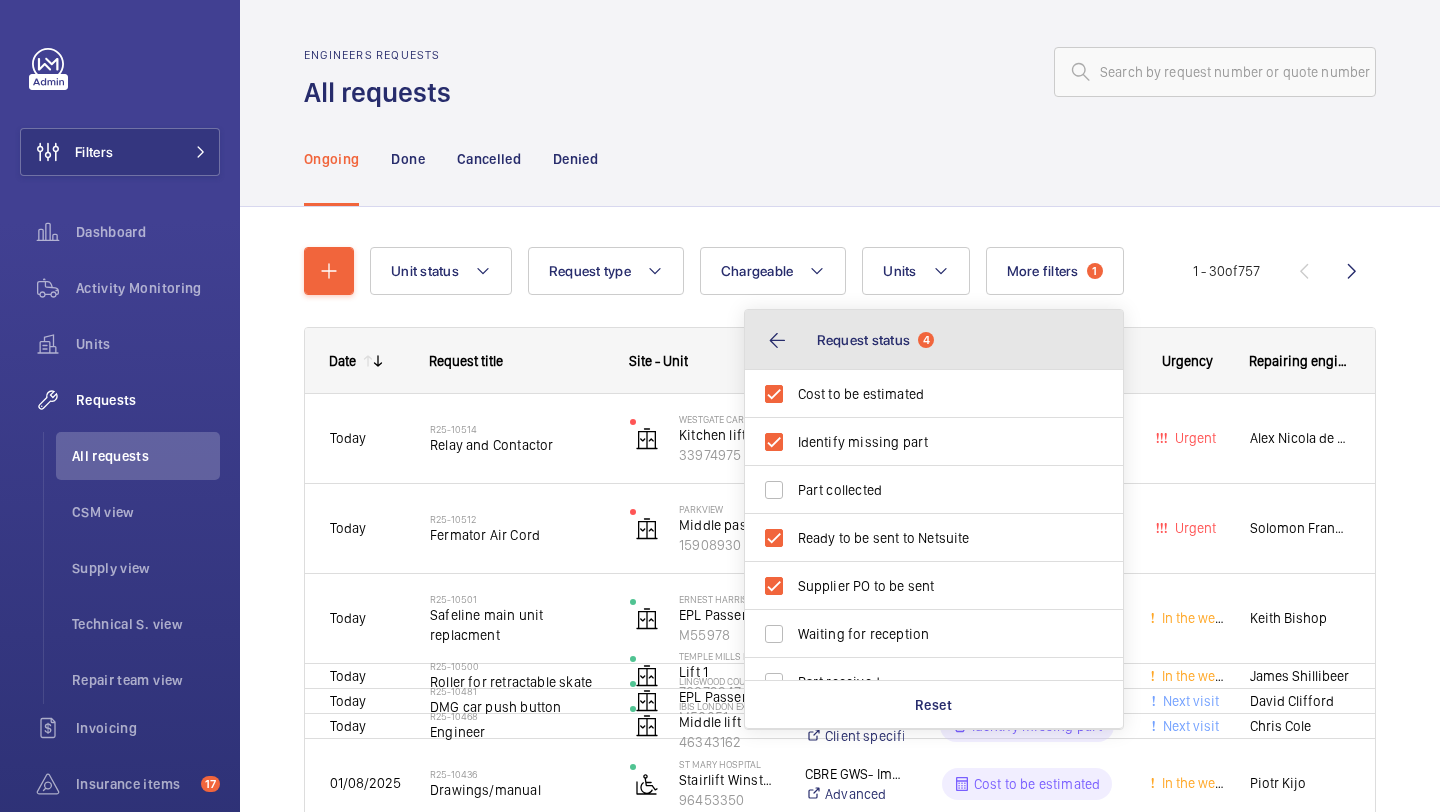 click on "Request status  4" 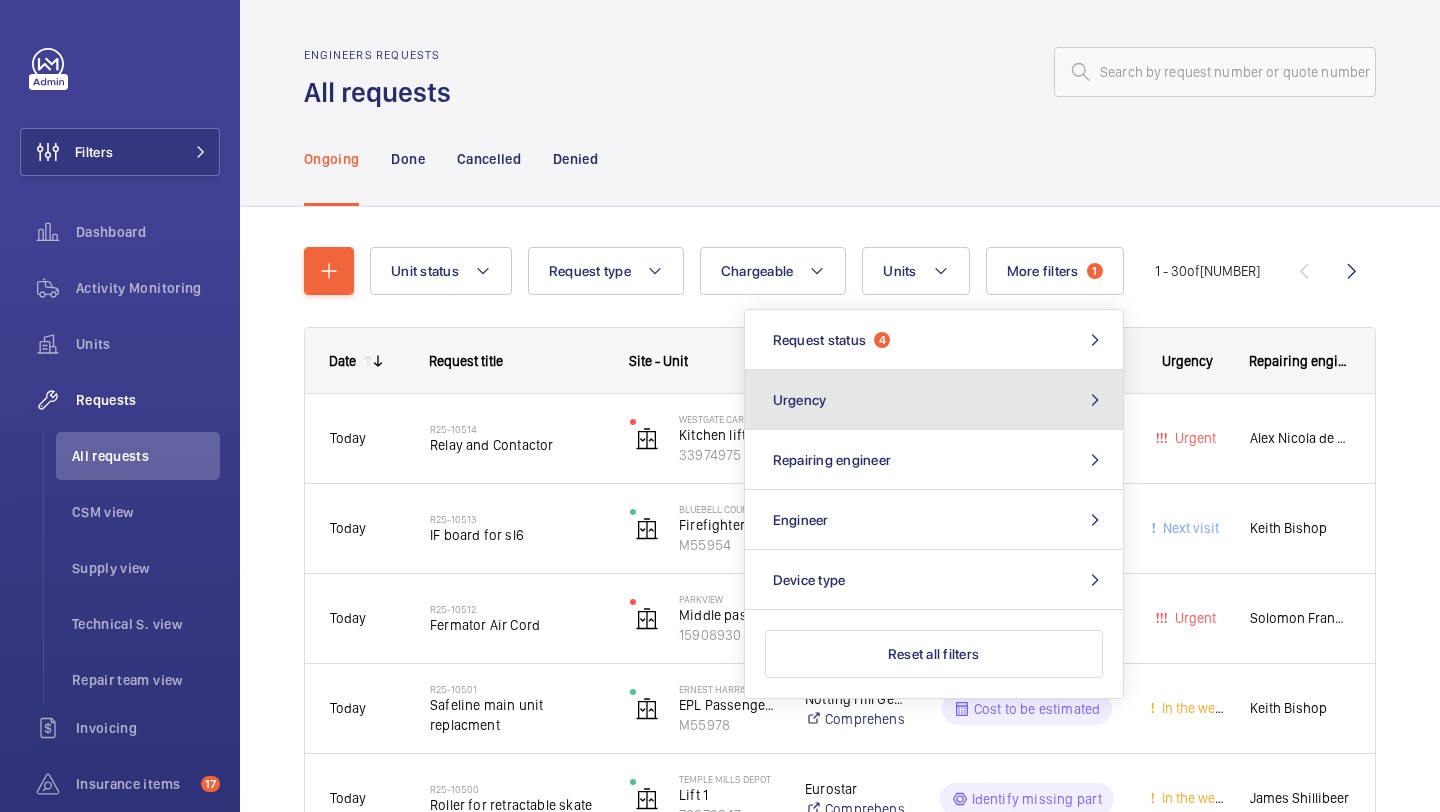 click on "Urgency" 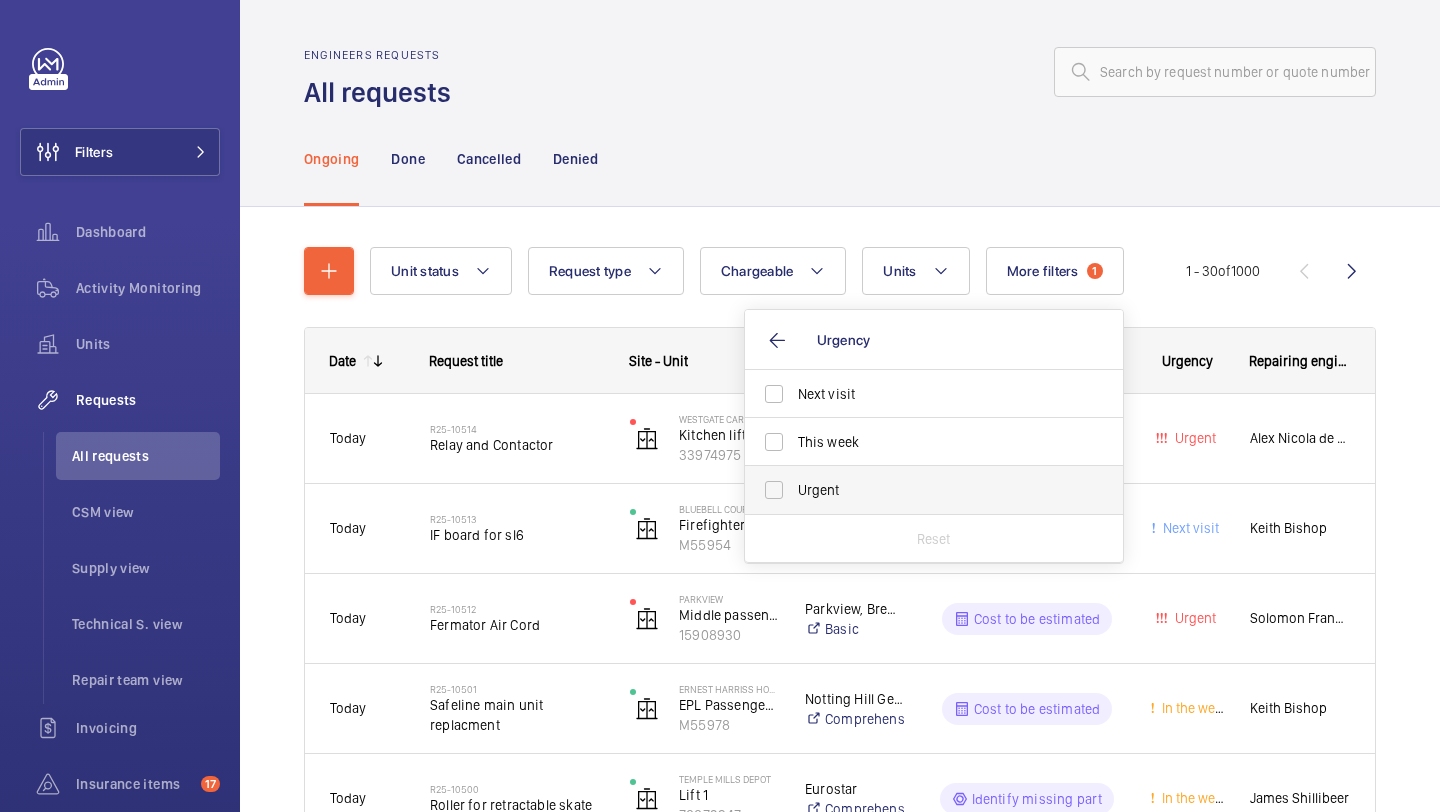 click on "Urgent" at bounding box center (919, 490) 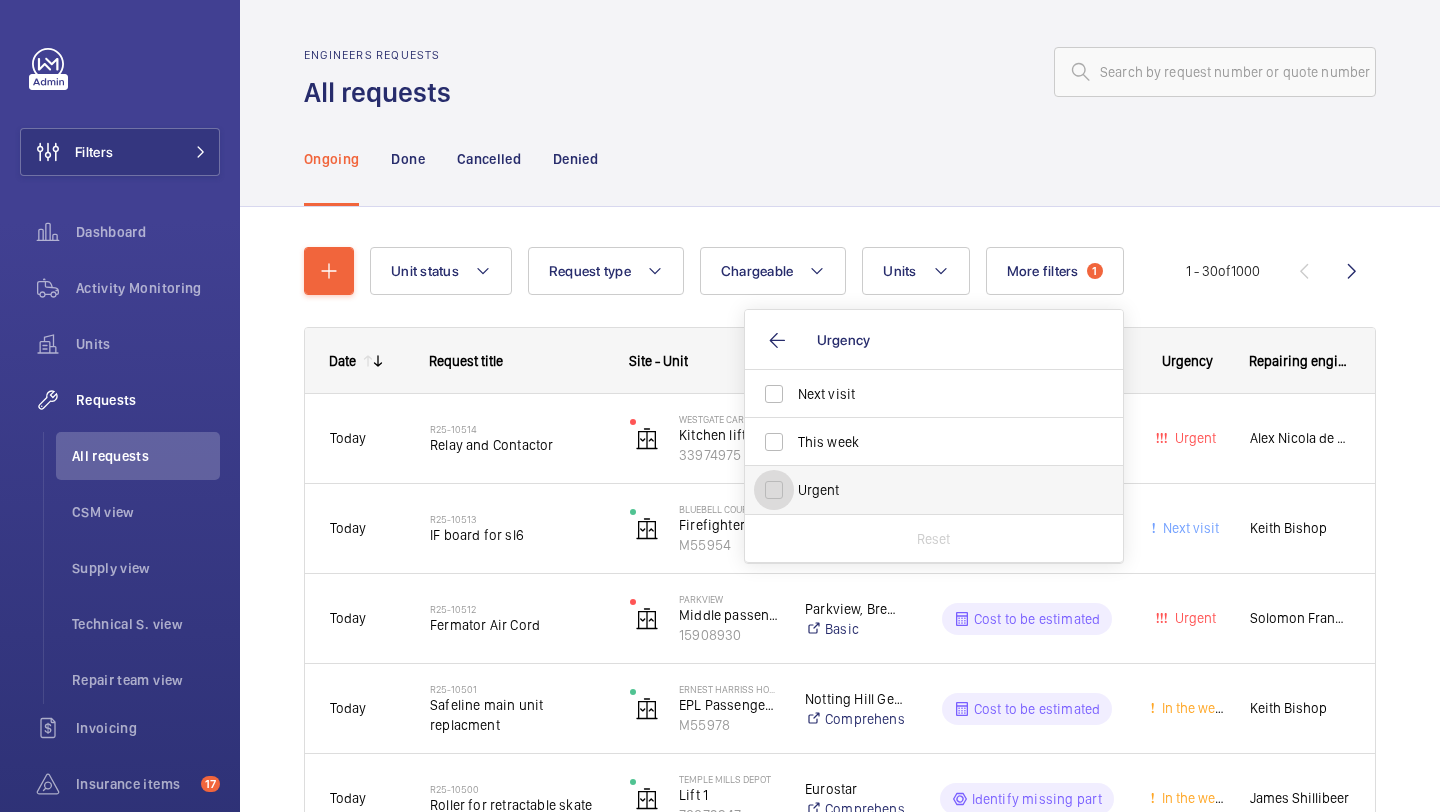 click on "Urgent" at bounding box center (774, 490) 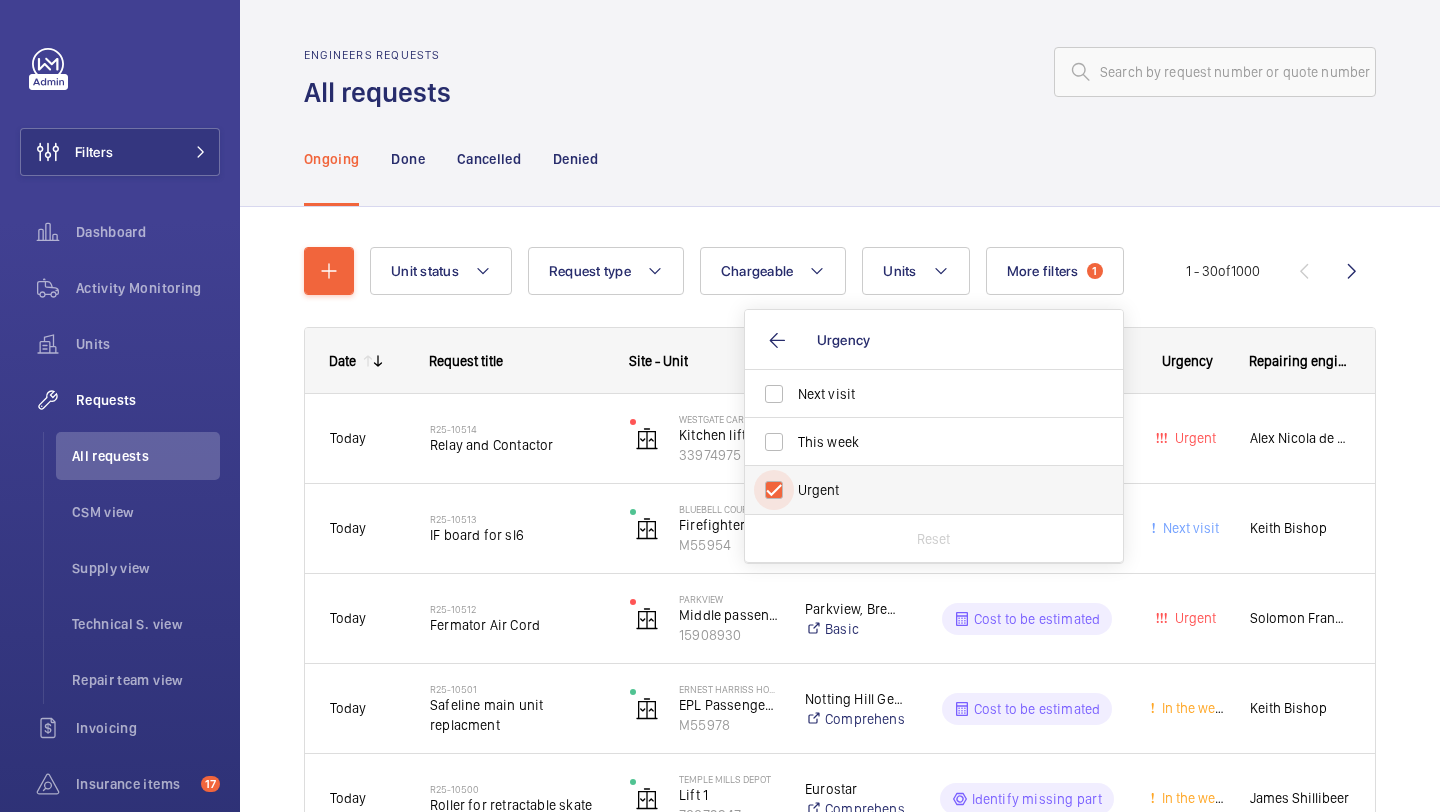 checkbox on "true" 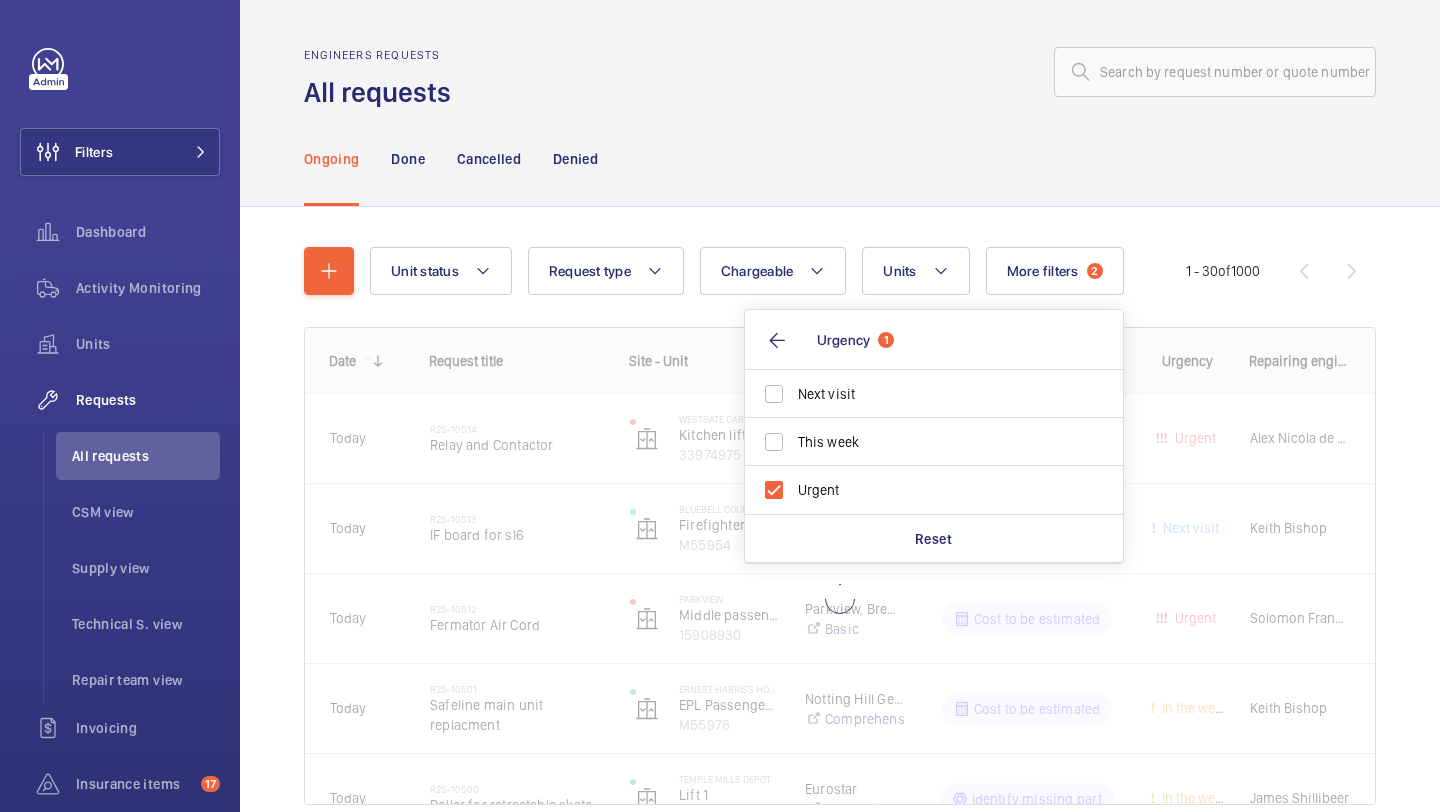 click on "Ongoing Done Cancelled Denied" 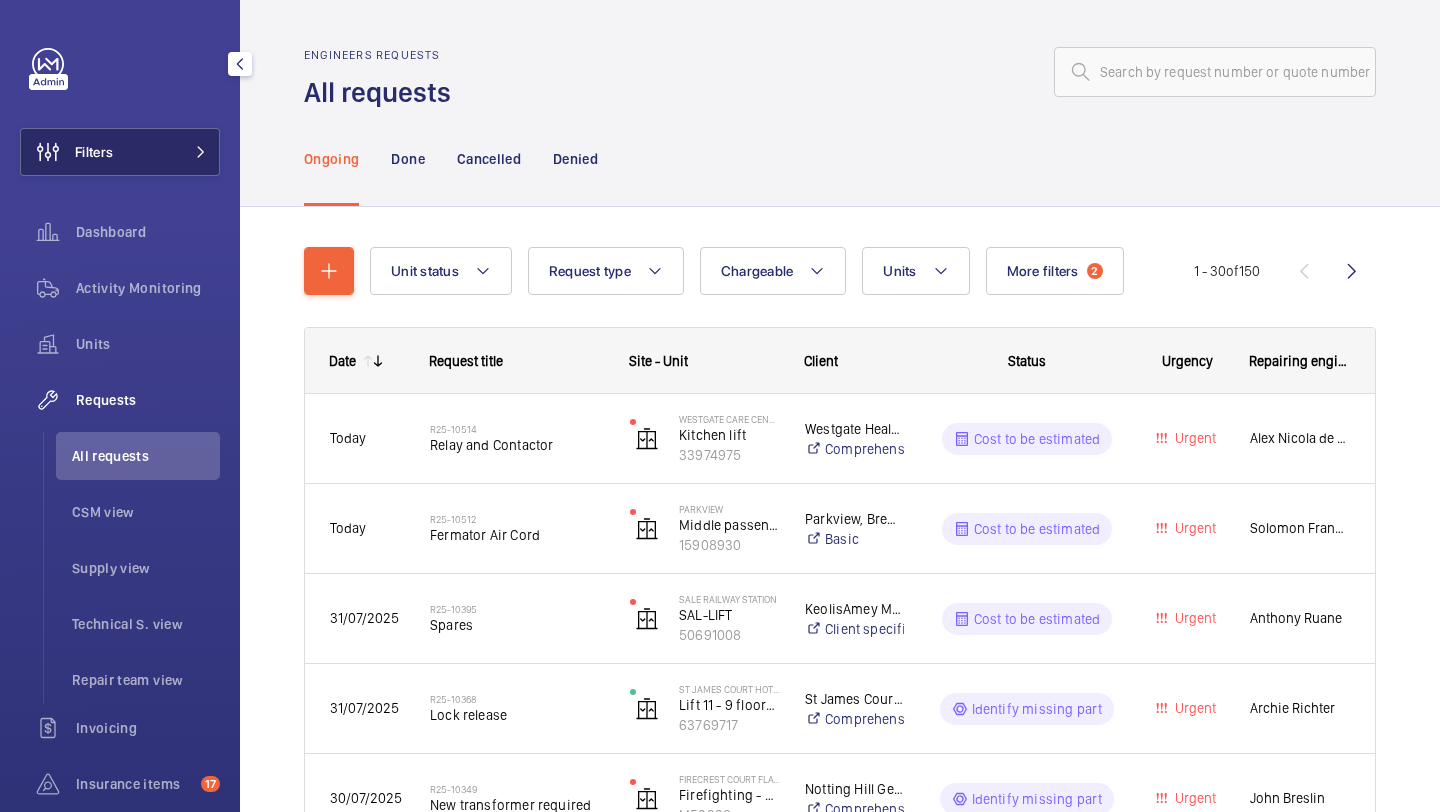 click on "Filters" 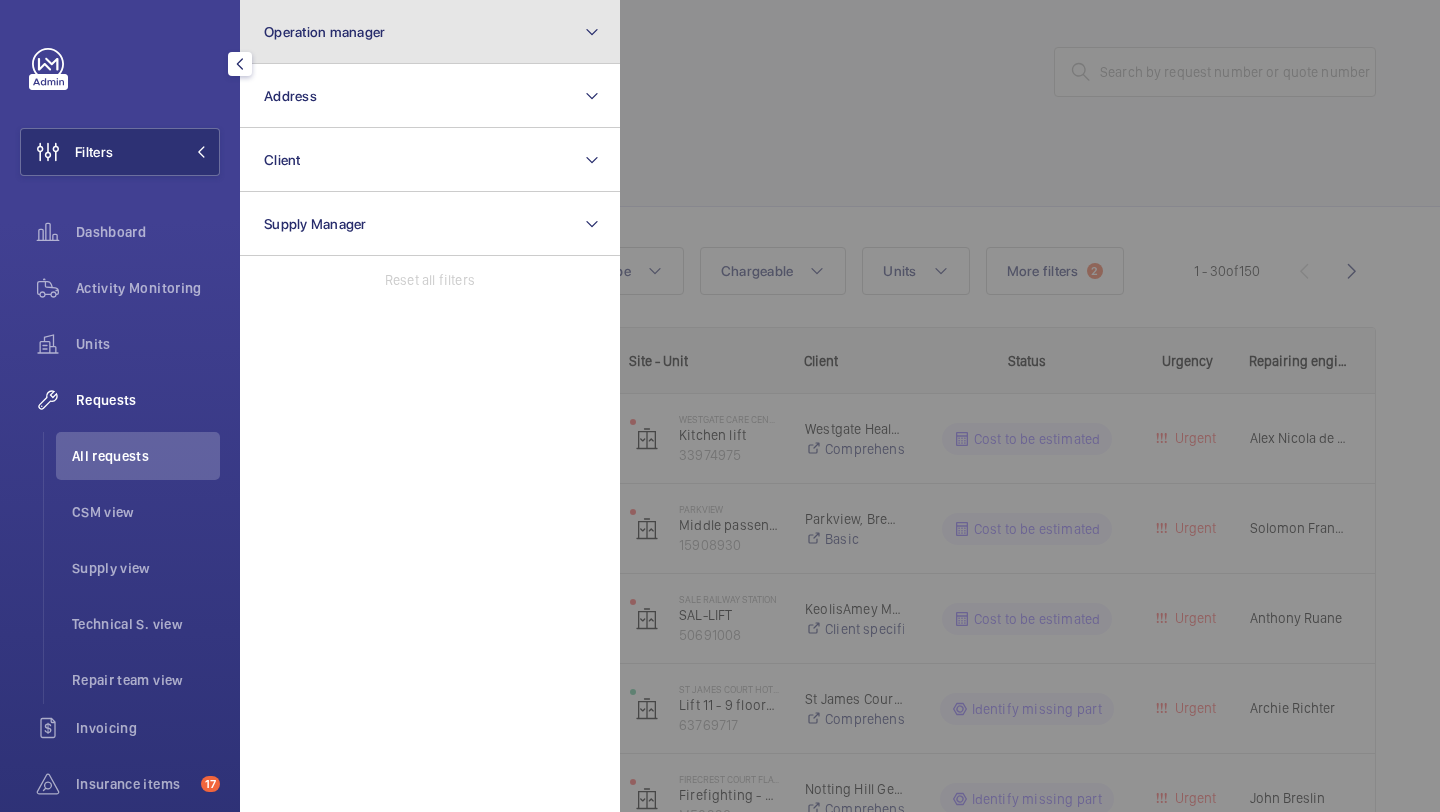 click on "Operation manager" 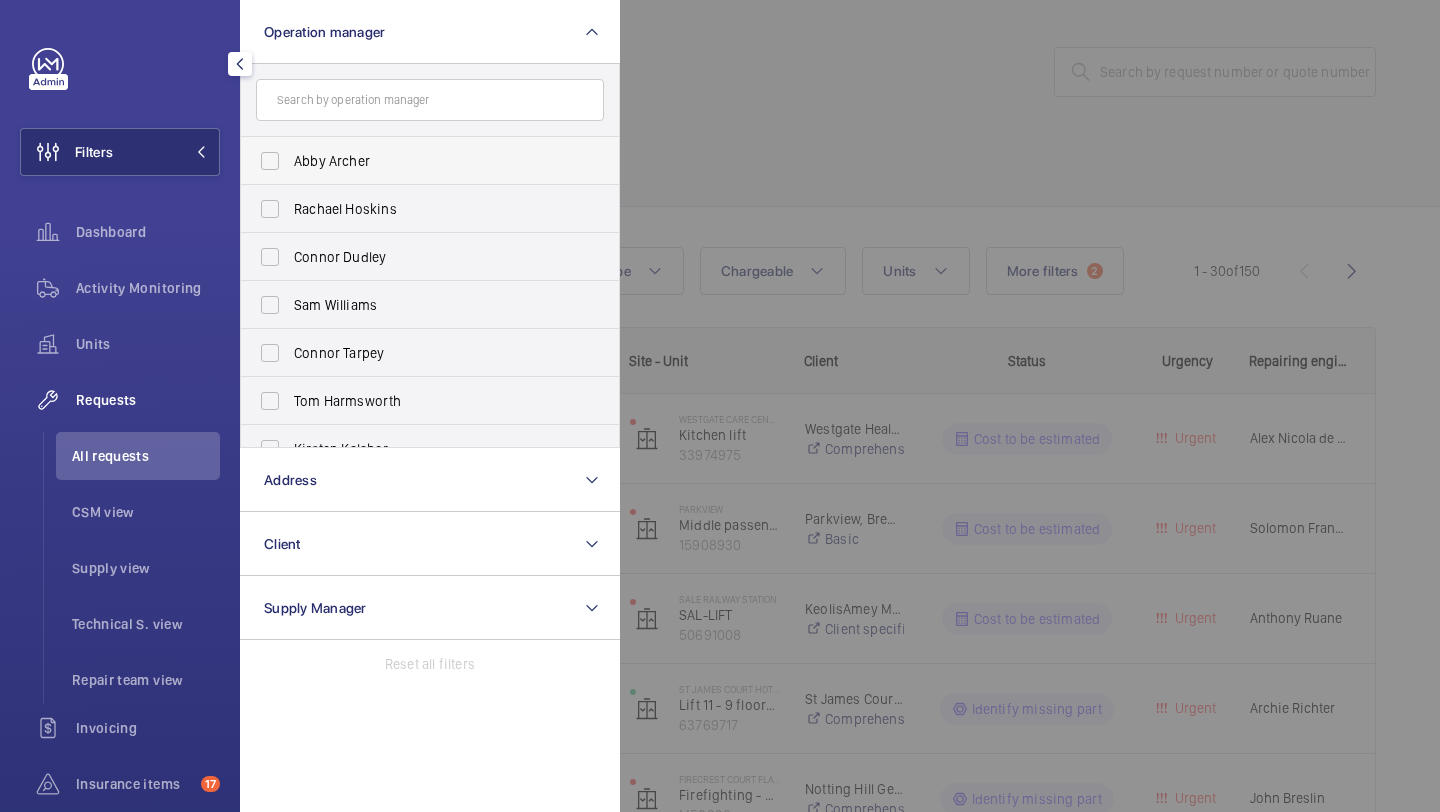click on "Abby Archer" at bounding box center [431, 161] 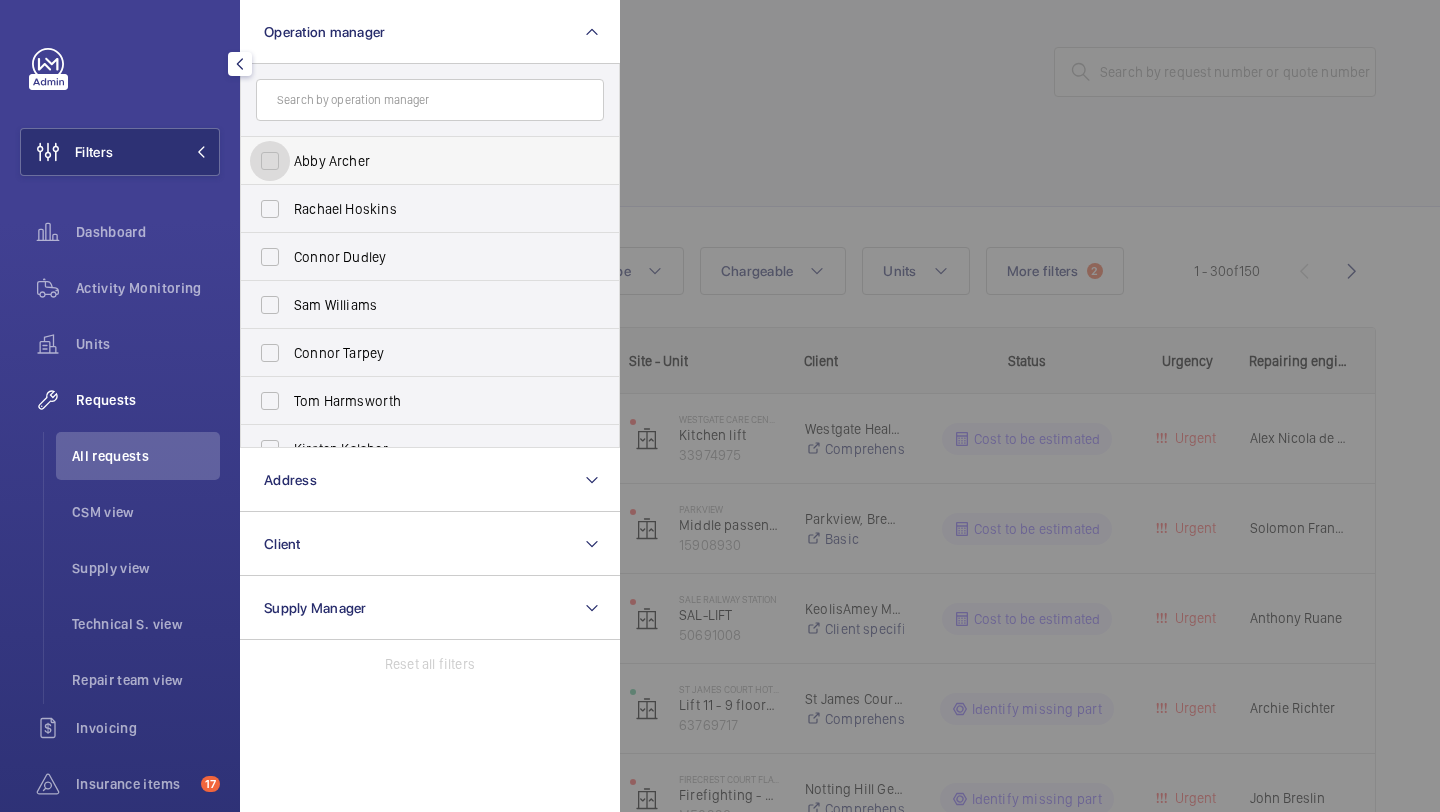 click on "Abby Archer" at bounding box center (270, 161) 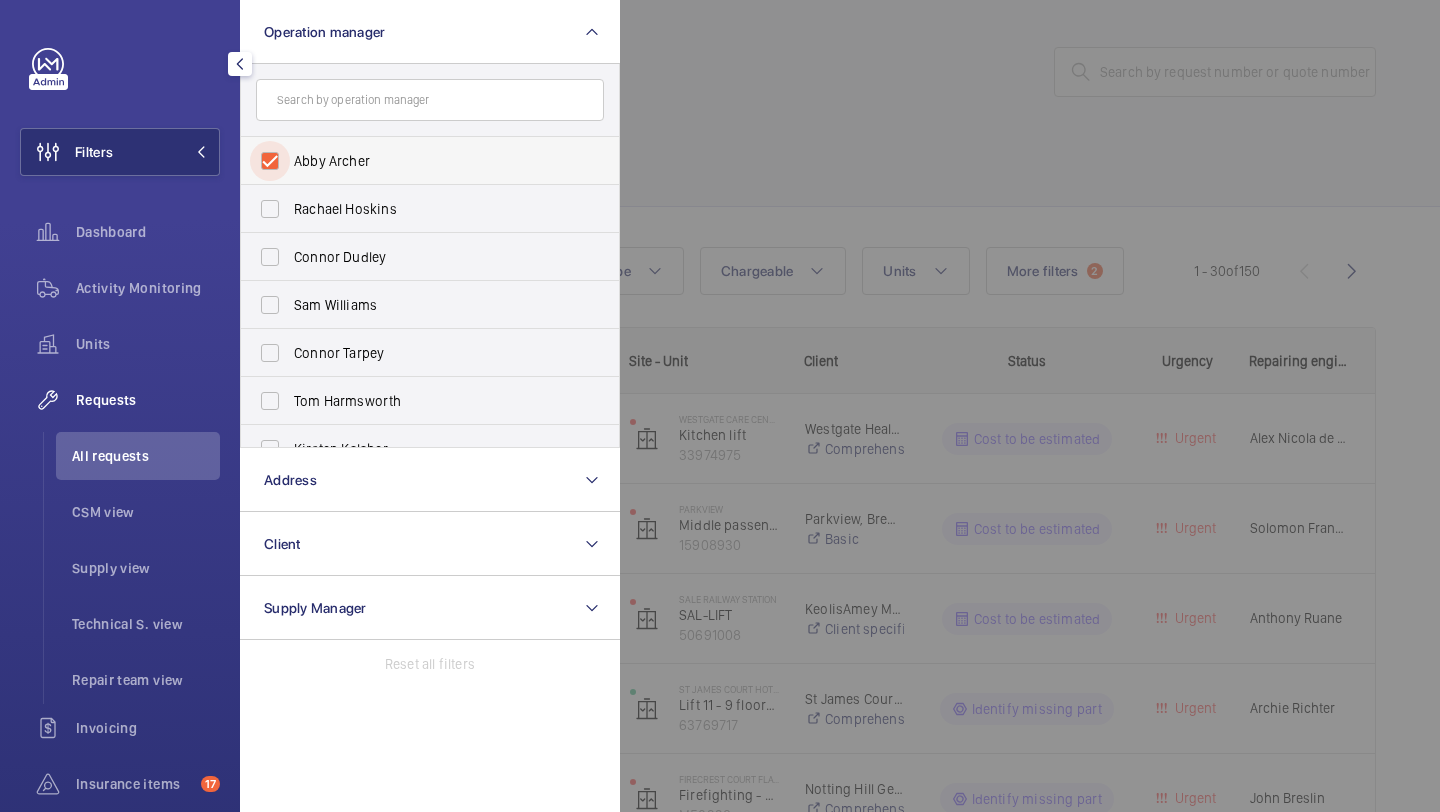checkbox on "true" 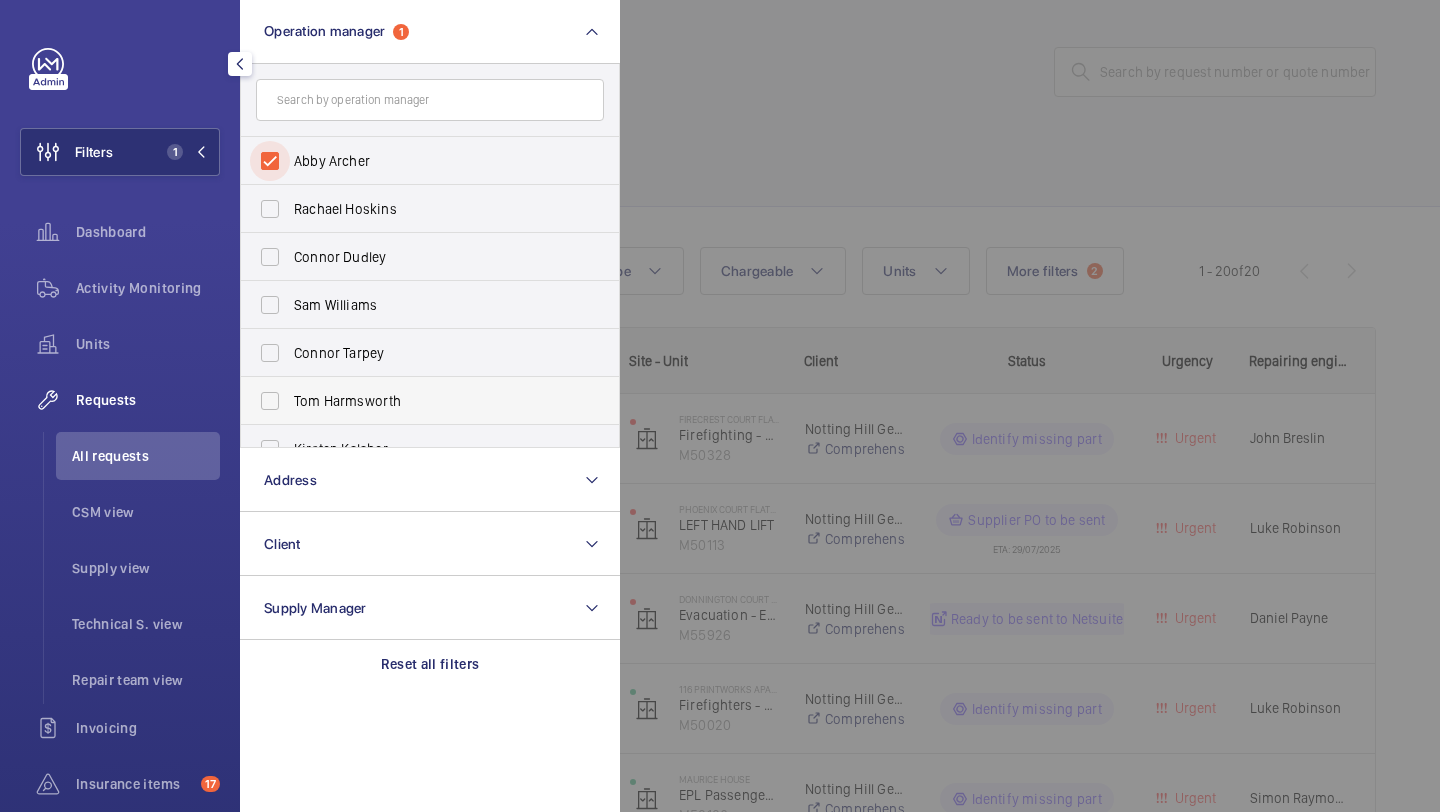 scroll, scrollTop: 33, scrollLeft: 0, axis: vertical 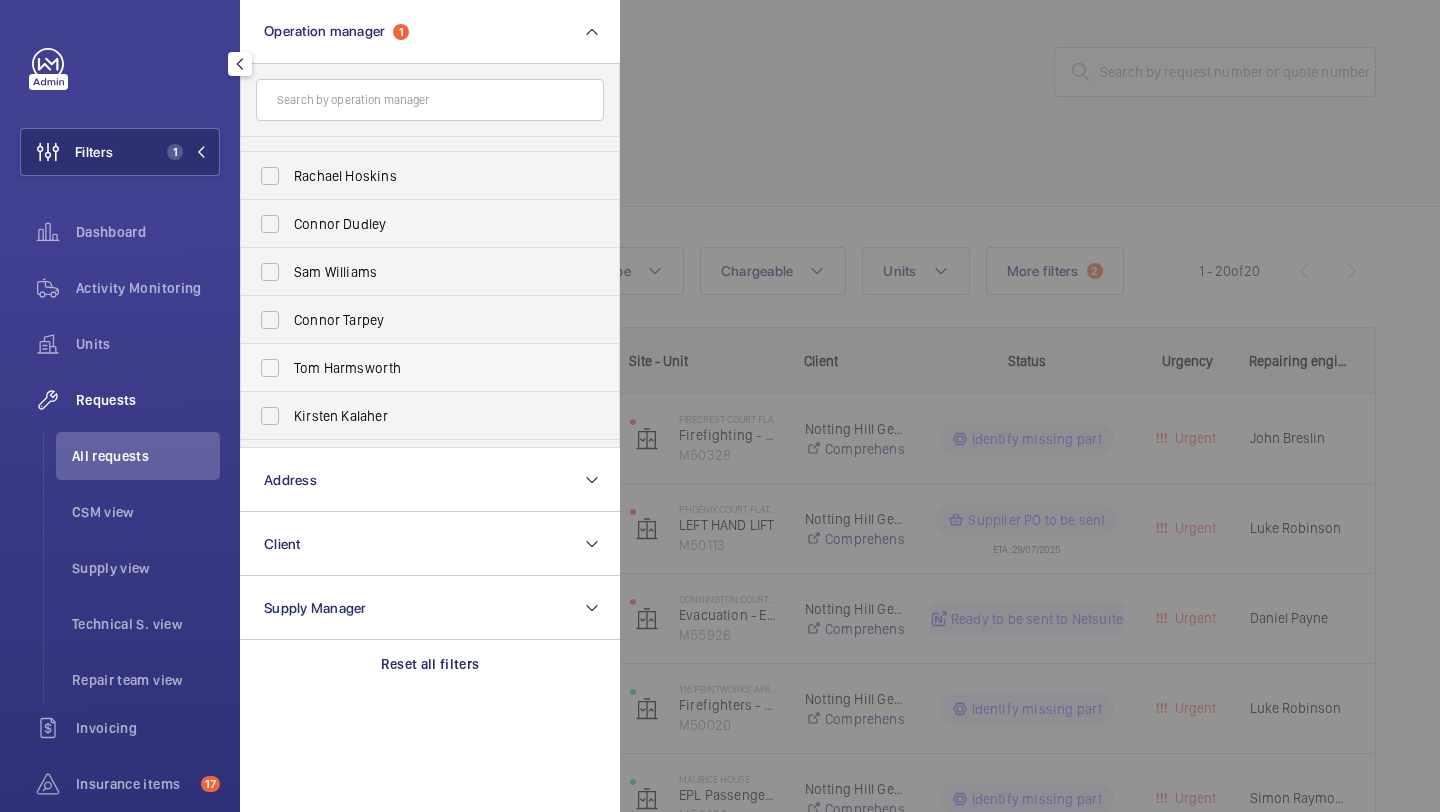 click on "Kirsten Kalaher" at bounding box center (431, 416) 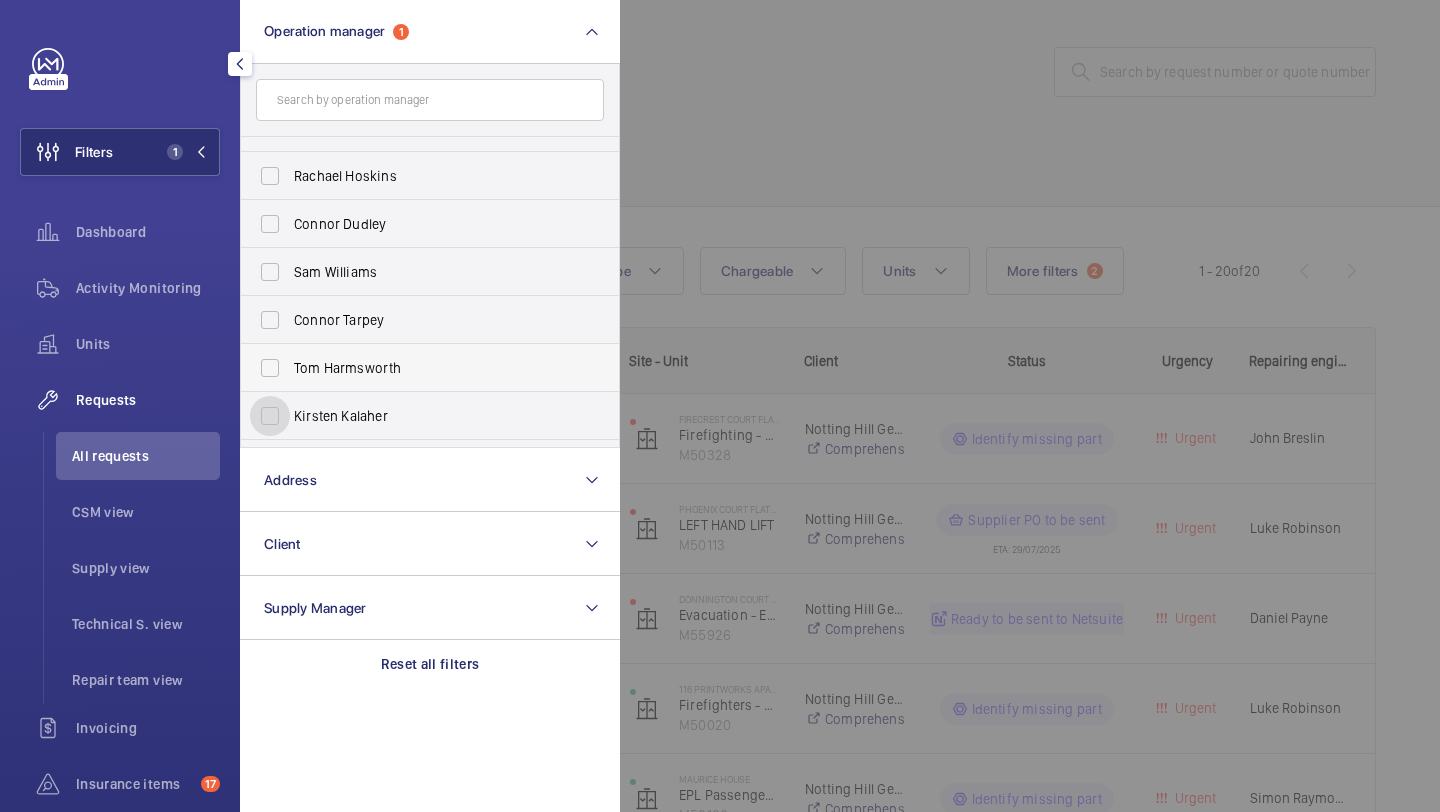 click on "Kirsten Kalaher" at bounding box center [270, 416] 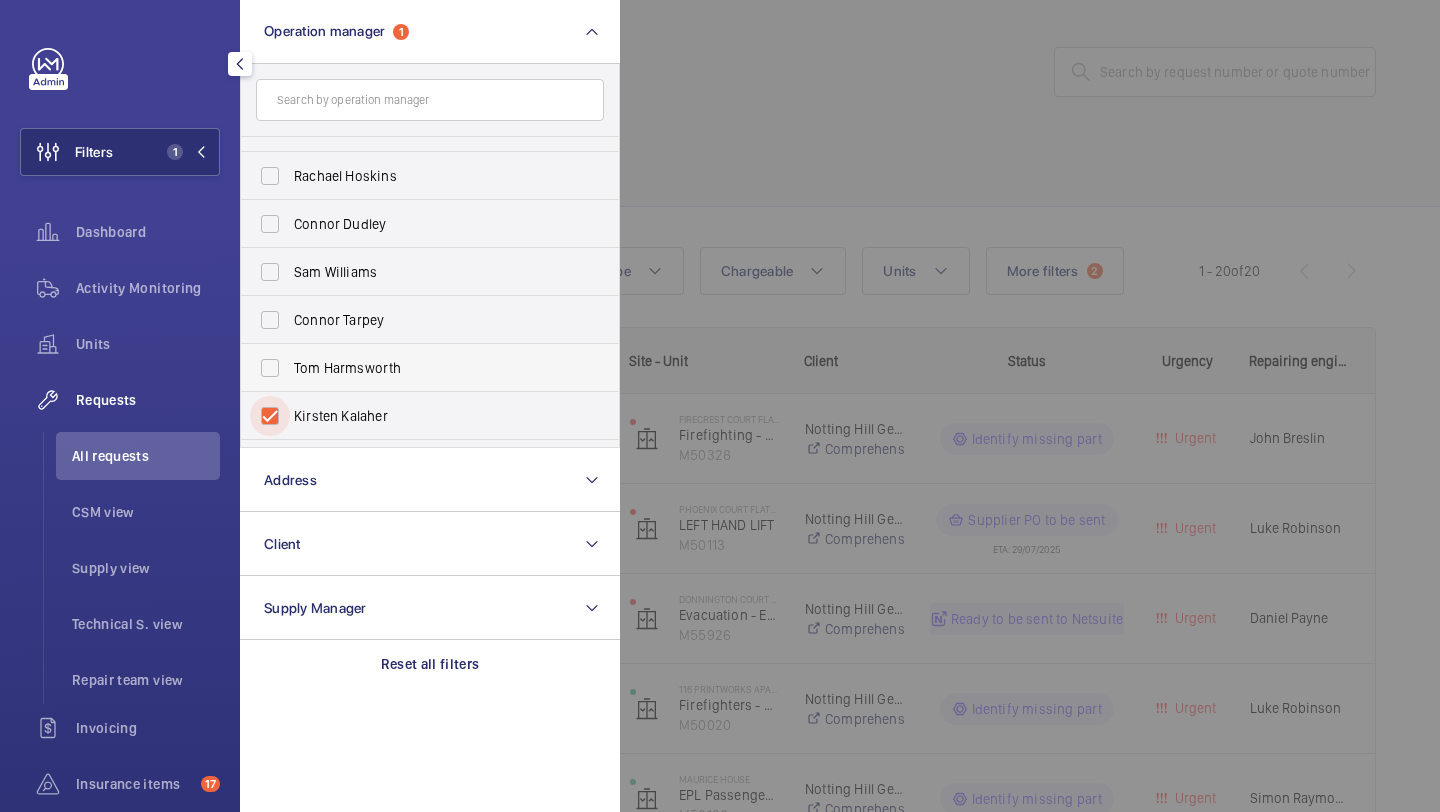 checkbox on "true" 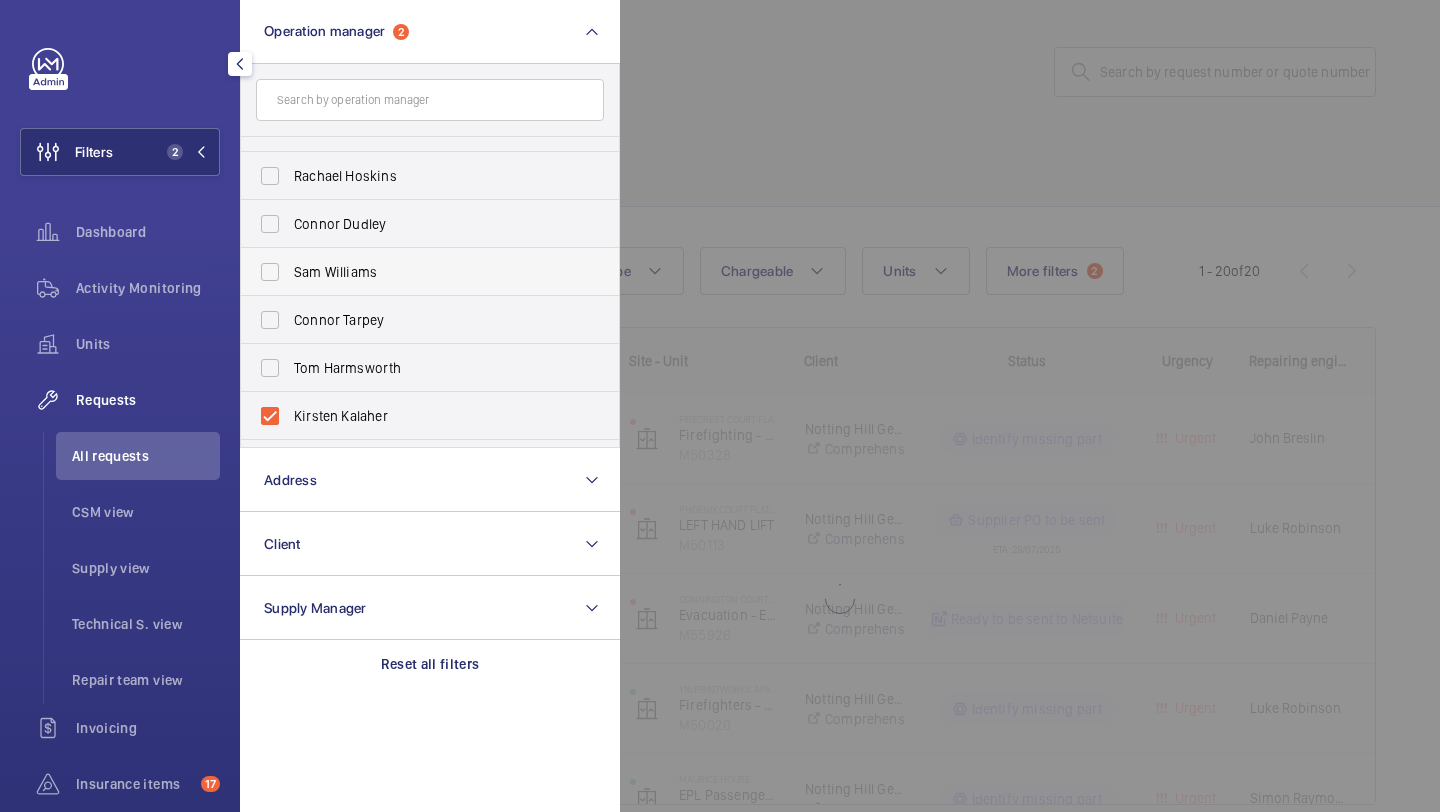 click on "Sam Williams" at bounding box center [431, 272] 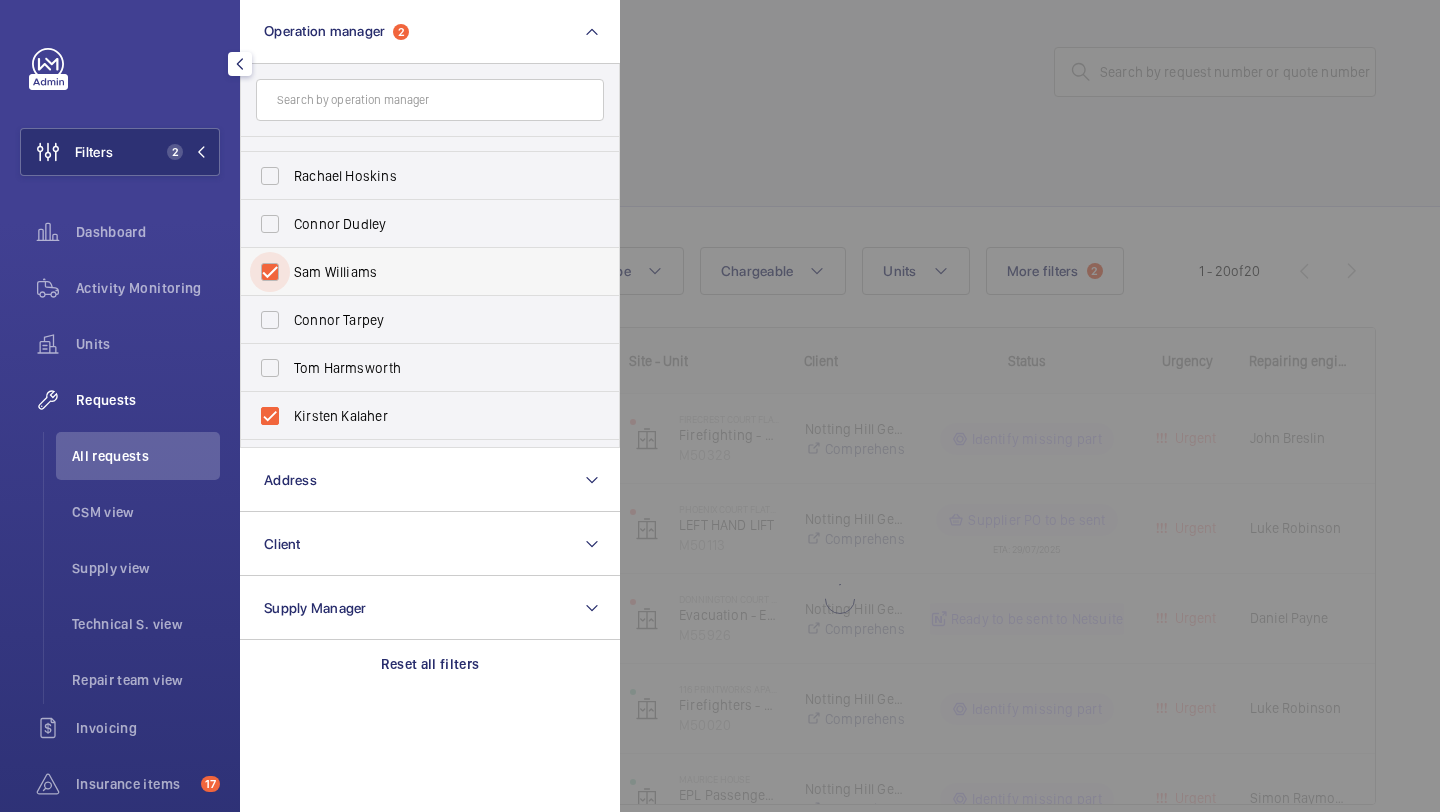 checkbox on "true" 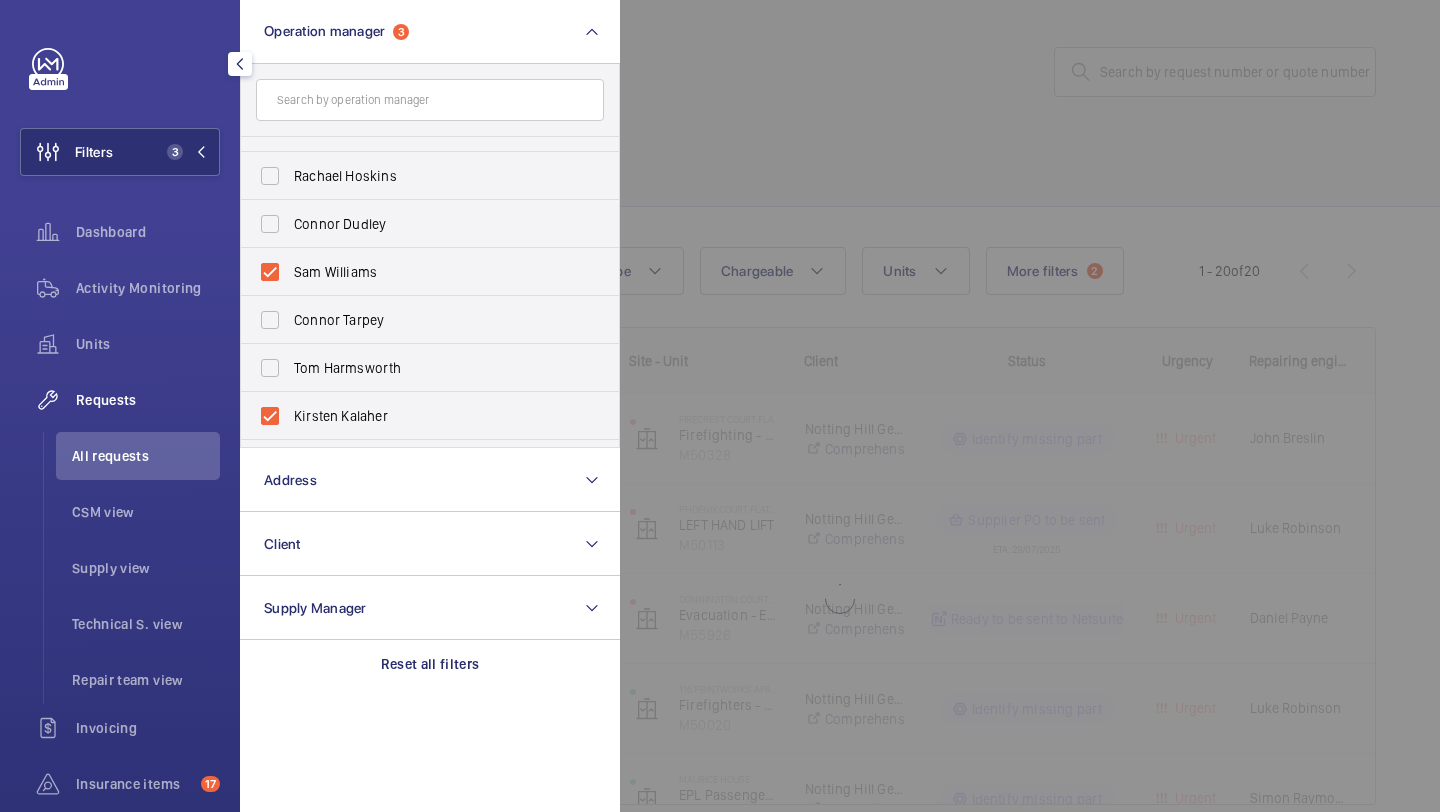 click 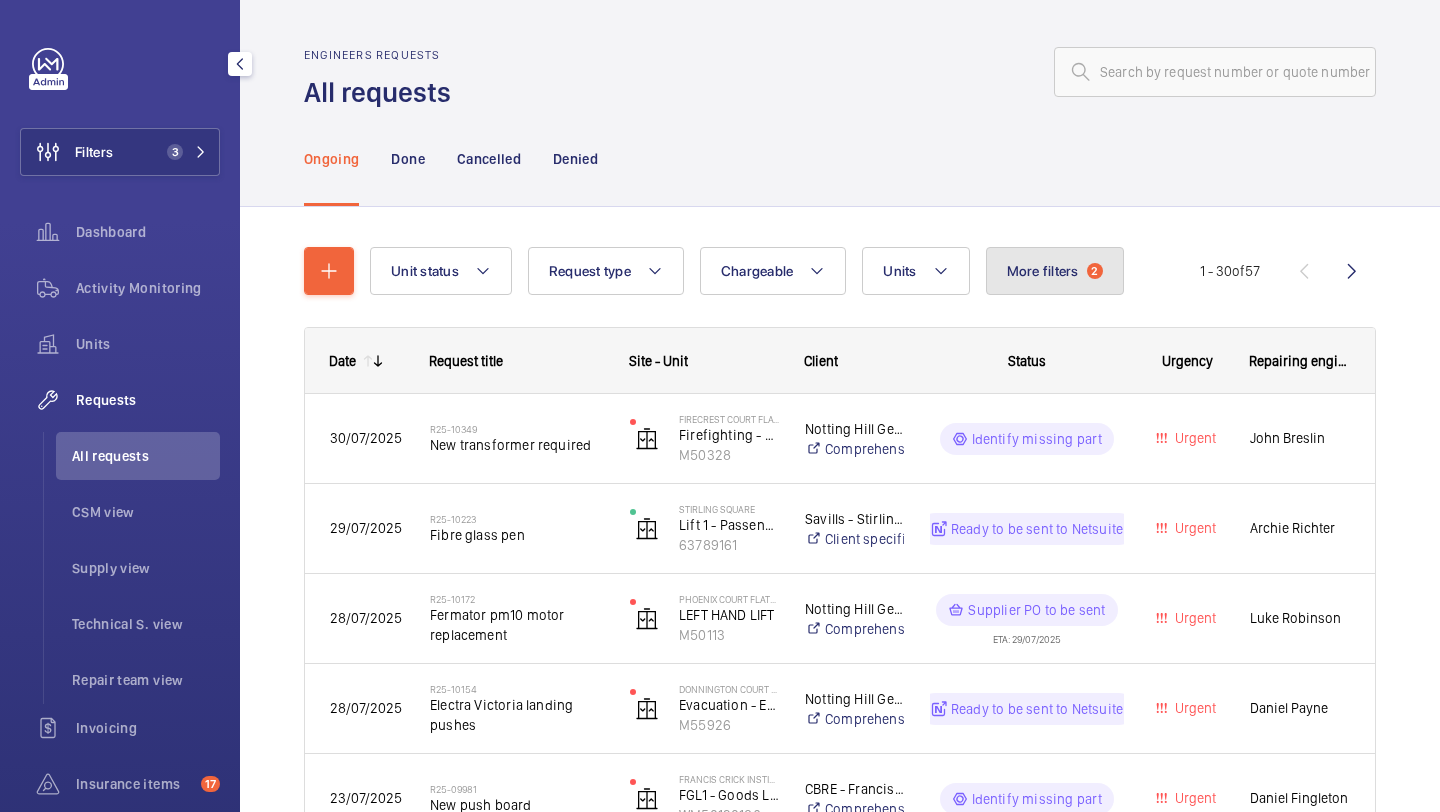 click on "More filters  2" 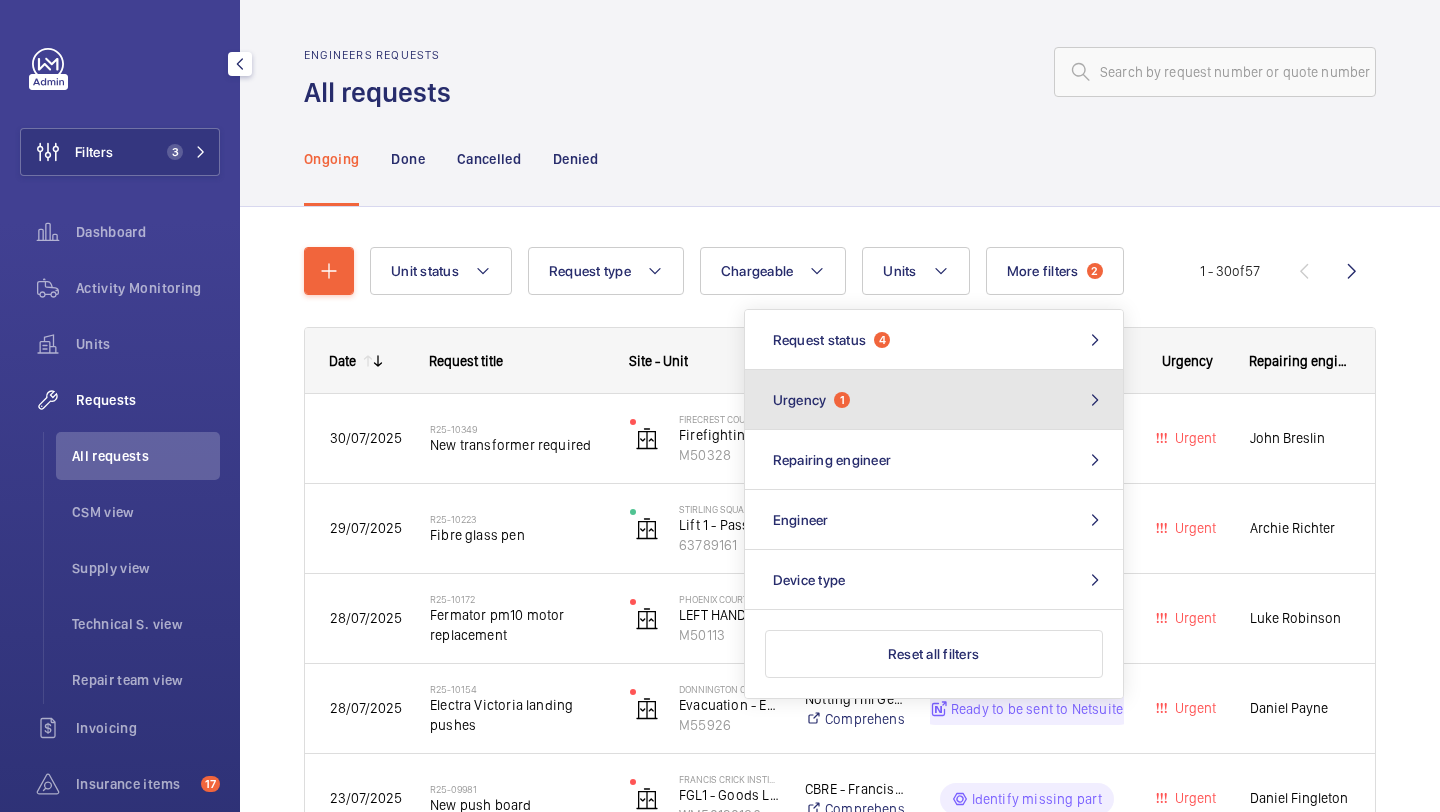 click on "Urgency  1" 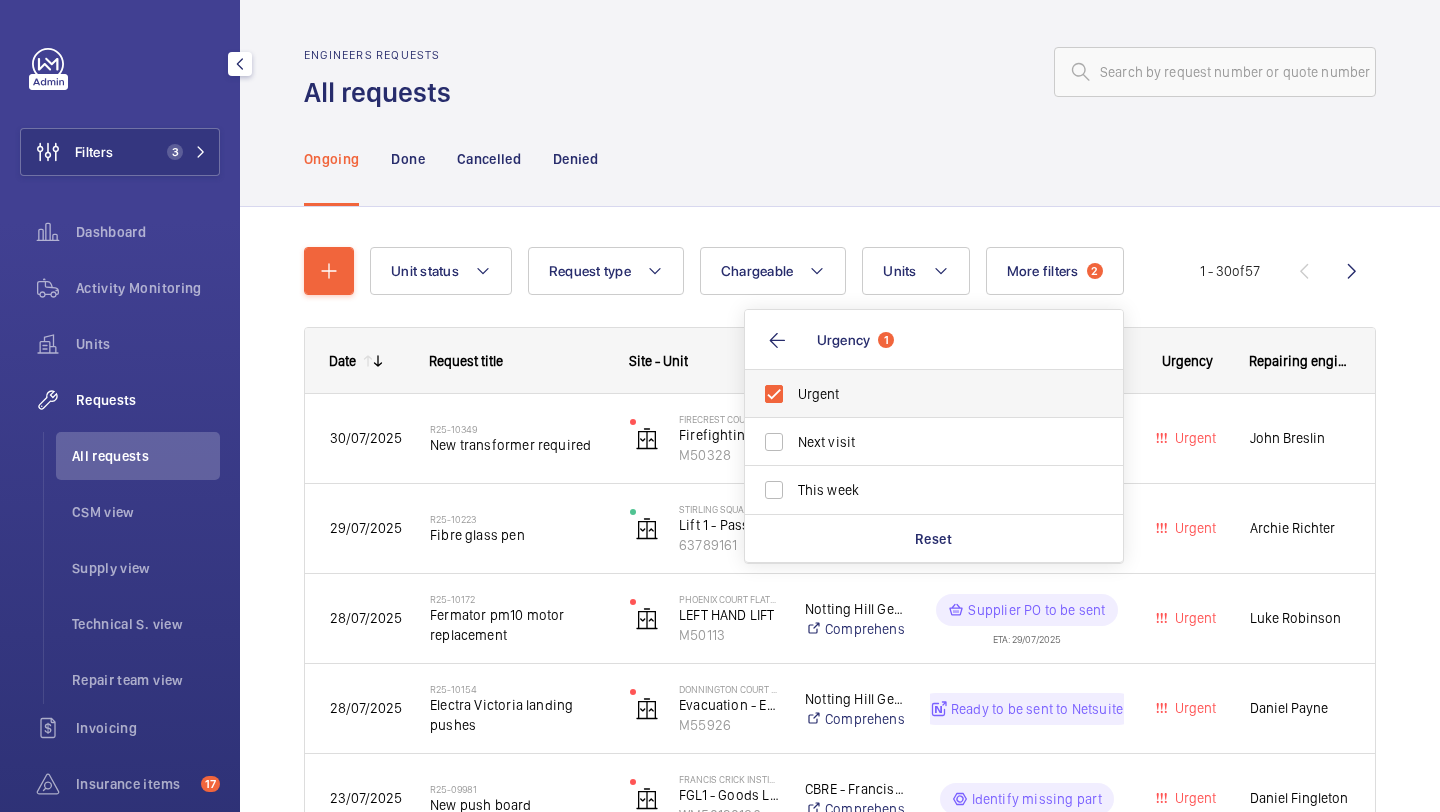 click on "Urgent" at bounding box center (919, 394) 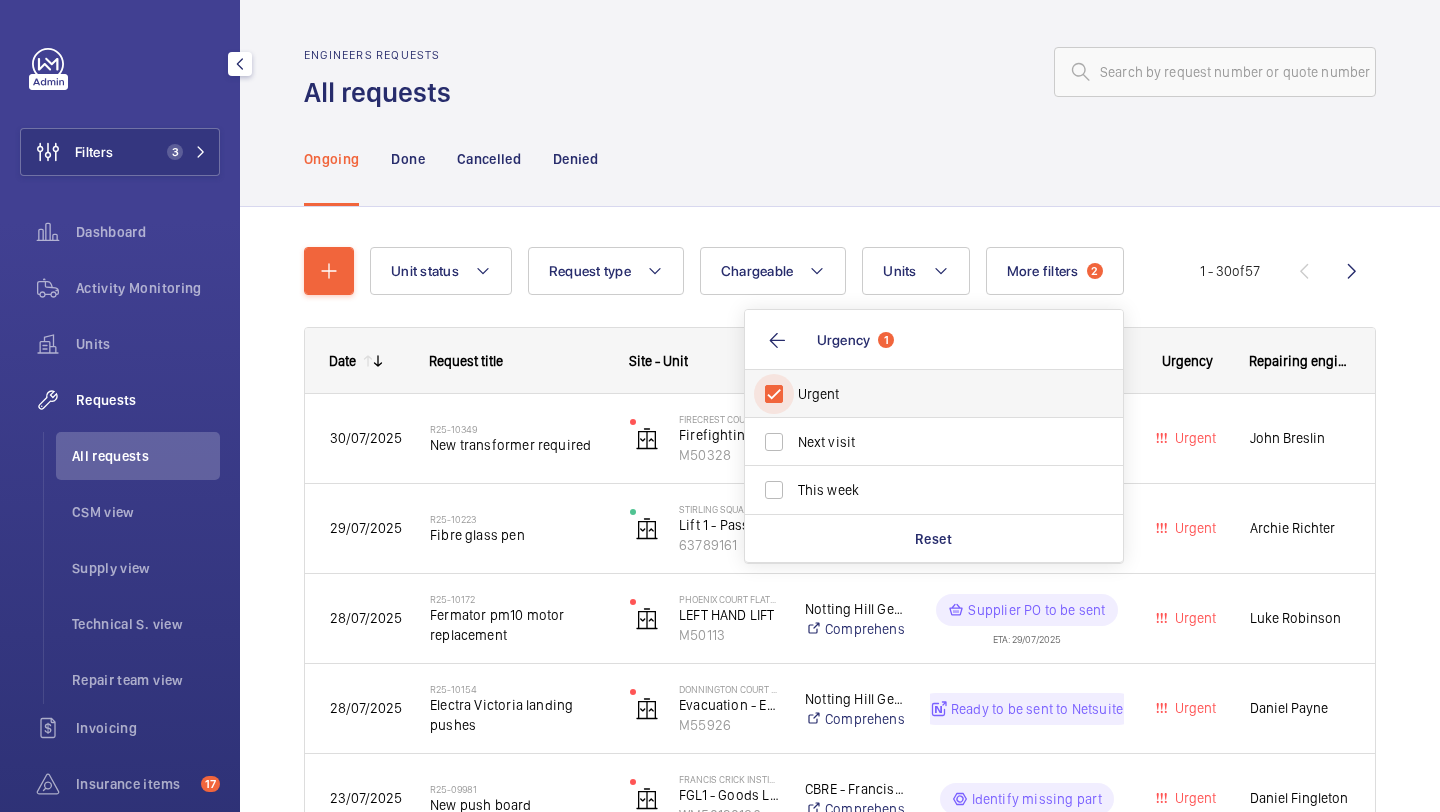 click on "Urgent" at bounding box center (774, 394) 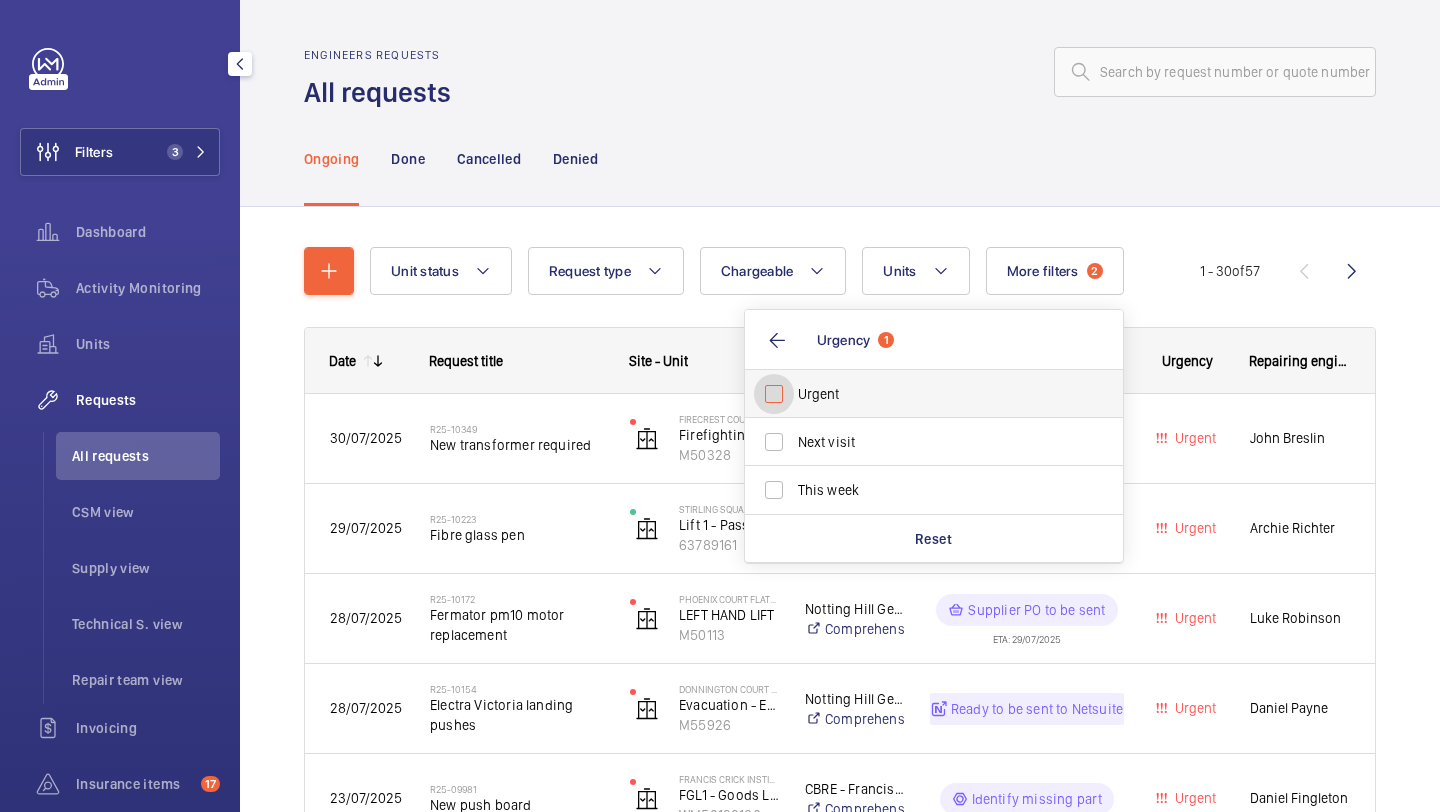 checkbox on "false" 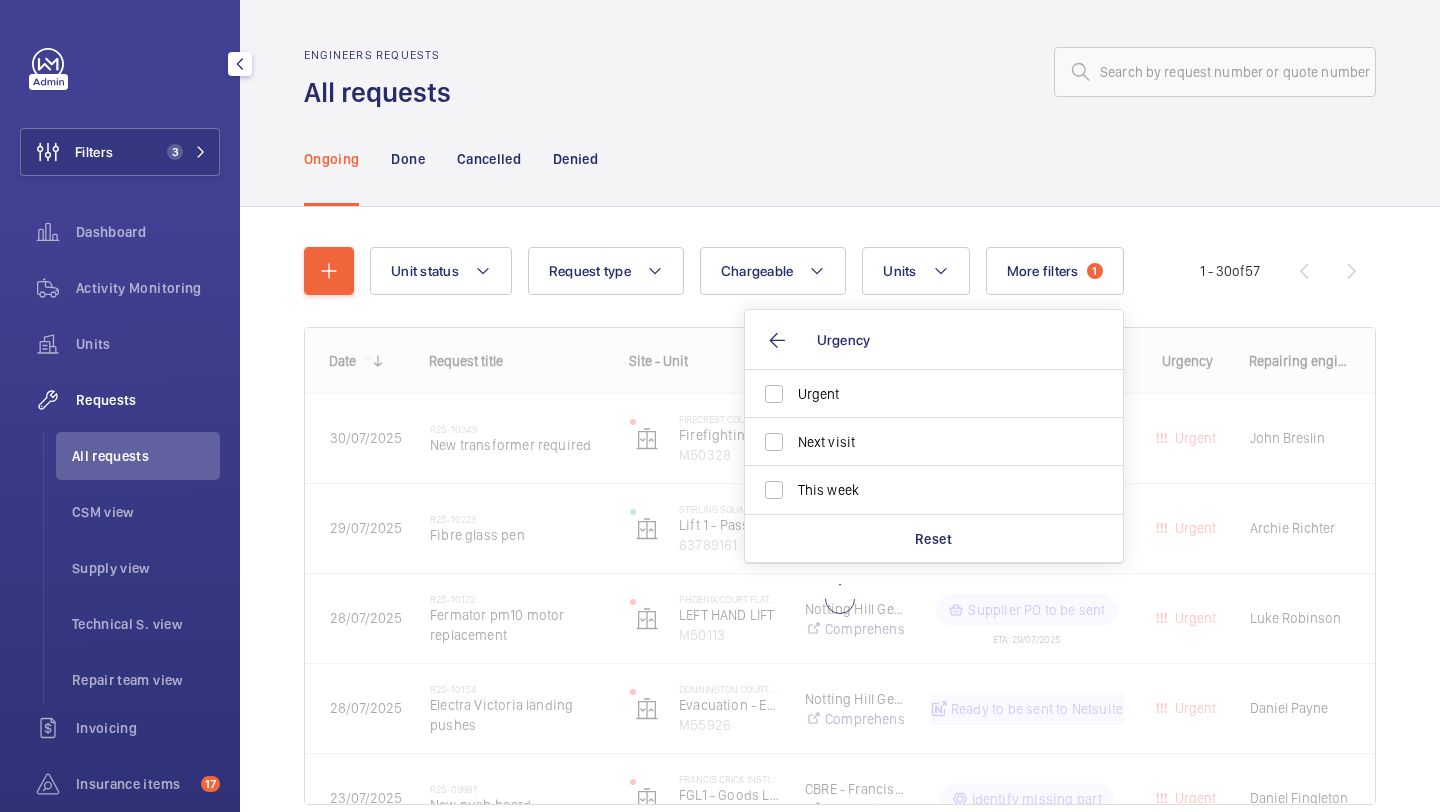click on "Ongoing Done Cancelled Denied" 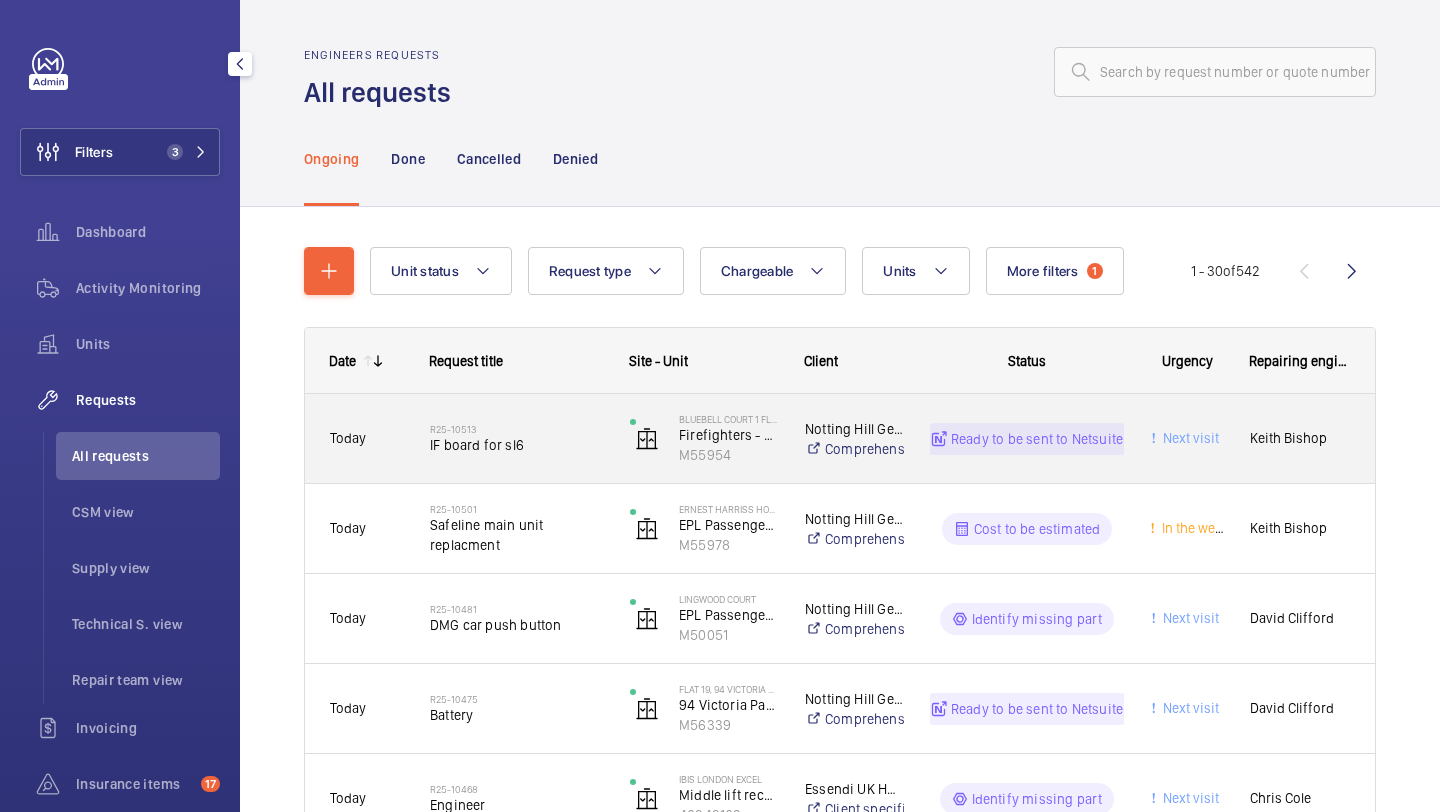 click on "R25-10513" 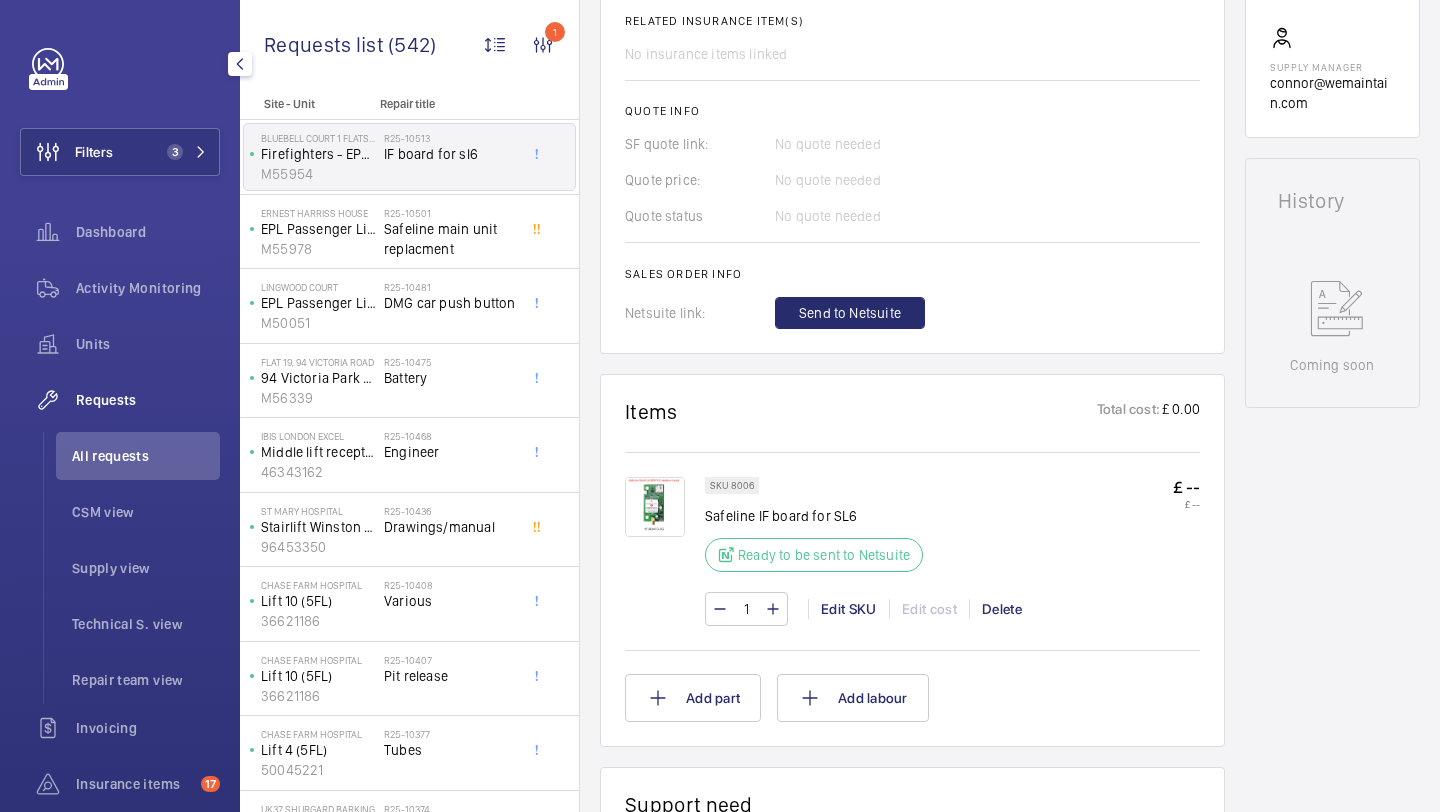 scroll, scrollTop: 774, scrollLeft: 0, axis: vertical 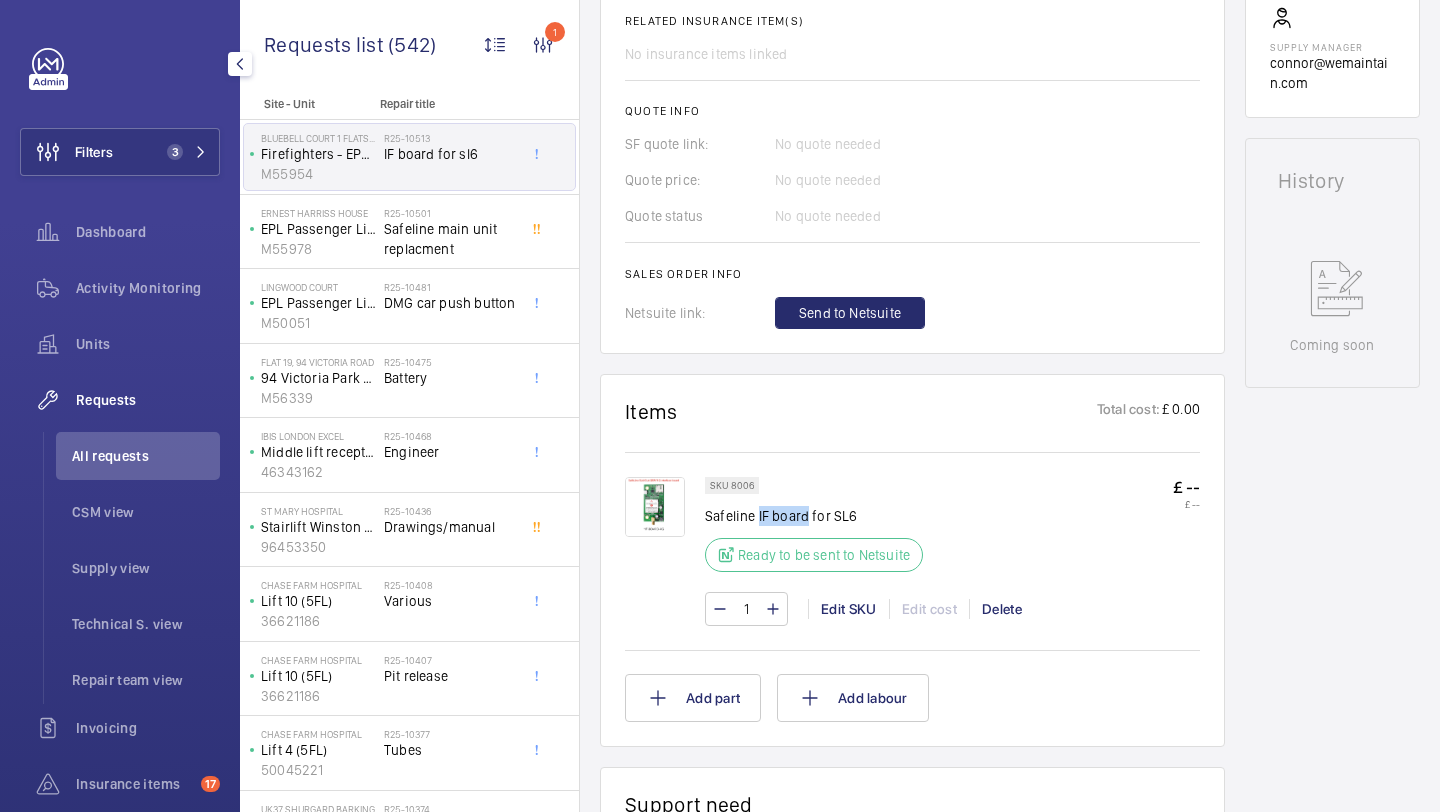 drag, startPoint x: 807, startPoint y: 518, endPoint x: 758, endPoint y: 519, distance: 49.010204 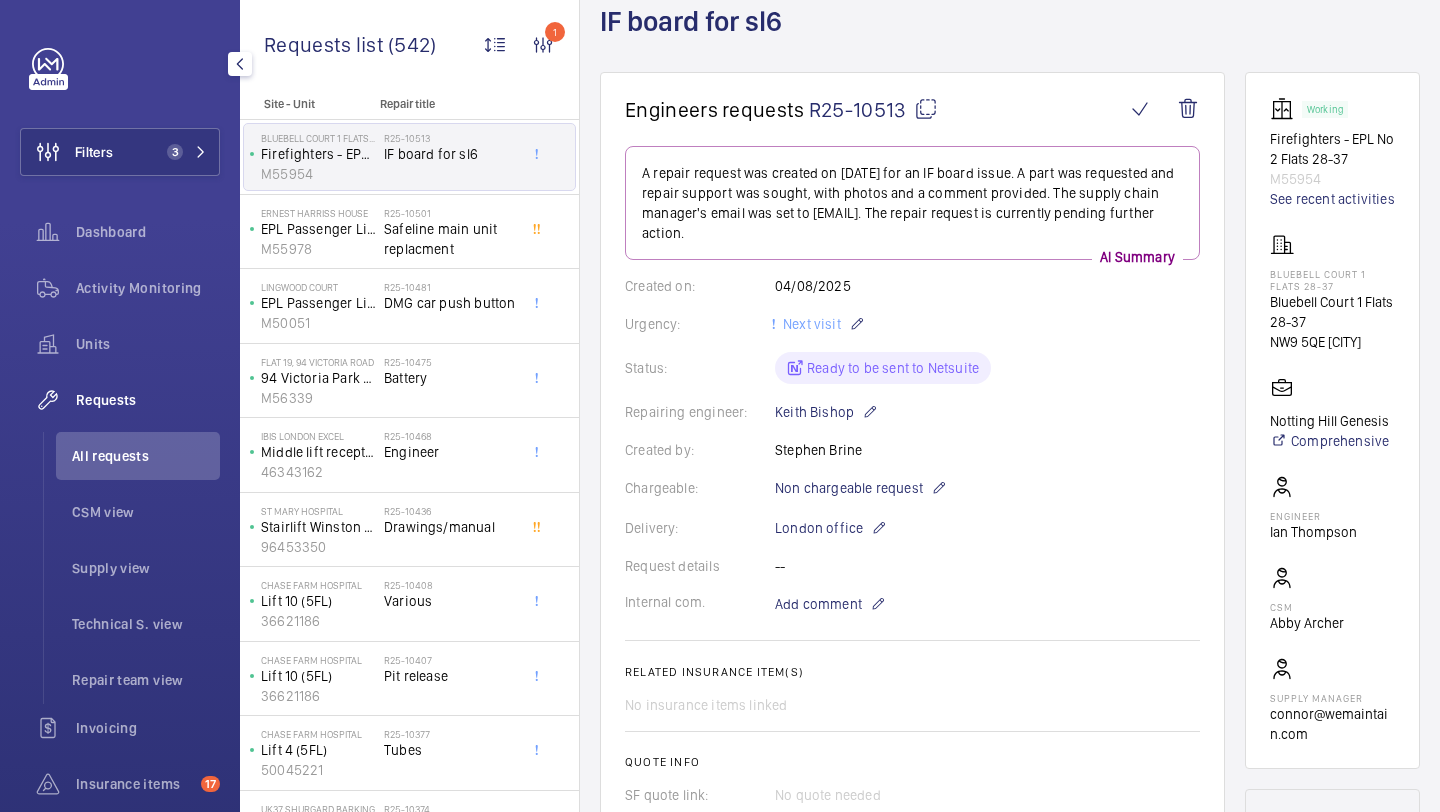 scroll, scrollTop: 669, scrollLeft: 0, axis: vertical 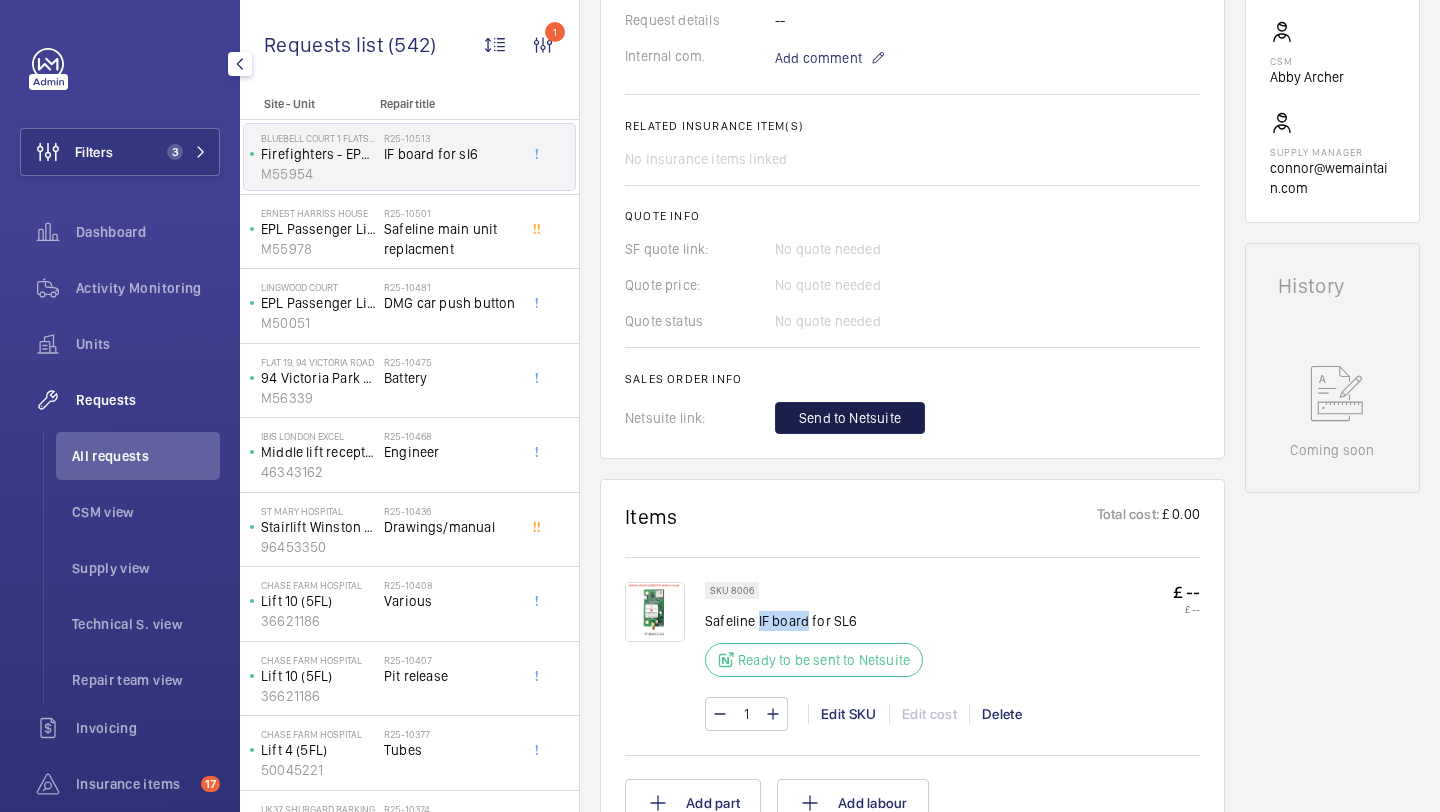 click on "Send to Netsuite" 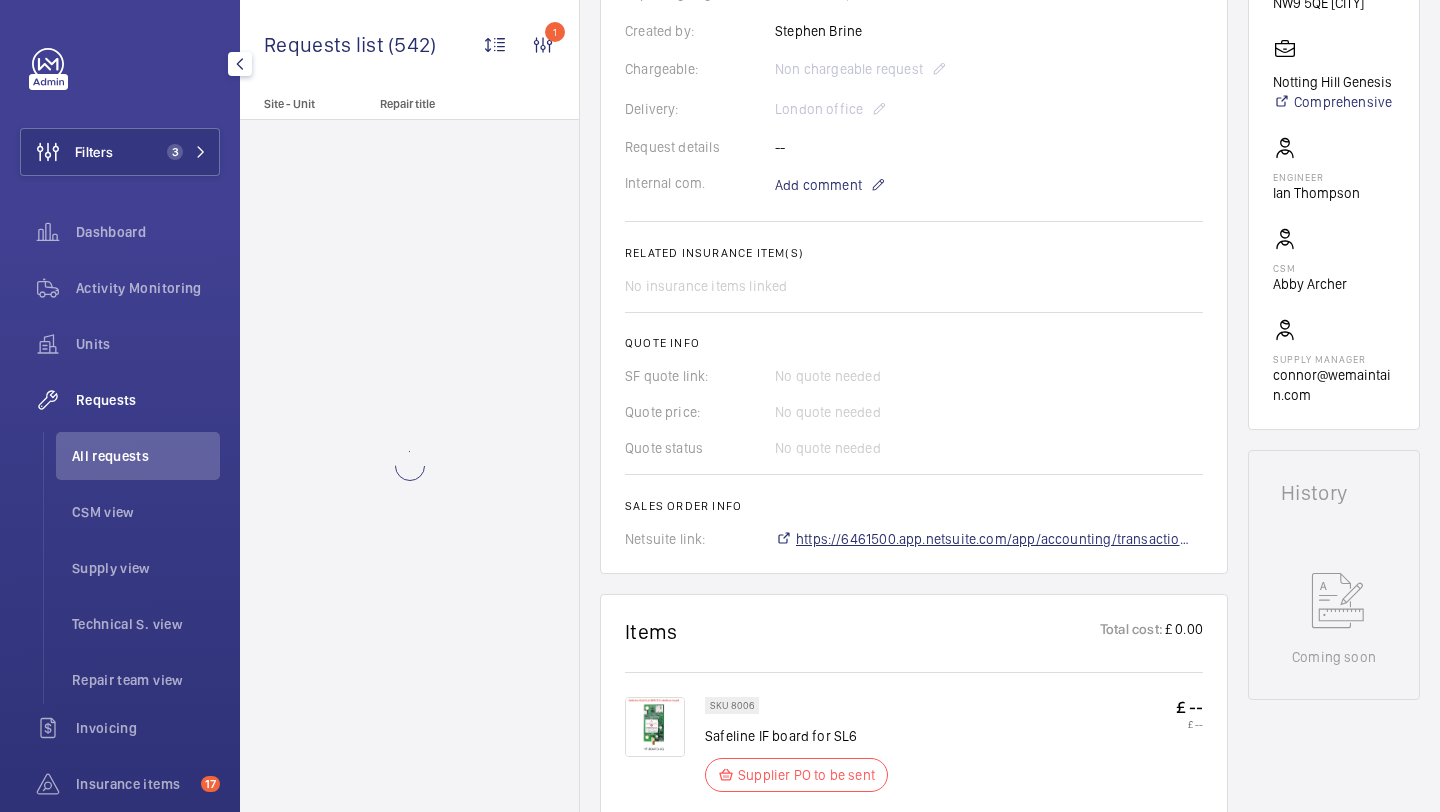 scroll, scrollTop: 502, scrollLeft: 0, axis: vertical 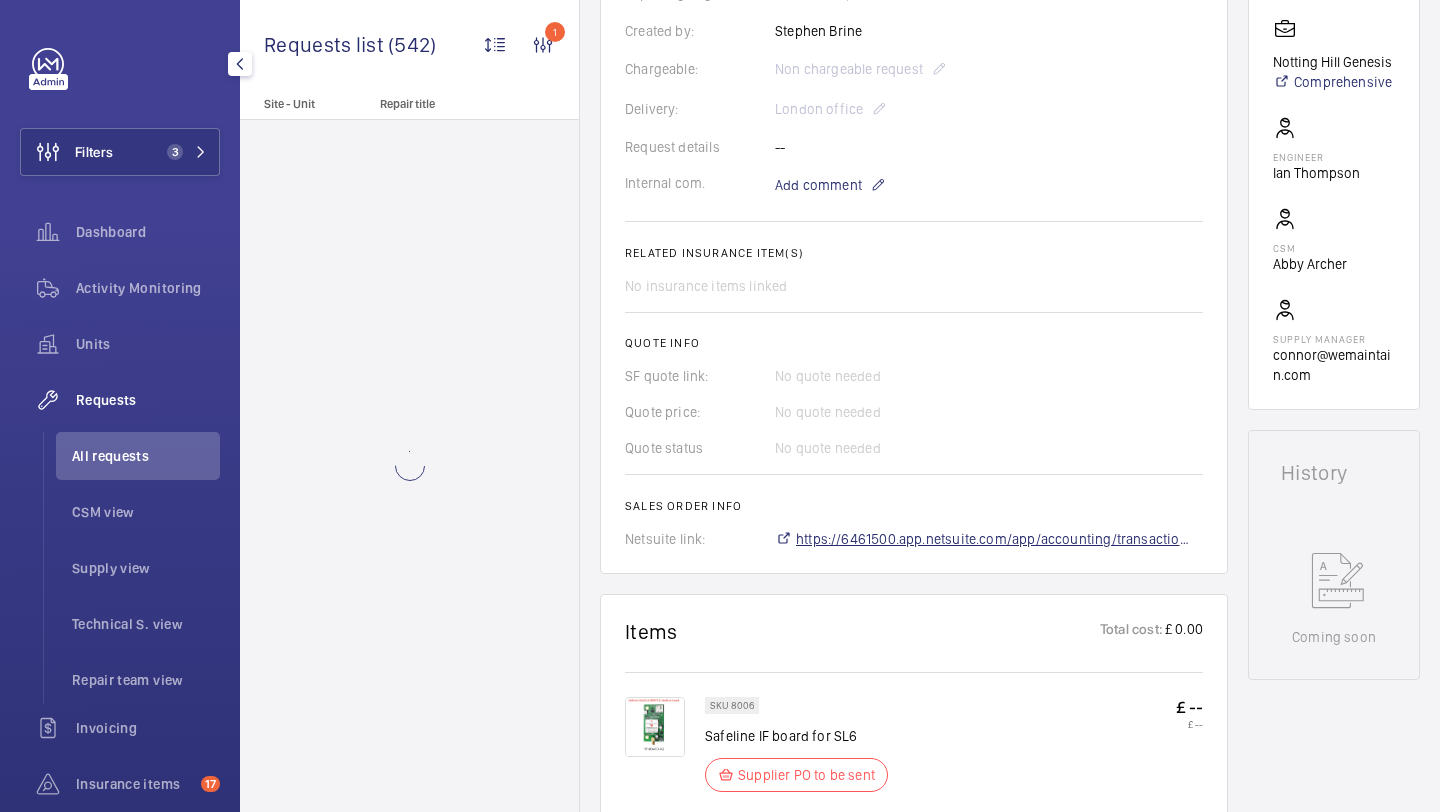 click on "https://6461500.app.netsuite.com/app/accounting/transactions/salesord.nl?id=2875692" 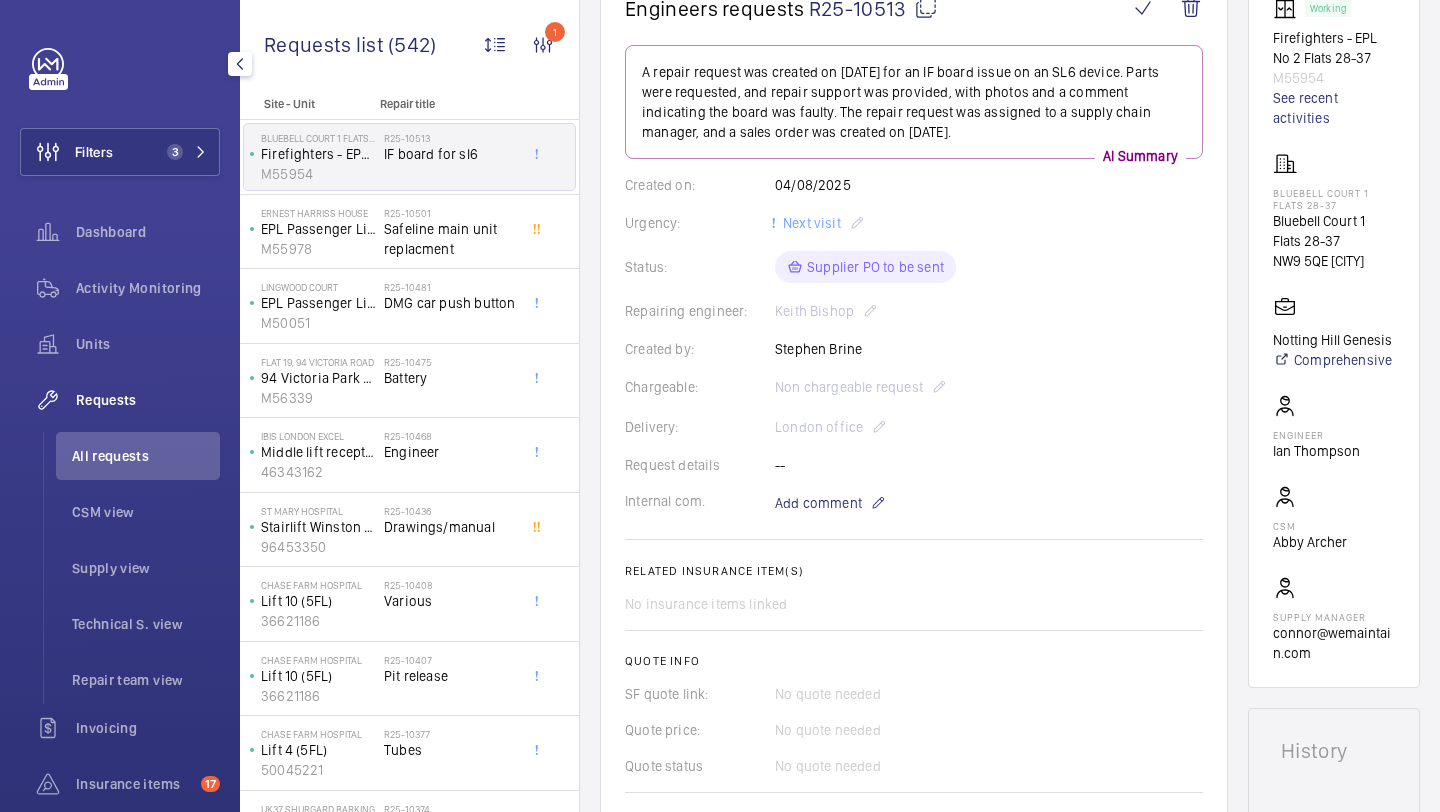 scroll, scrollTop: 0, scrollLeft: 0, axis: both 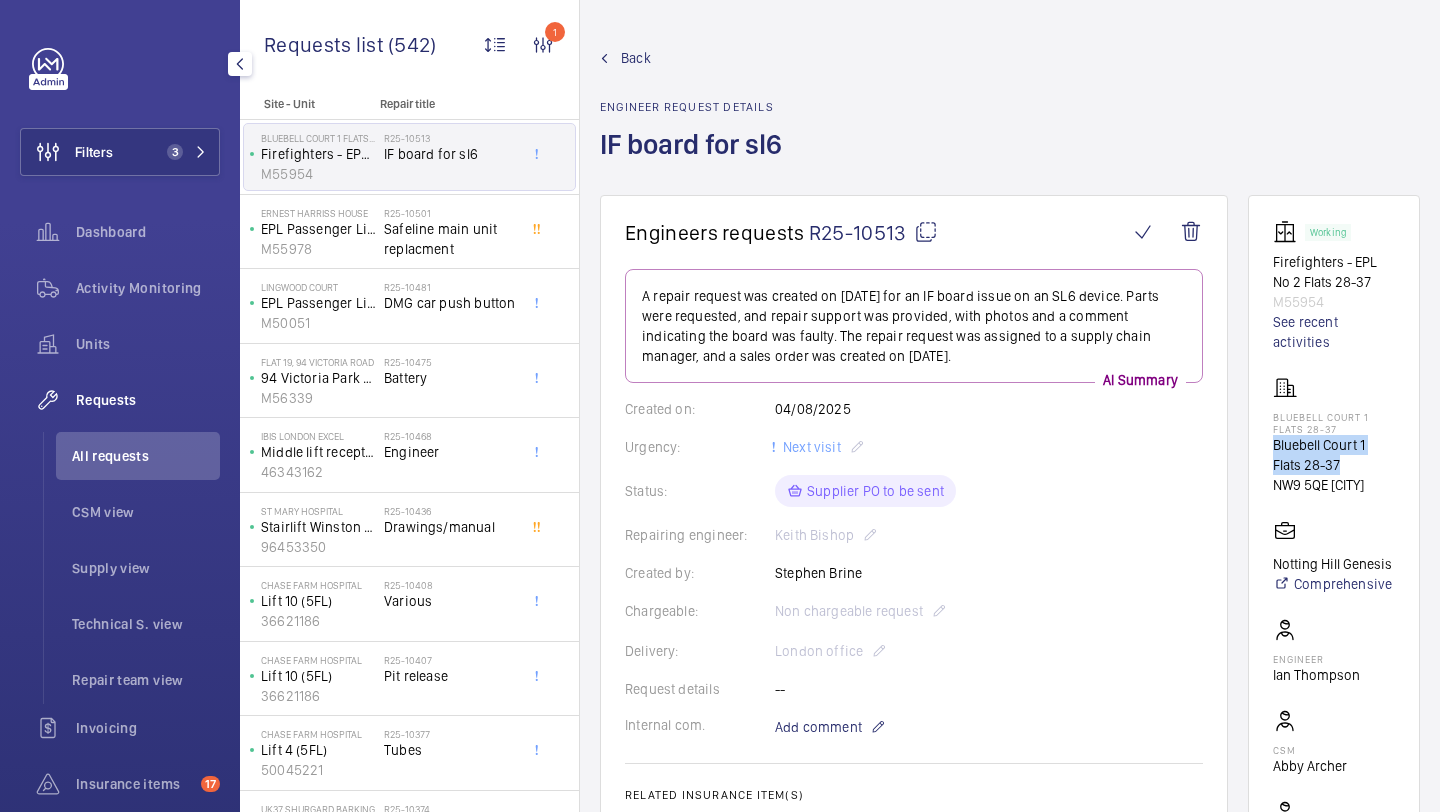 drag, startPoint x: 1343, startPoint y: 461, endPoint x: 1274, endPoint y: 439, distance: 72.42237 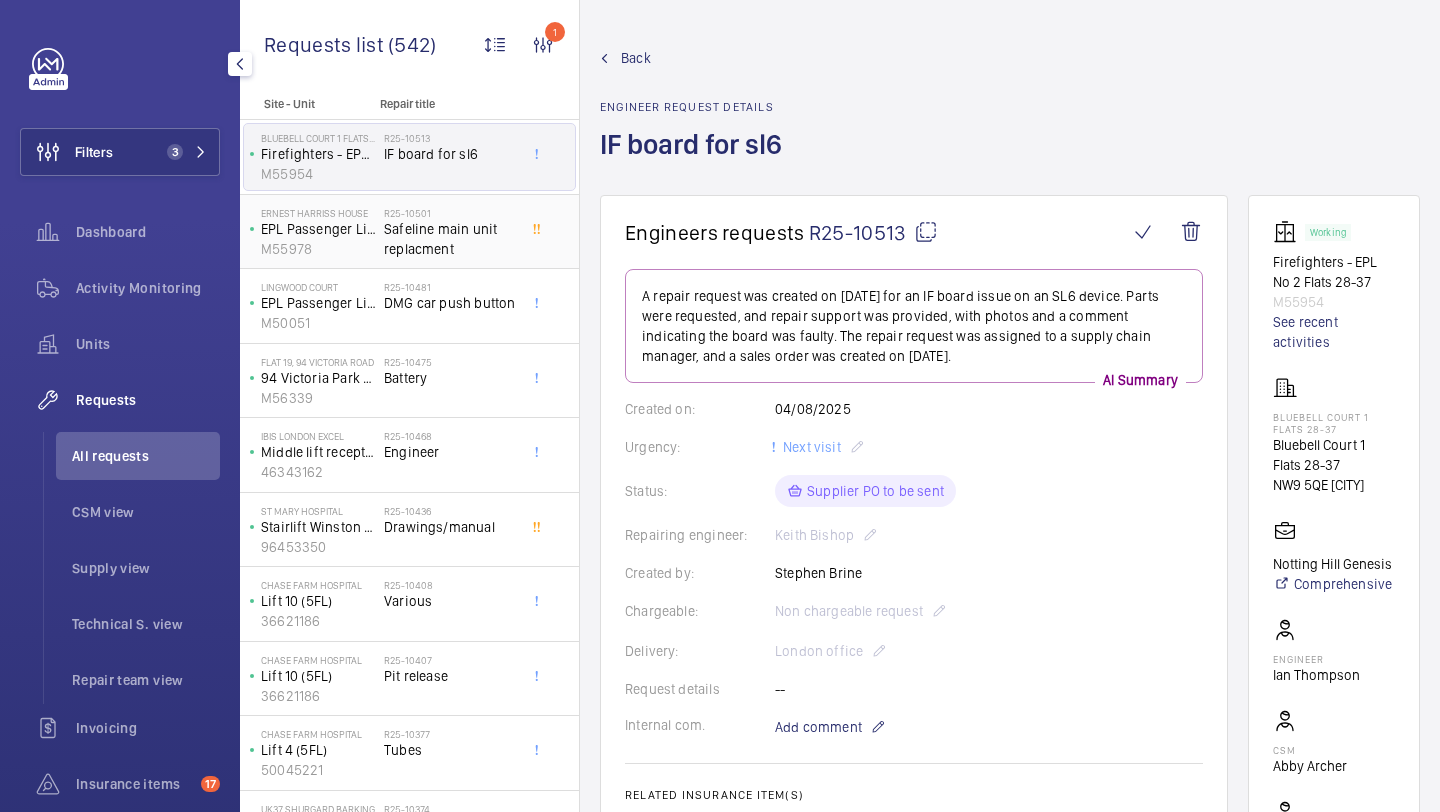 click on "Safeline main unit replacment" 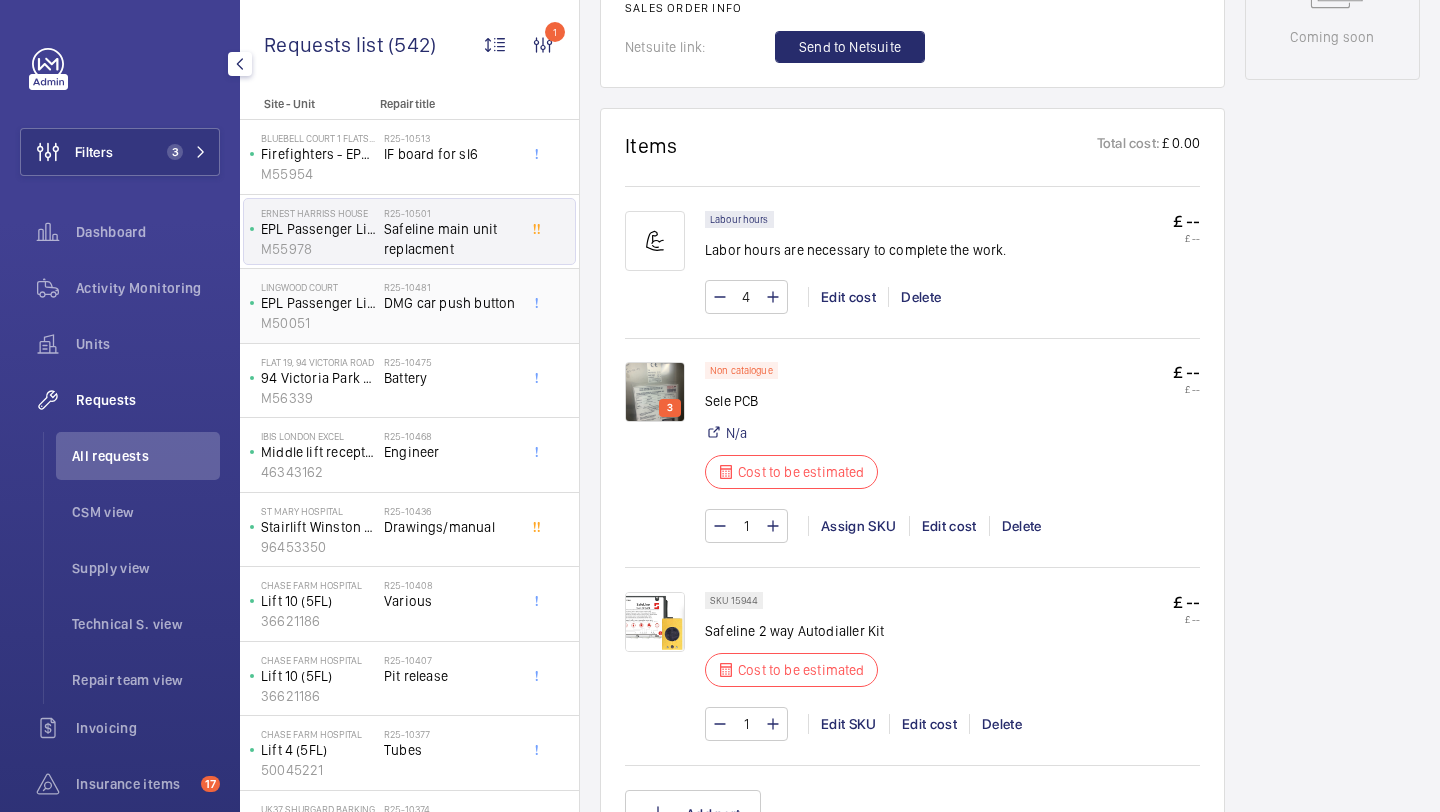 scroll, scrollTop: 1111, scrollLeft: 0, axis: vertical 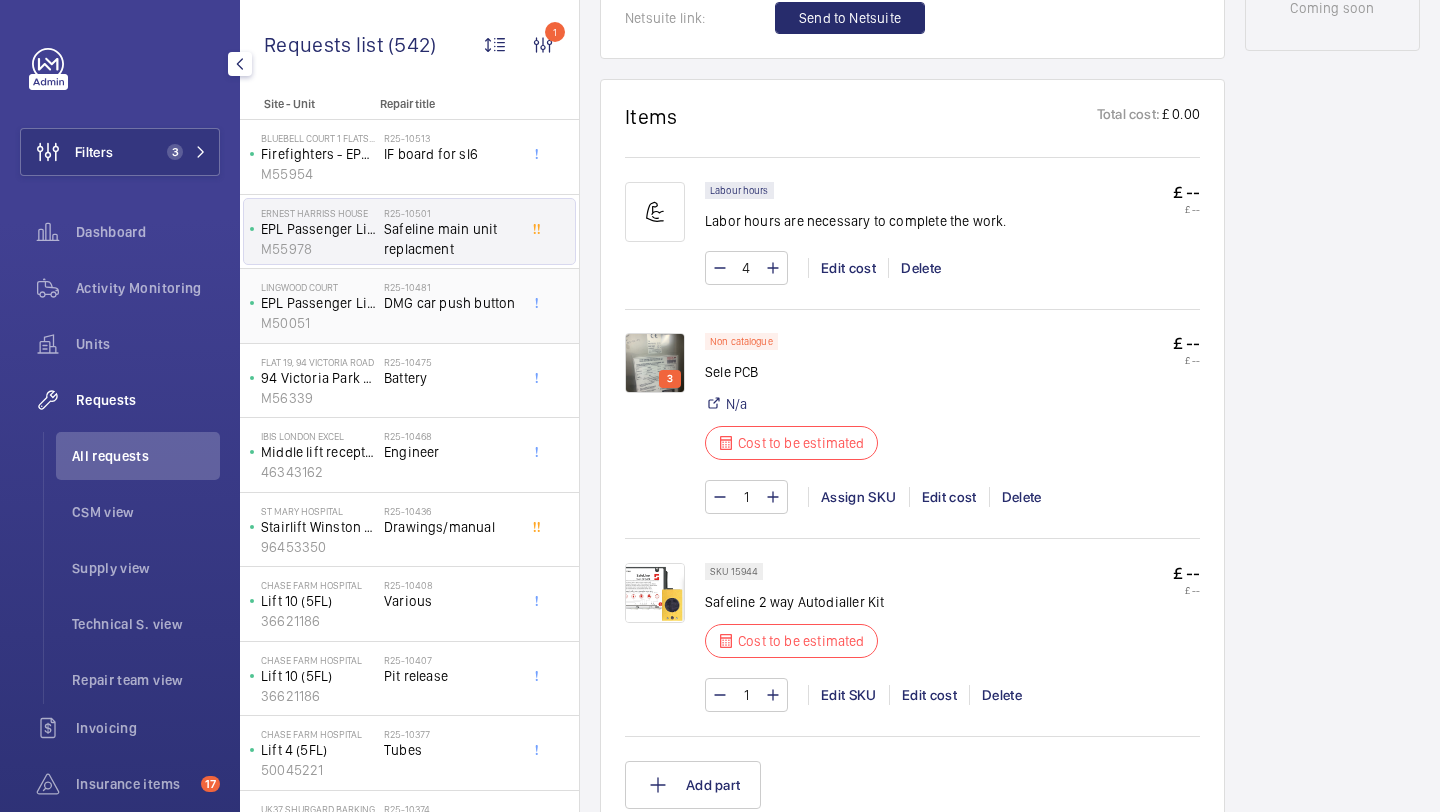 click on "R25-[NUMBER] DMG car push button" 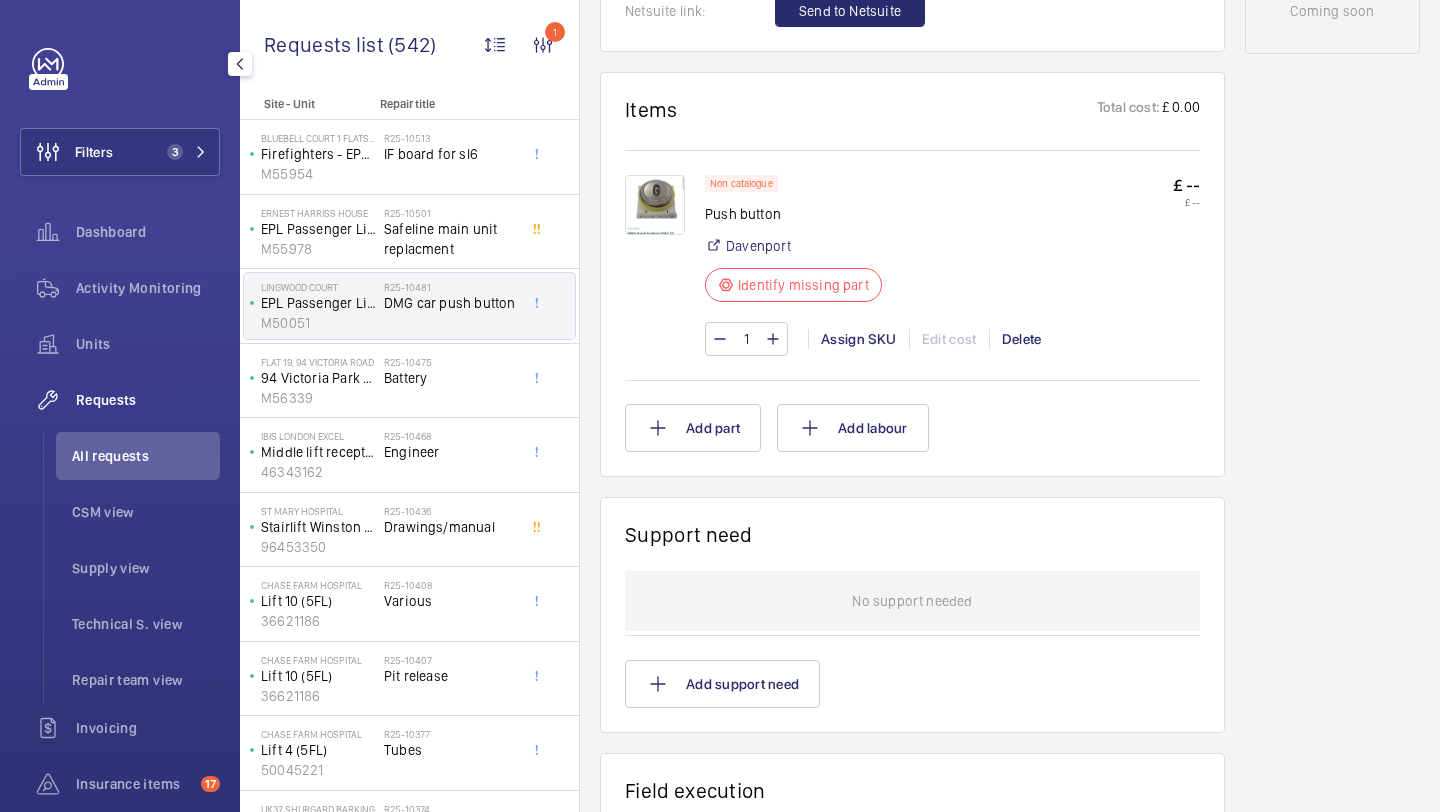 scroll, scrollTop: 1052, scrollLeft: 0, axis: vertical 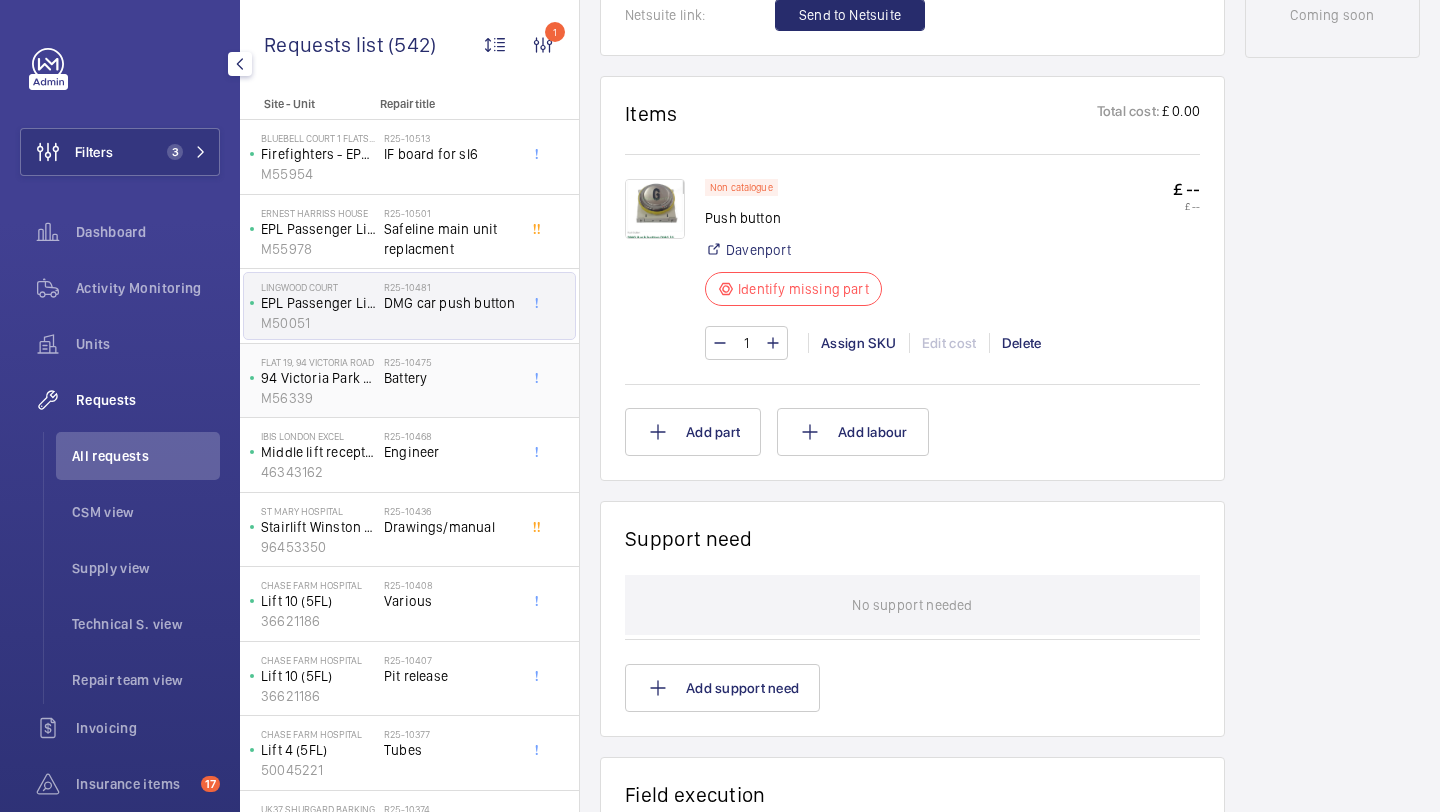 click on "Battery" 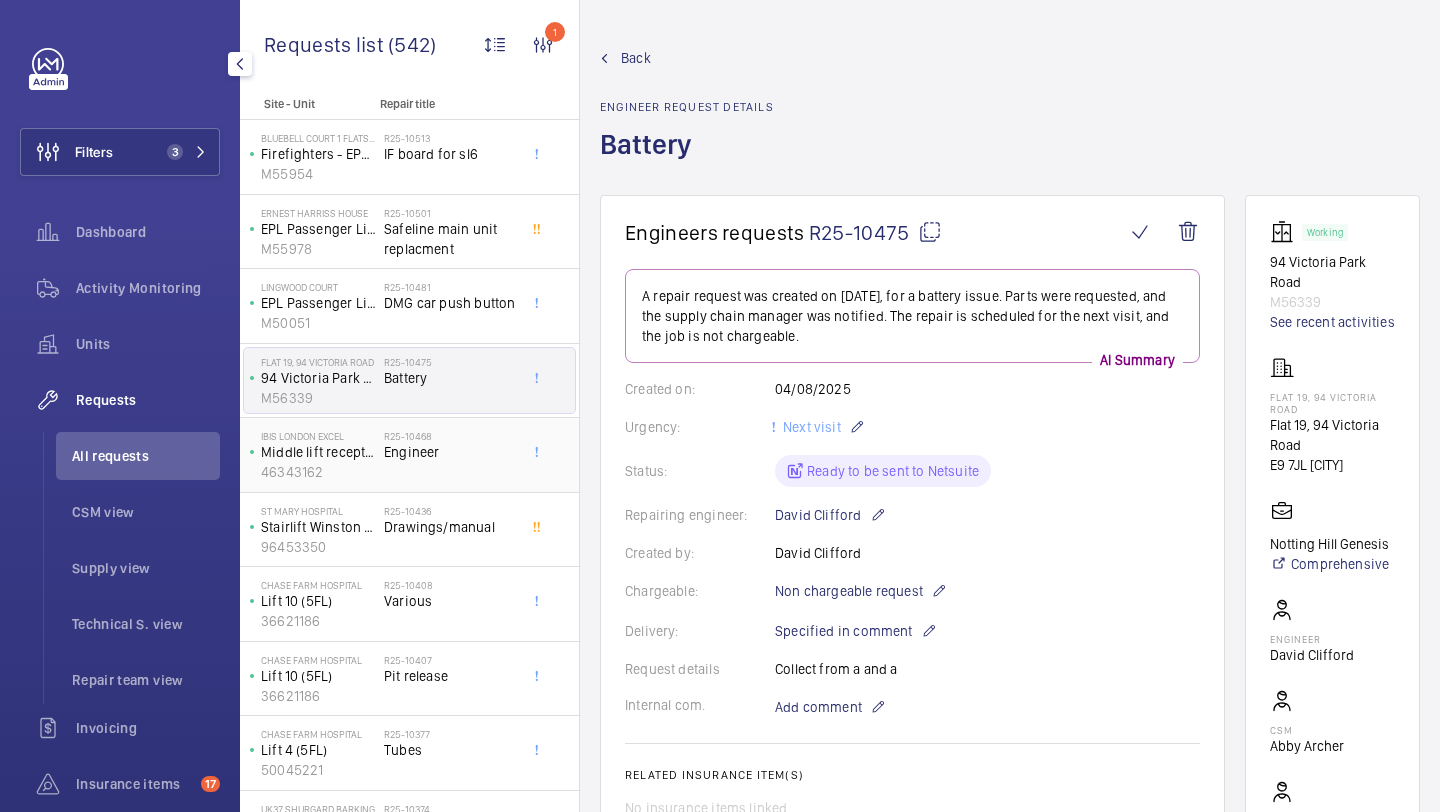 click on "Engineer" 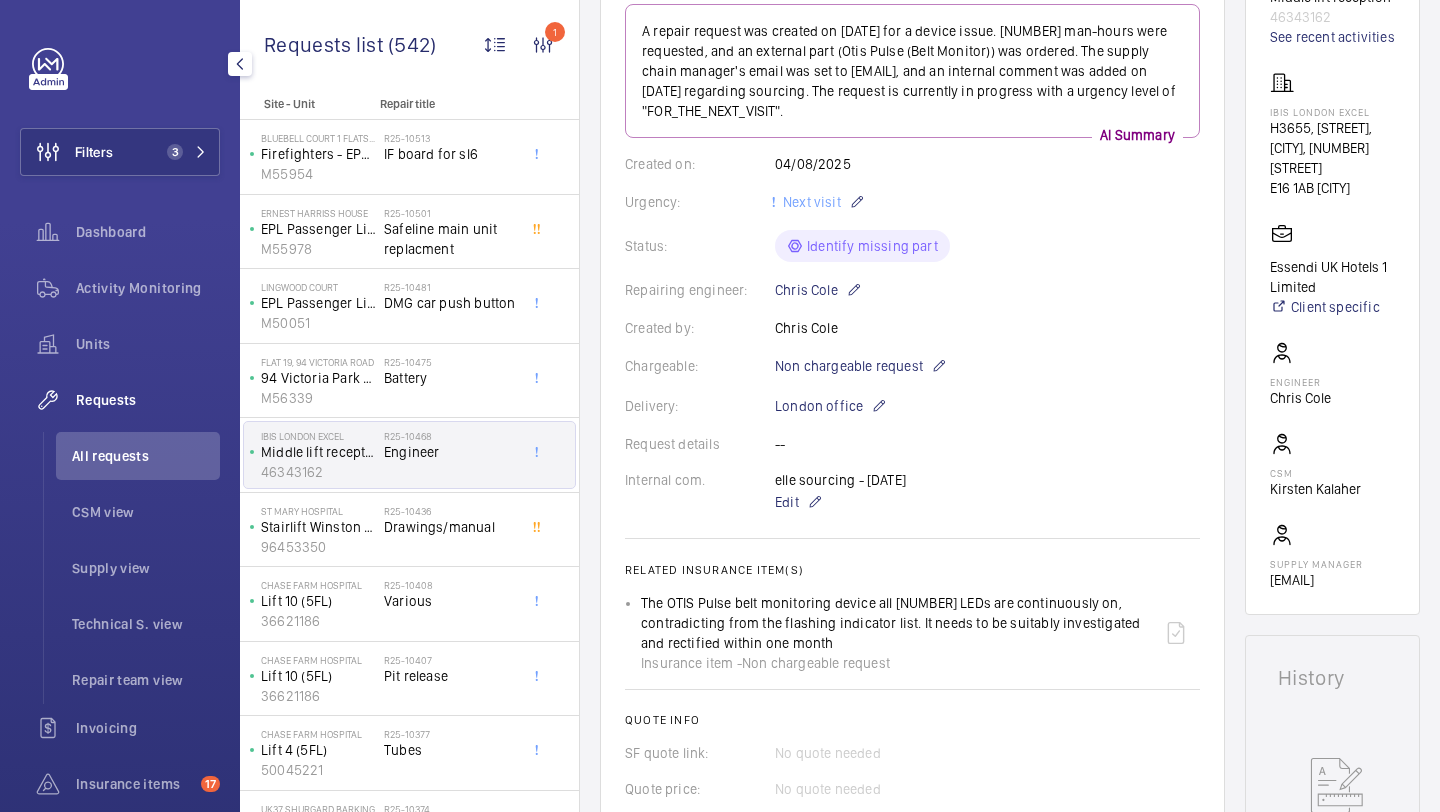 scroll, scrollTop: 986, scrollLeft: 0, axis: vertical 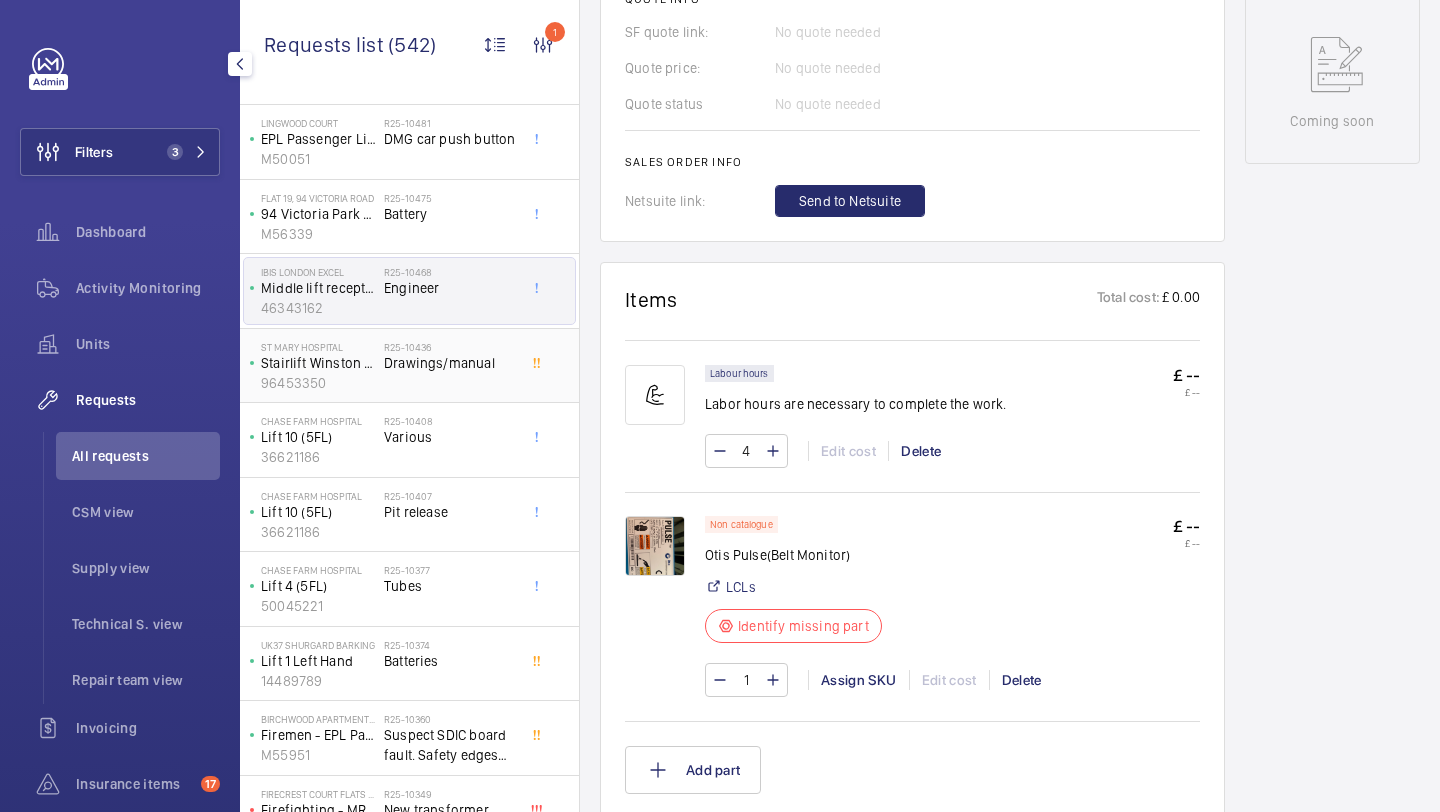click on "R25-[NUMBER] Pit release" 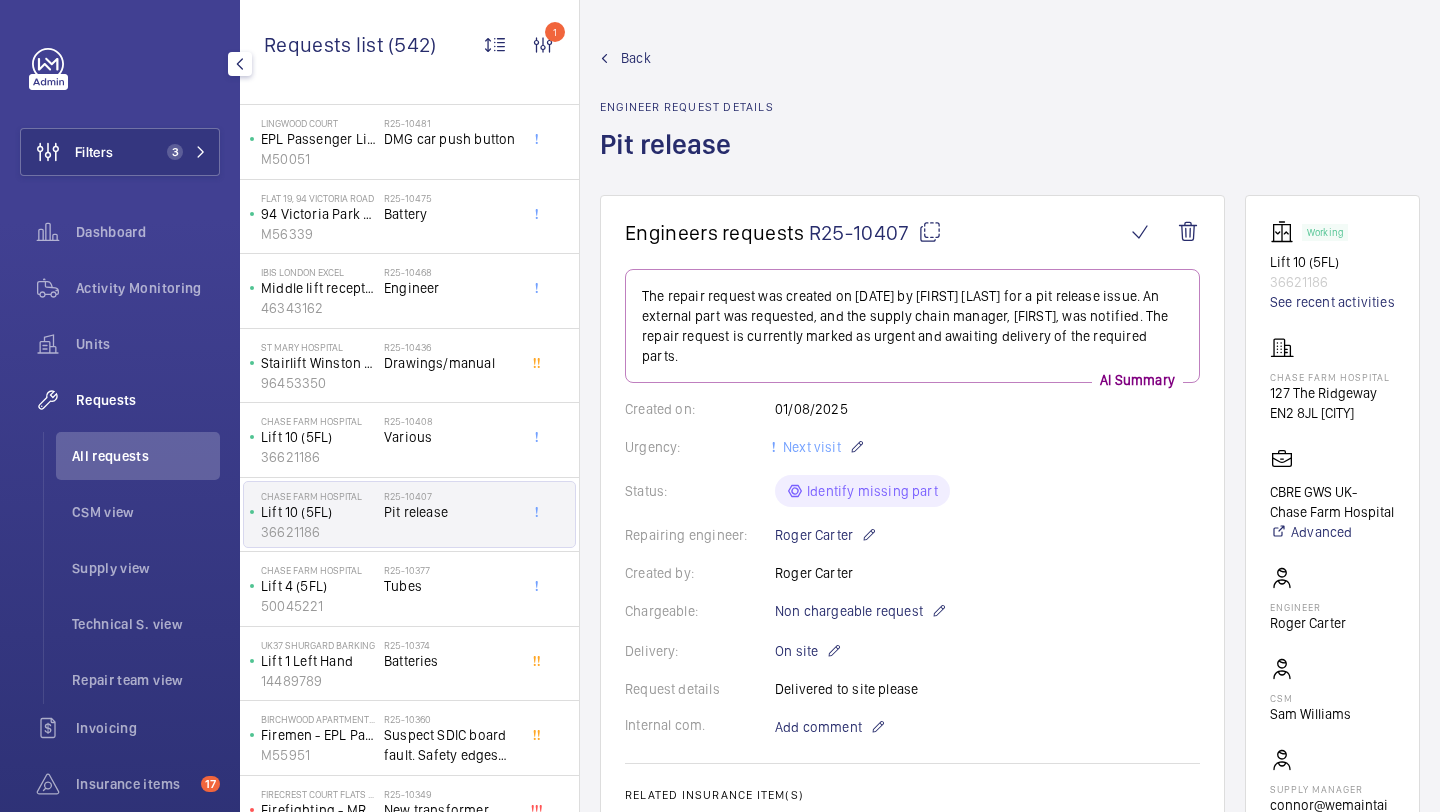 scroll, scrollTop: 845, scrollLeft: 0, axis: vertical 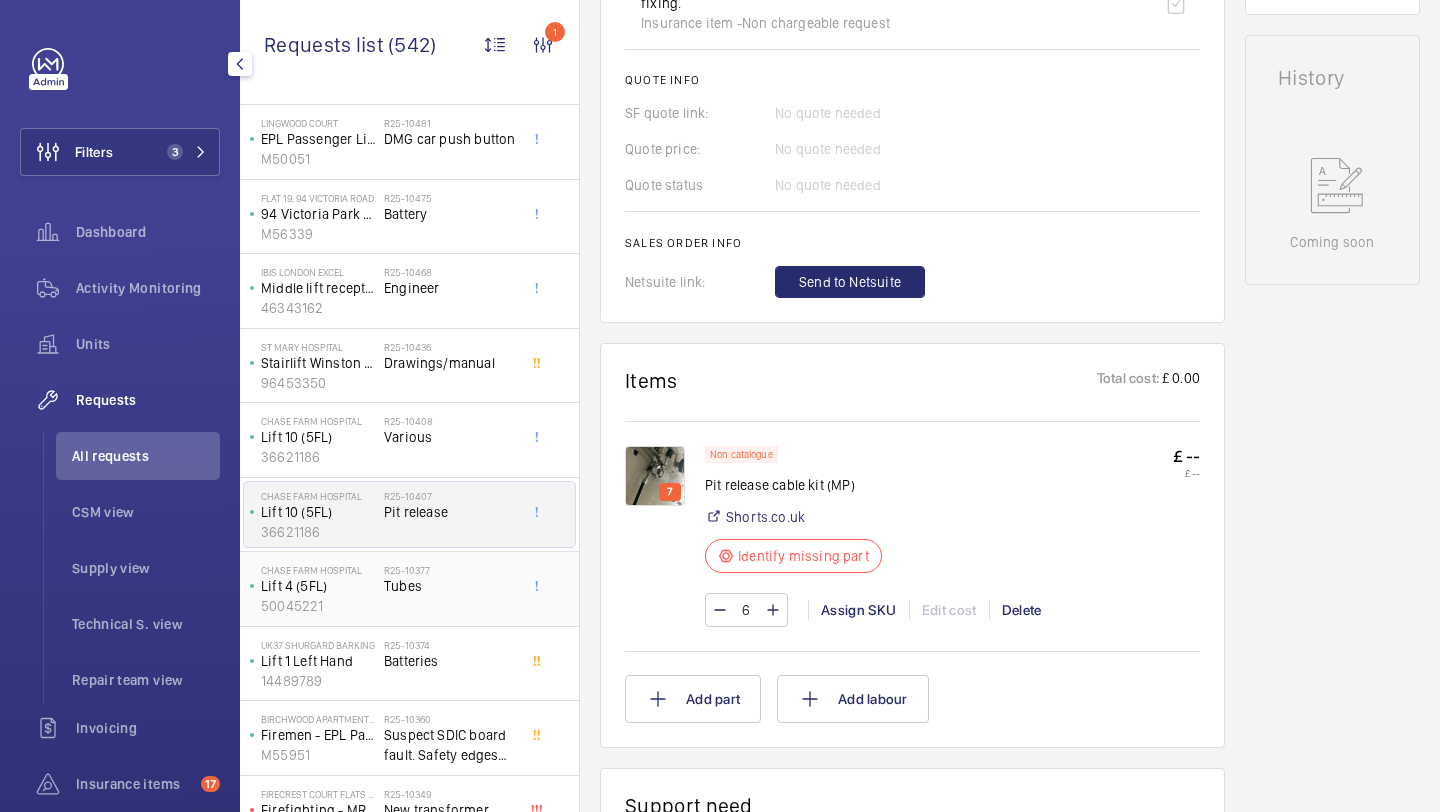 click on "R25-[NUMBER] Tubes" 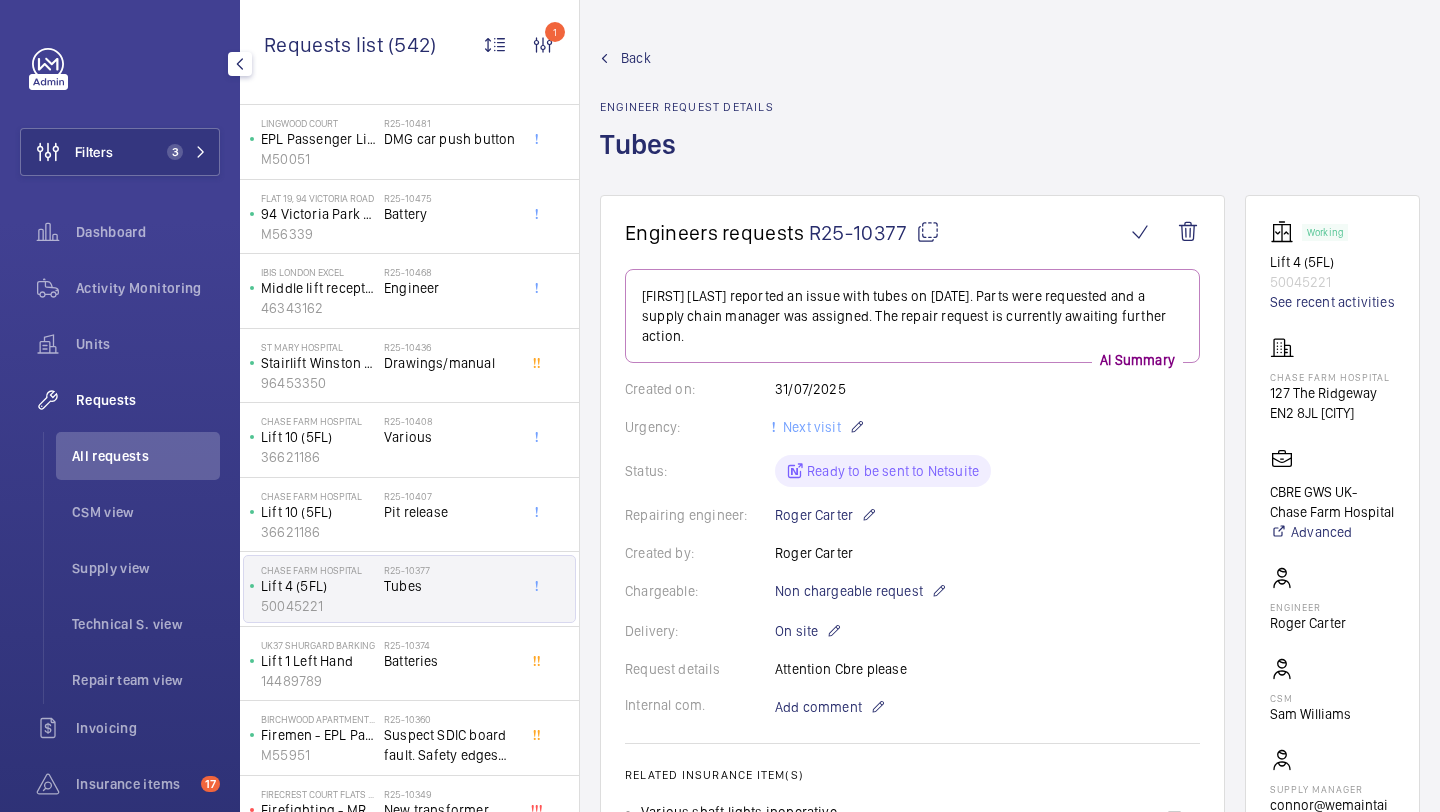 scroll, scrollTop: 1160, scrollLeft: 0, axis: vertical 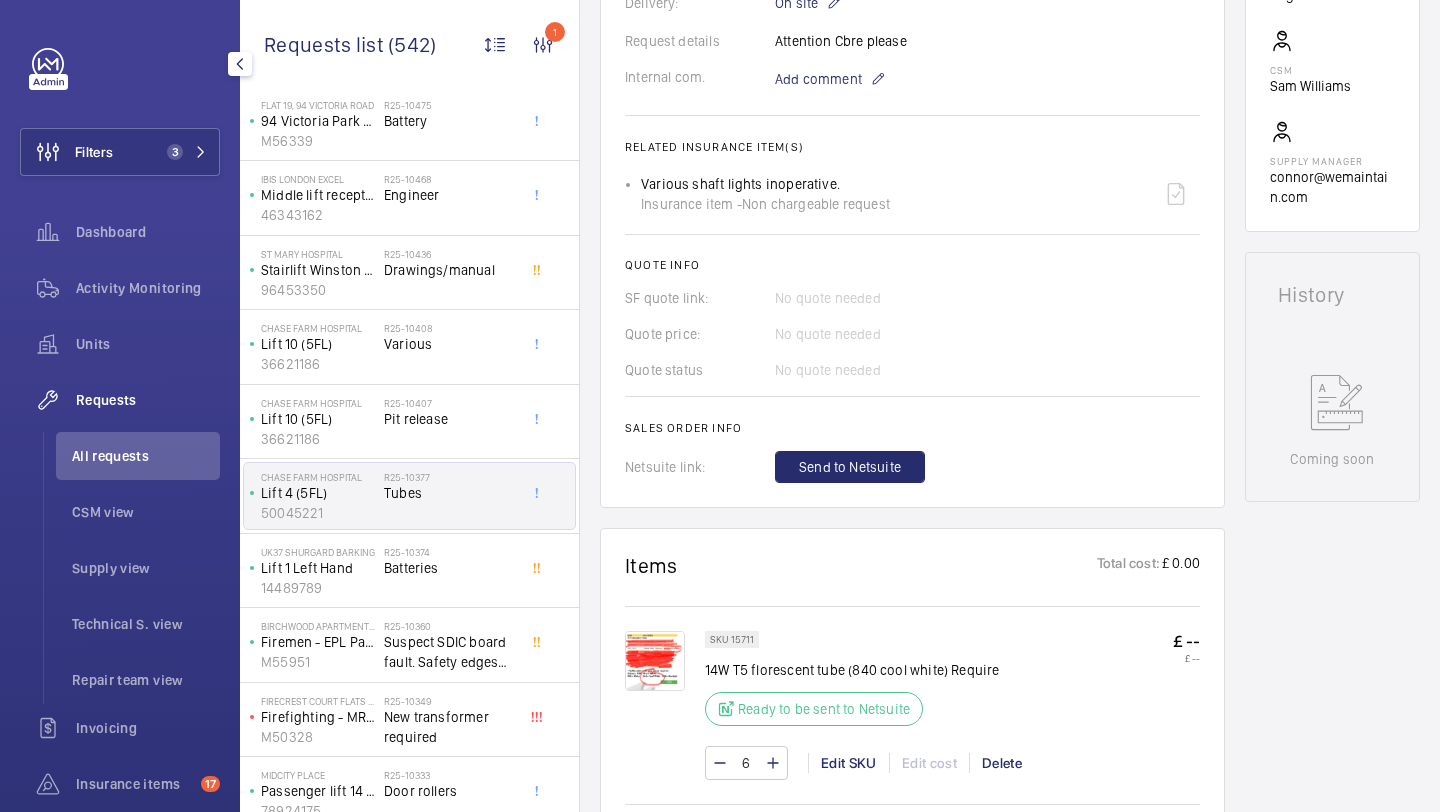 click on "Engineers requests R25-[NUMBER] [FIRST] [LAST] reported an issue with tubes on [DATE]. Parts were requested and a supply chain manager was assigned. The repair request is currently awaiting further action. AI Summary Created on: [DATE] Urgency: Next visit Status: Ready to be sent to Netsuite Repairing engineer: [FIRST] [LAST] Created by: [FIRST] [LAST] Chargeable: Non chargeable request Delivery: On site Request details Attention Cbre please Internal com. Add comment Related insurance item(s) Various shaft lights inoperative. Insurance item - Non chargeable request Quote info SF quote link: No quote needed Quote price: No quote needed Quote status No quote needed Sales order info Netsuite link: Send to Netsuite" 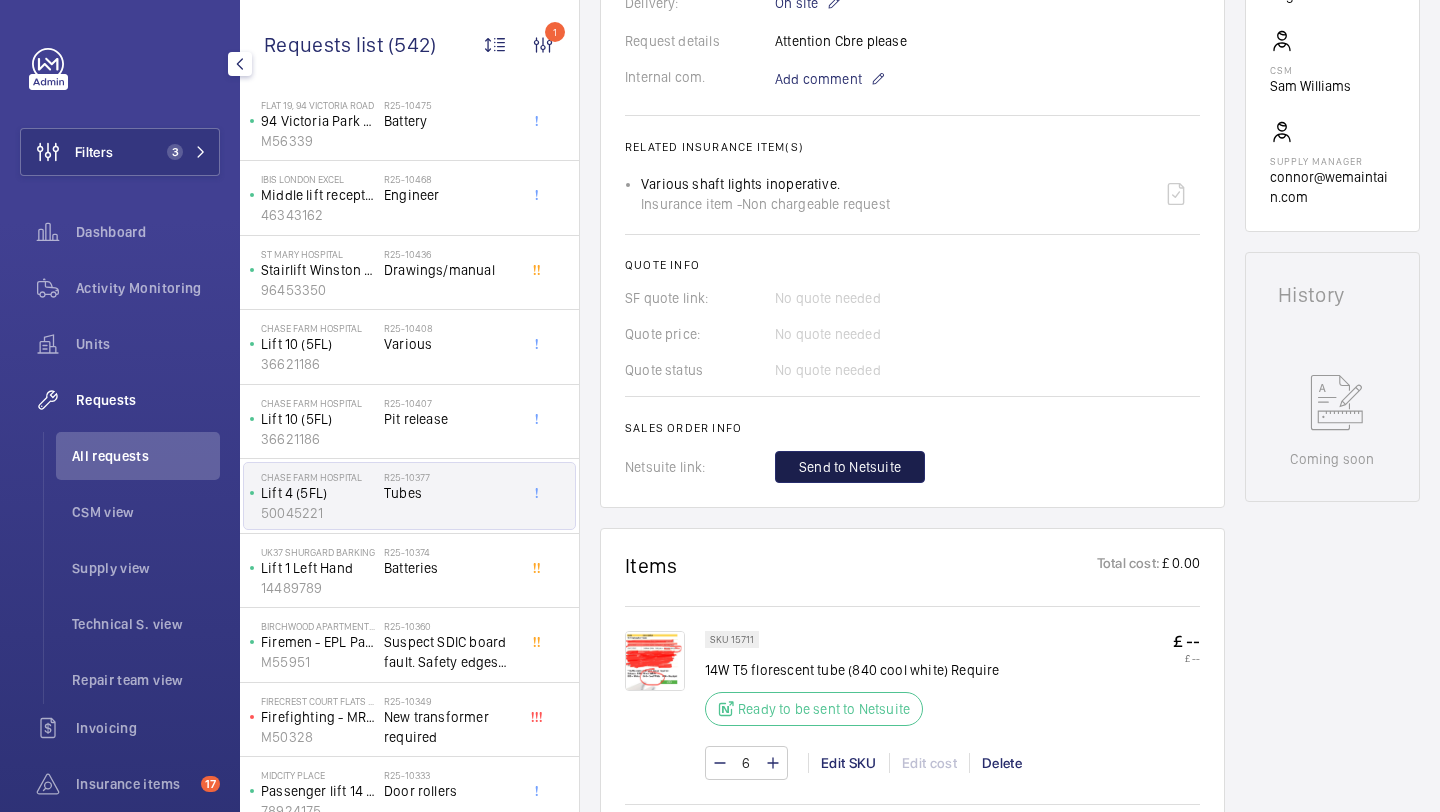 click on "Send to Netsuite" 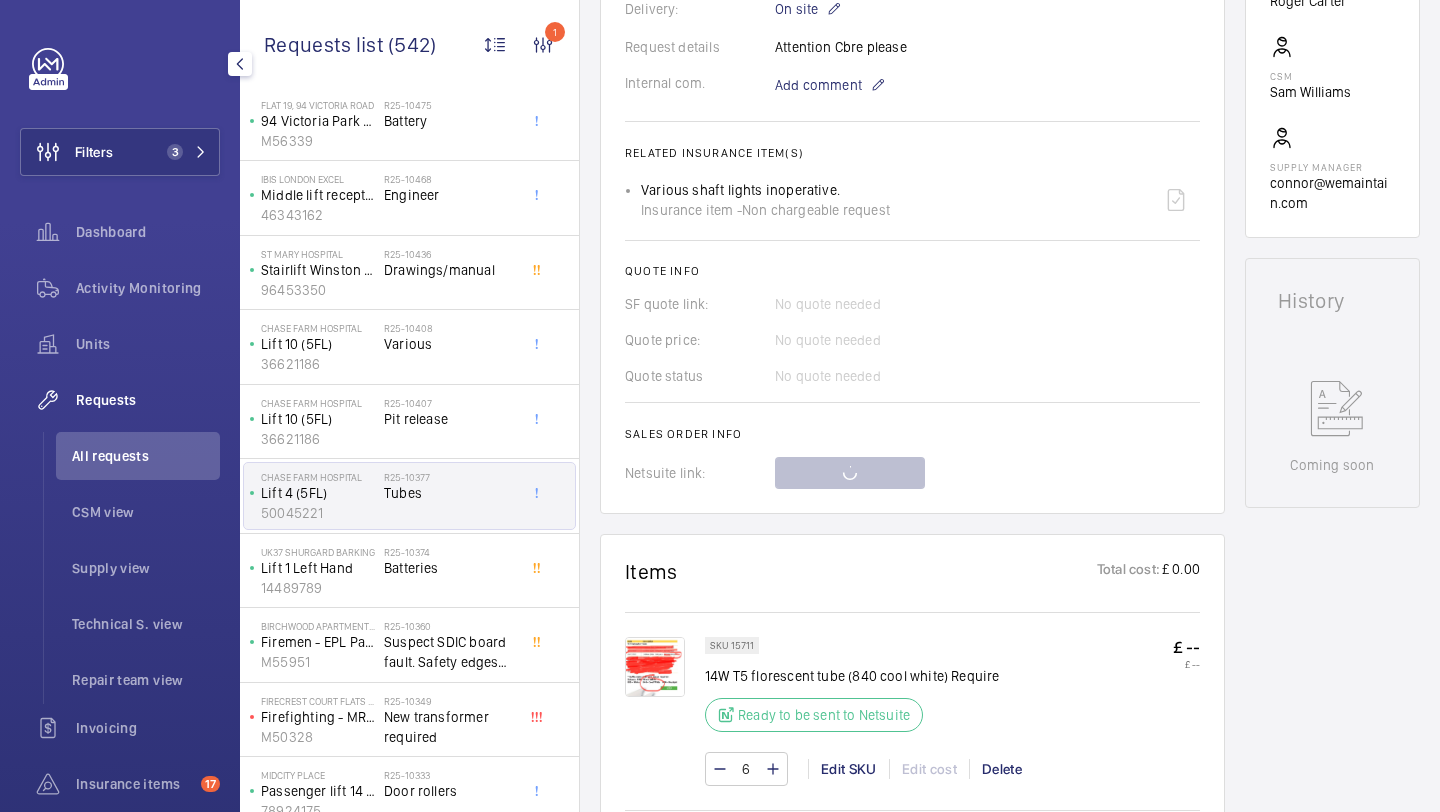 scroll, scrollTop: 636, scrollLeft: 0, axis: vertical 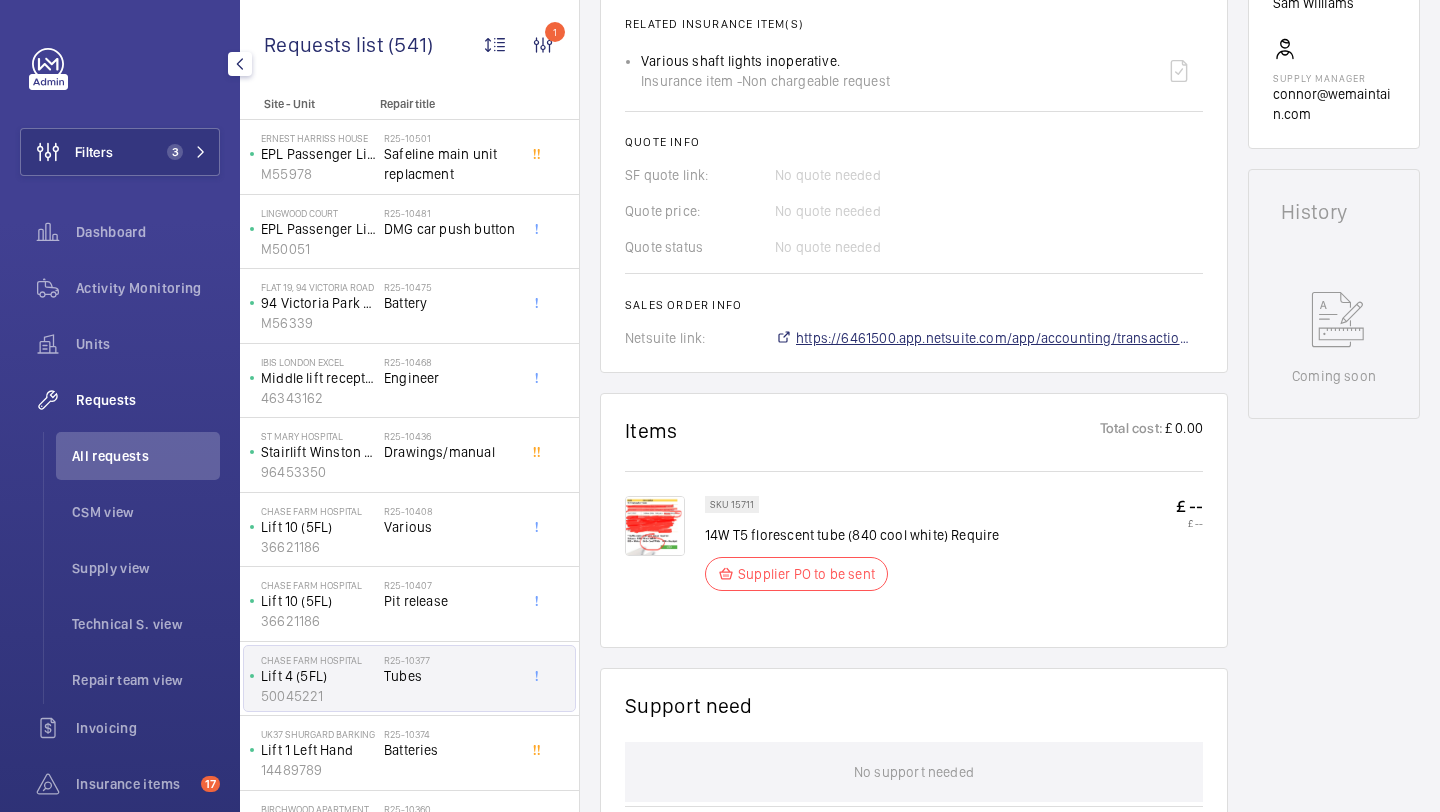 click on "https://6461500.app.netsuite.com/app/accounting/transactions/salesord.nl?id=2875693" 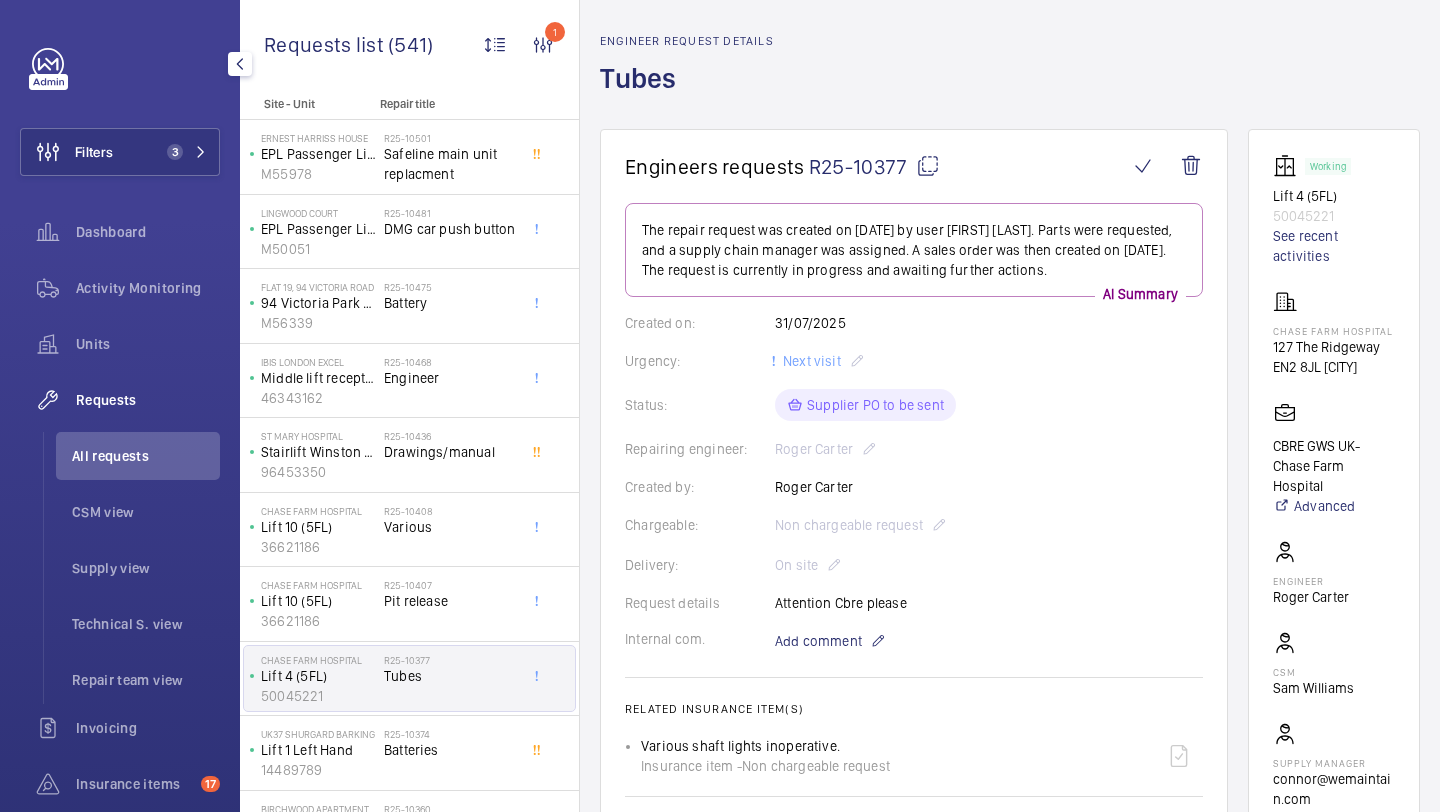 scroll, scrollTop: 45, scrollLeft: 0, axis: vertical 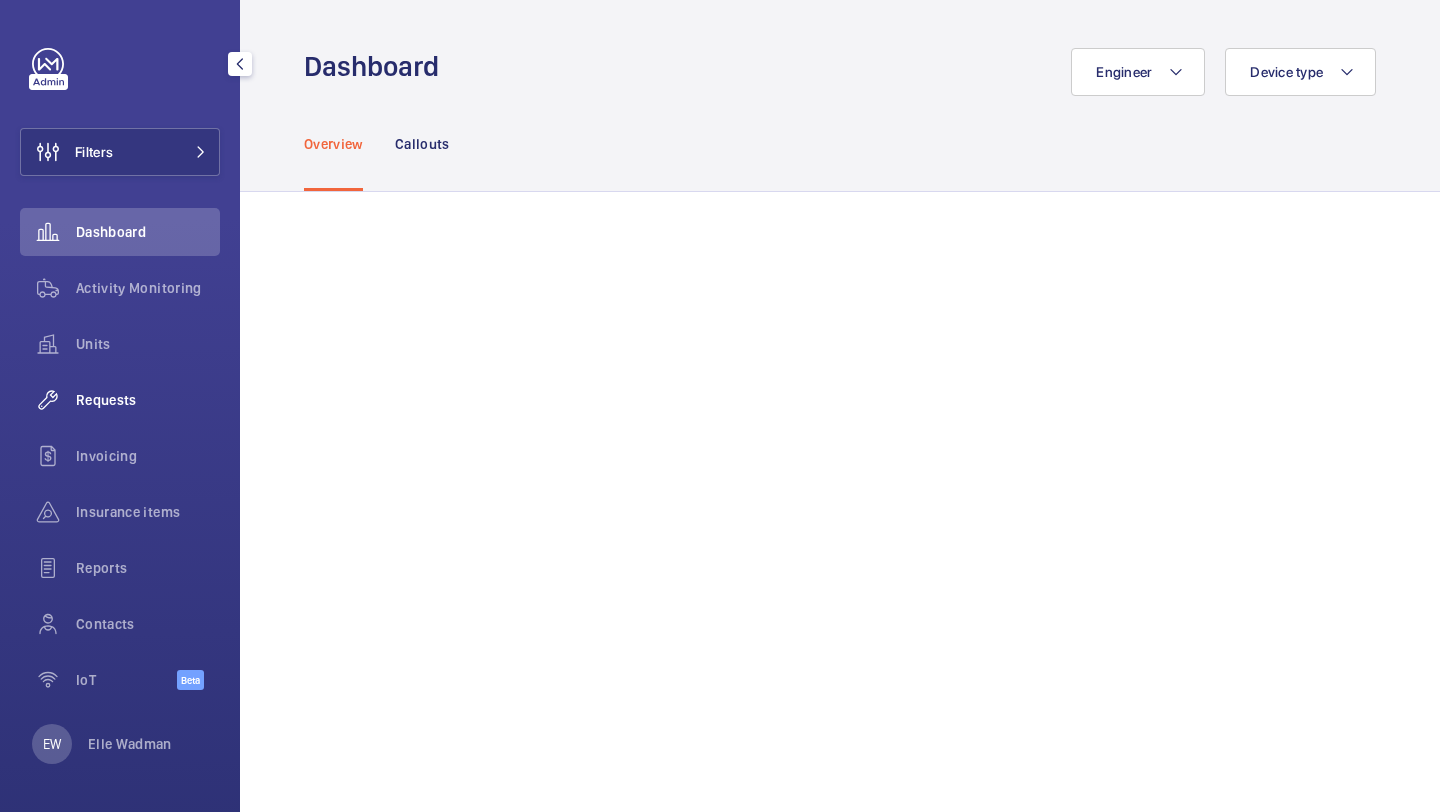 click on "Requests" 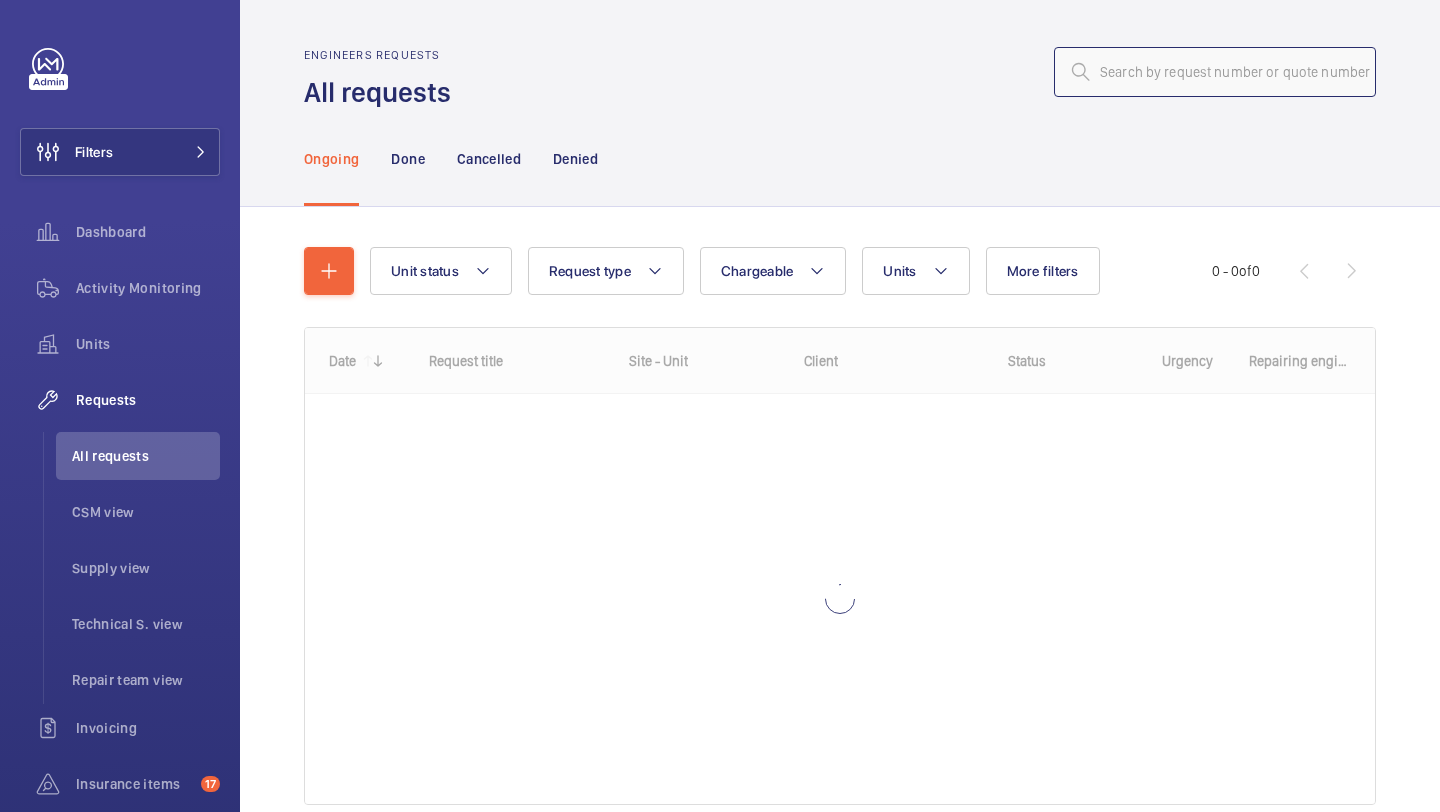 click 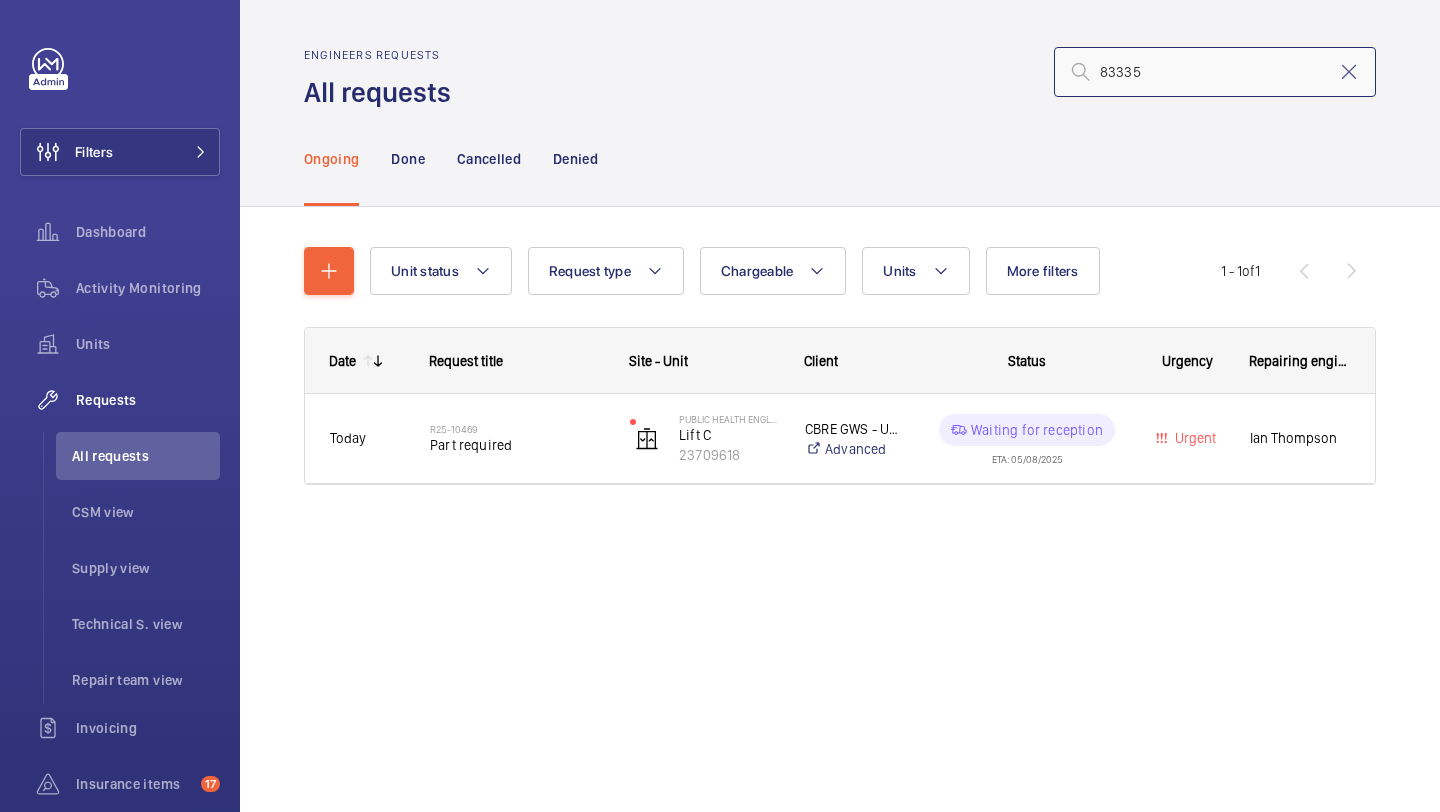 type on "83335" 